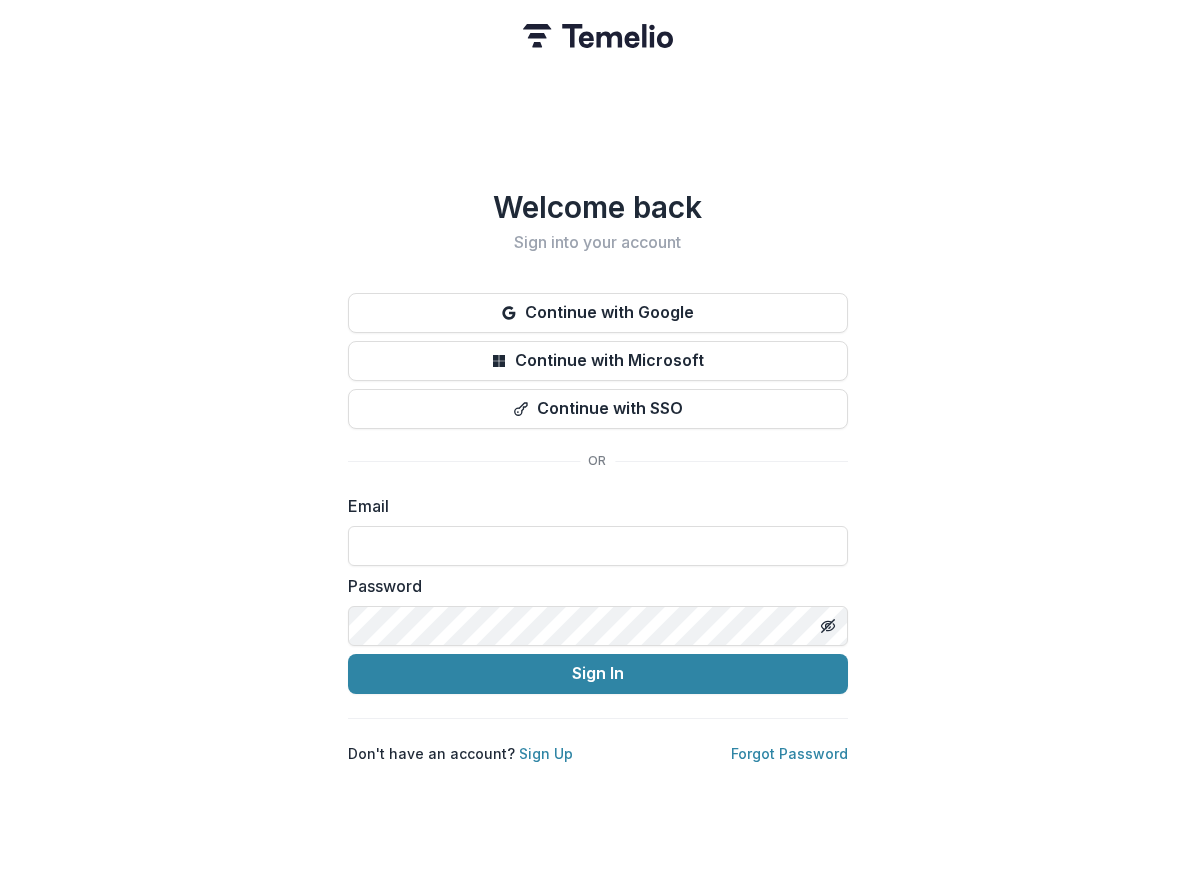 scroll, scrollTop: 0, scrollLeft: 0, axis: both 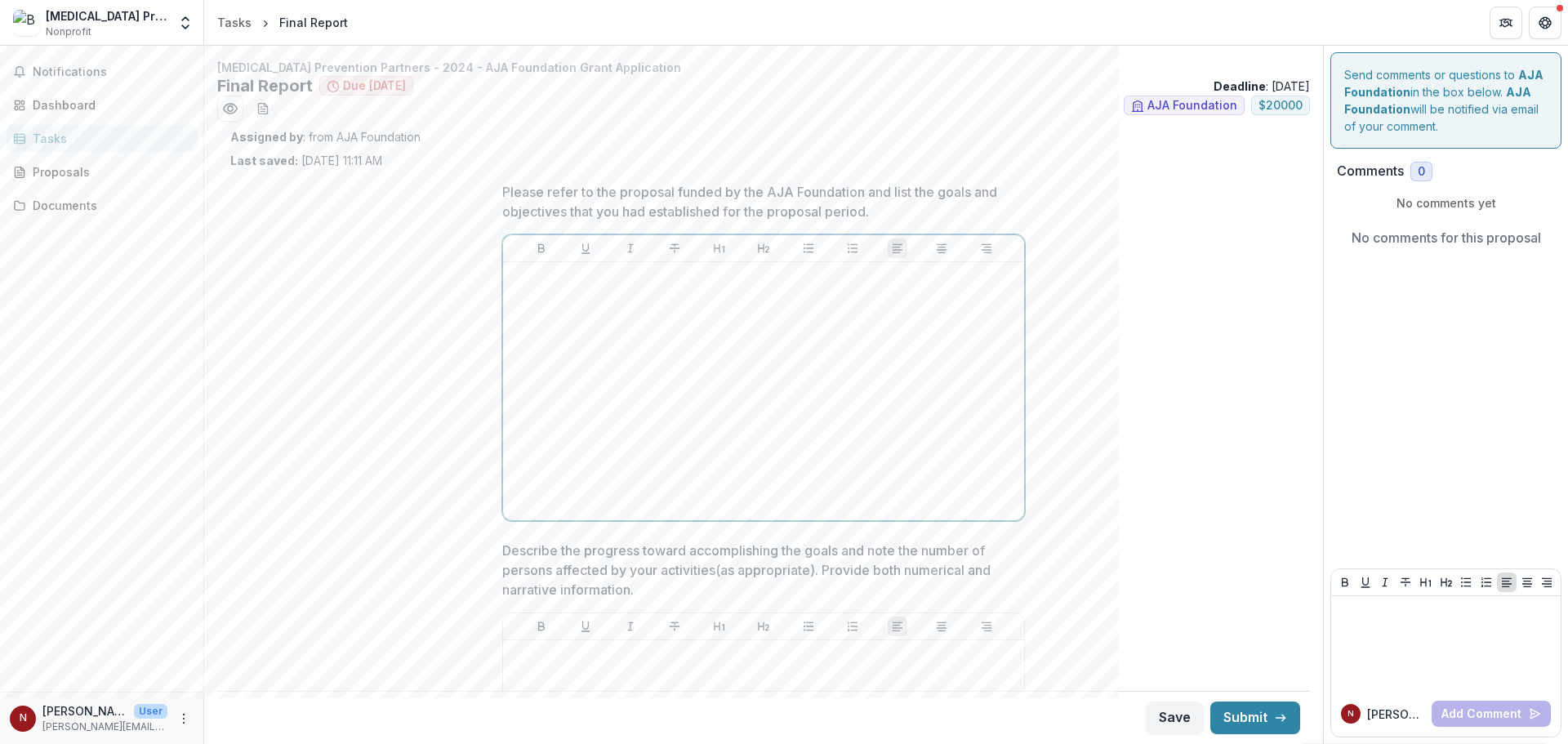 click at bounding box center (764, 391) 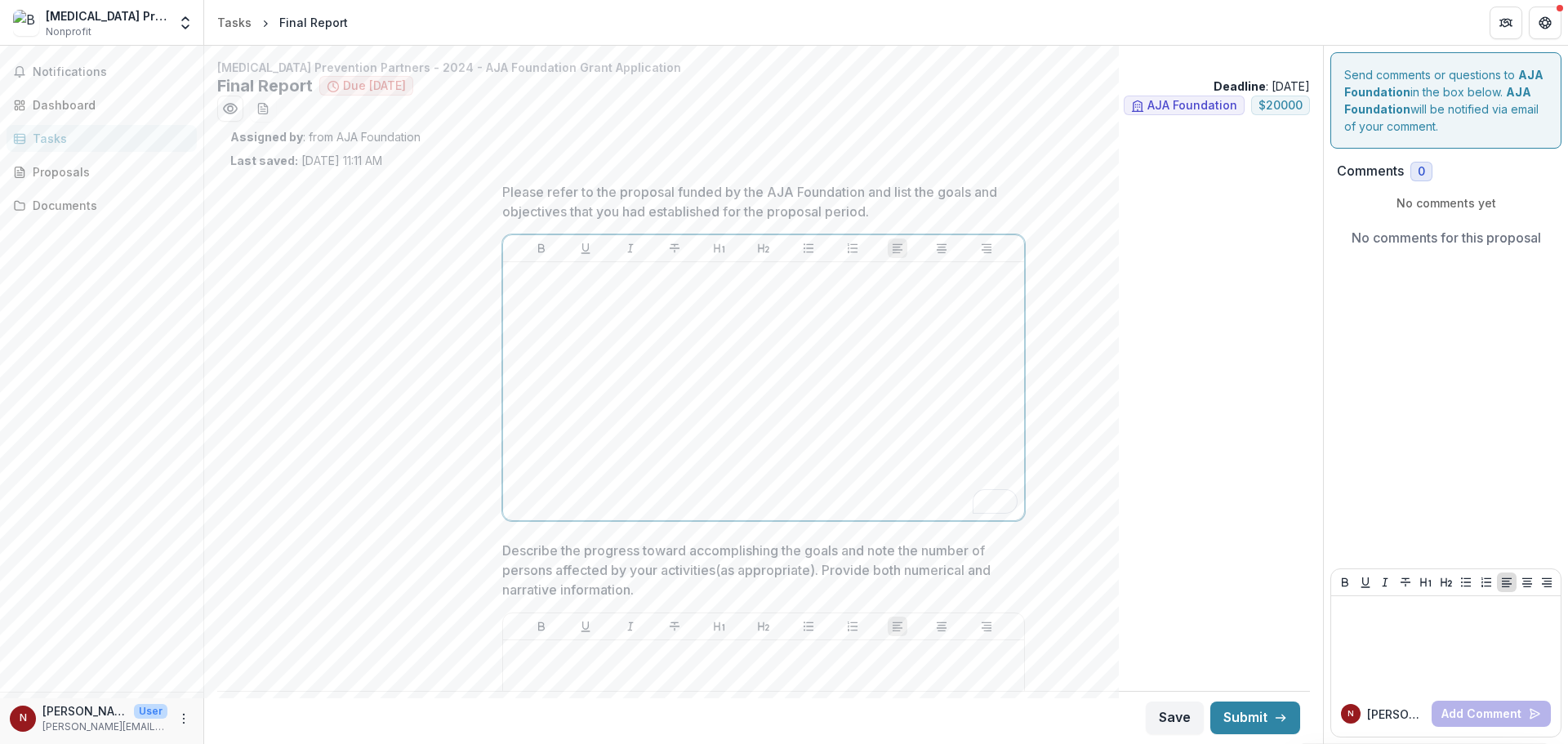 click at bounding box center (764, 278) 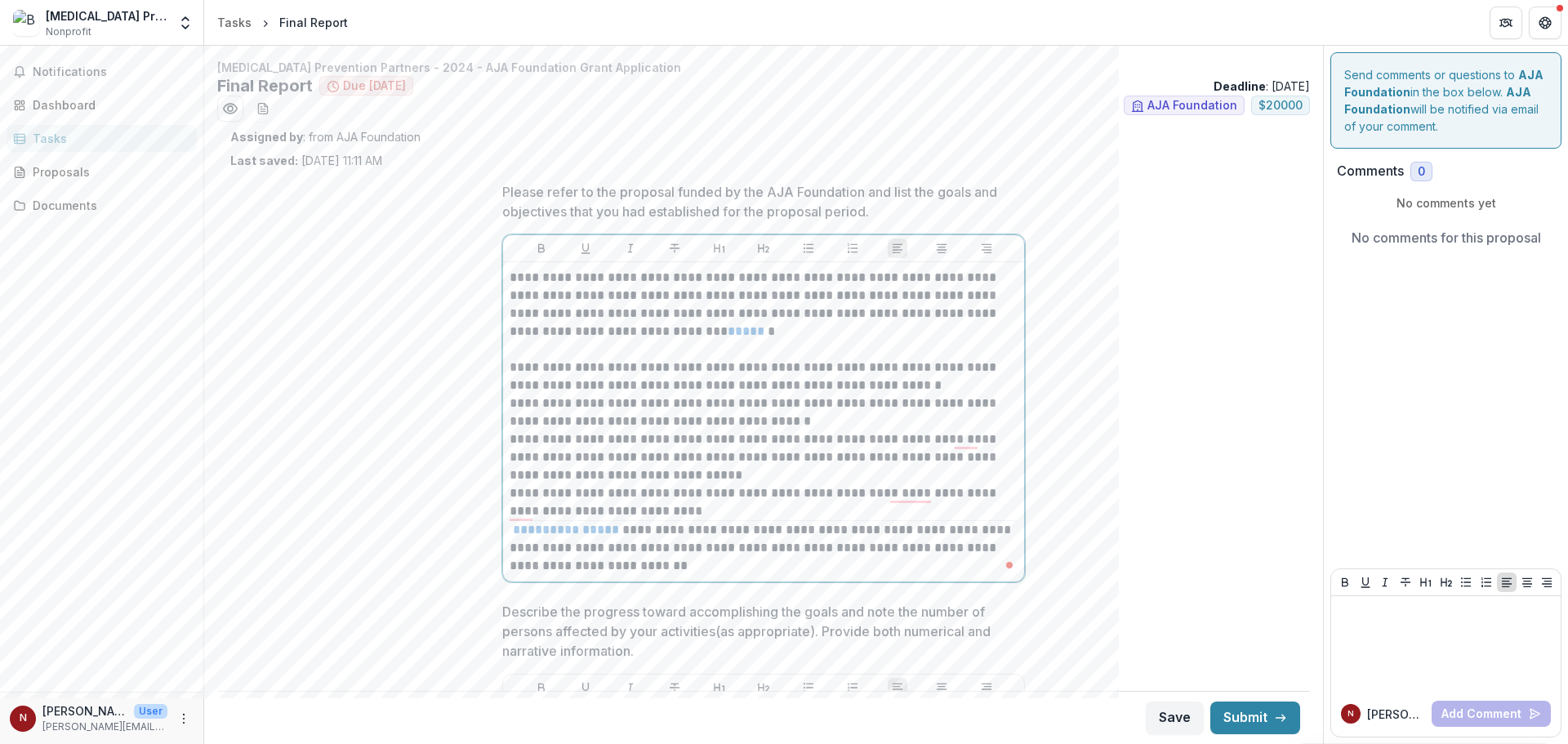 click on "**********" at bounding box center (764, 548) 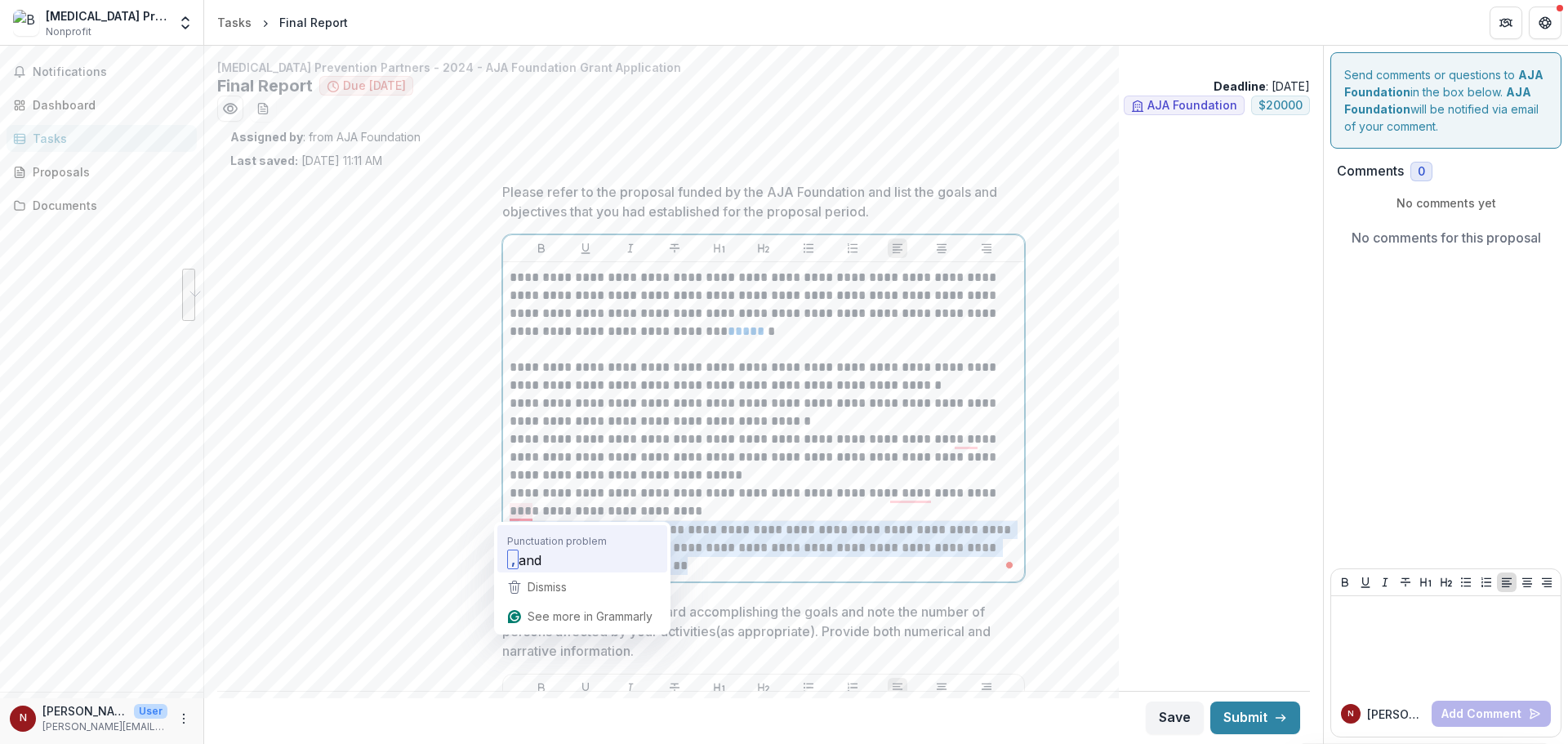 drag, startPoint x: 703, startPoint y: 566, endPoint x: 500, endPoint y: 531, distance: 205.99515 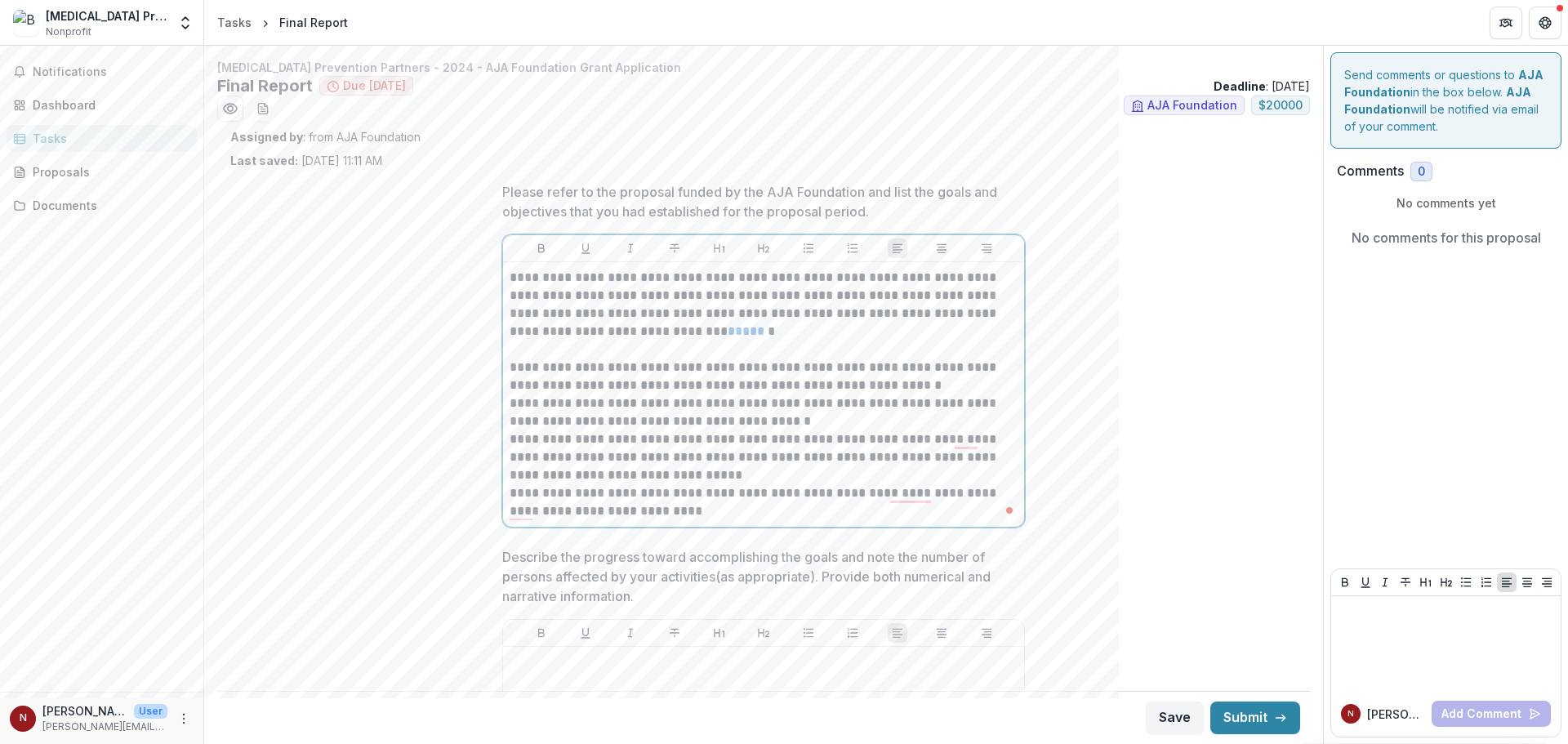 drag, startPoint x: 559, startPoint y: 418, endPoint x: 644, endPoint y: 504, distance: 120.91733 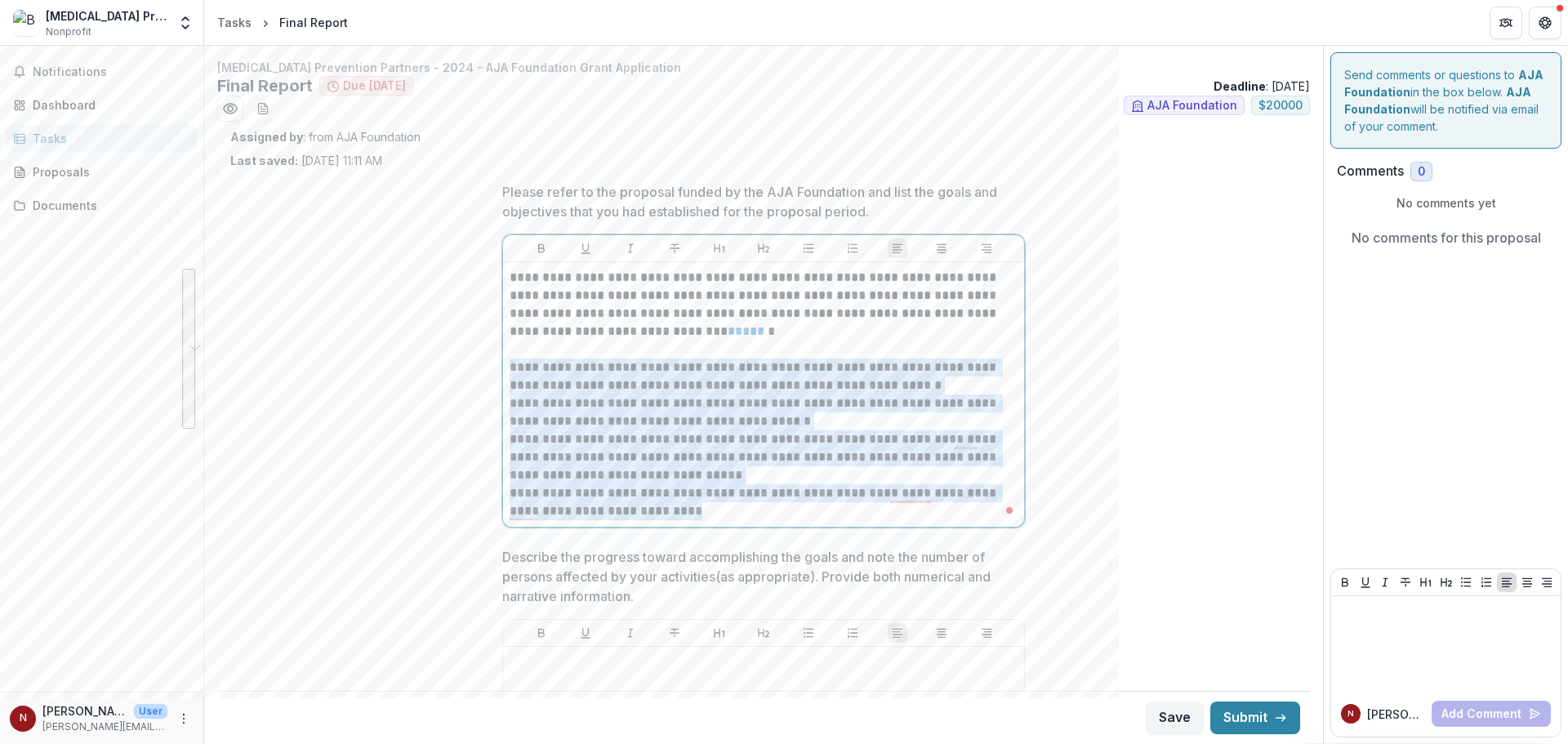 drag, startPoint x: 649, startPoint y: 514, endPoint x: 498, endPoint y: 371, distance: 207.96634 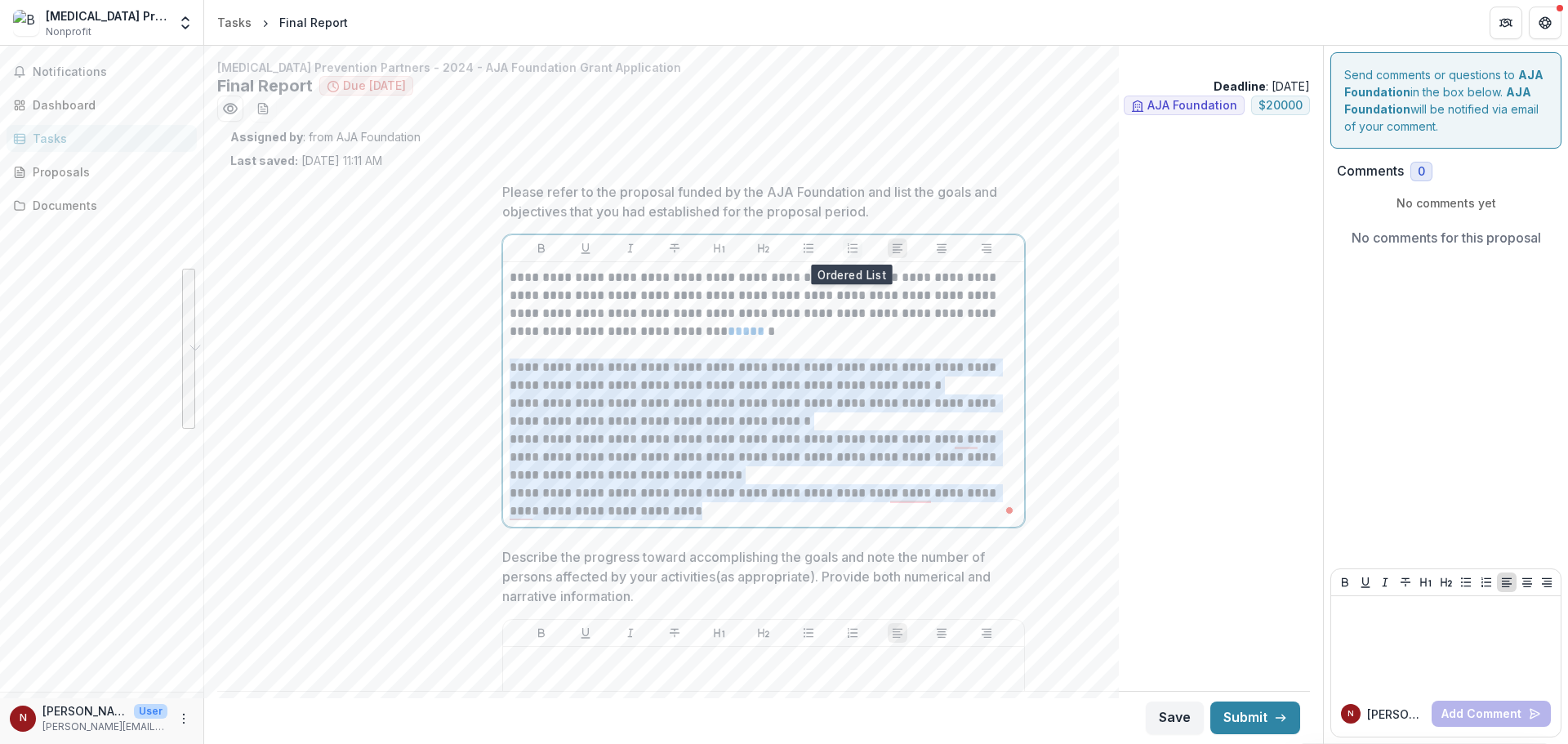 click 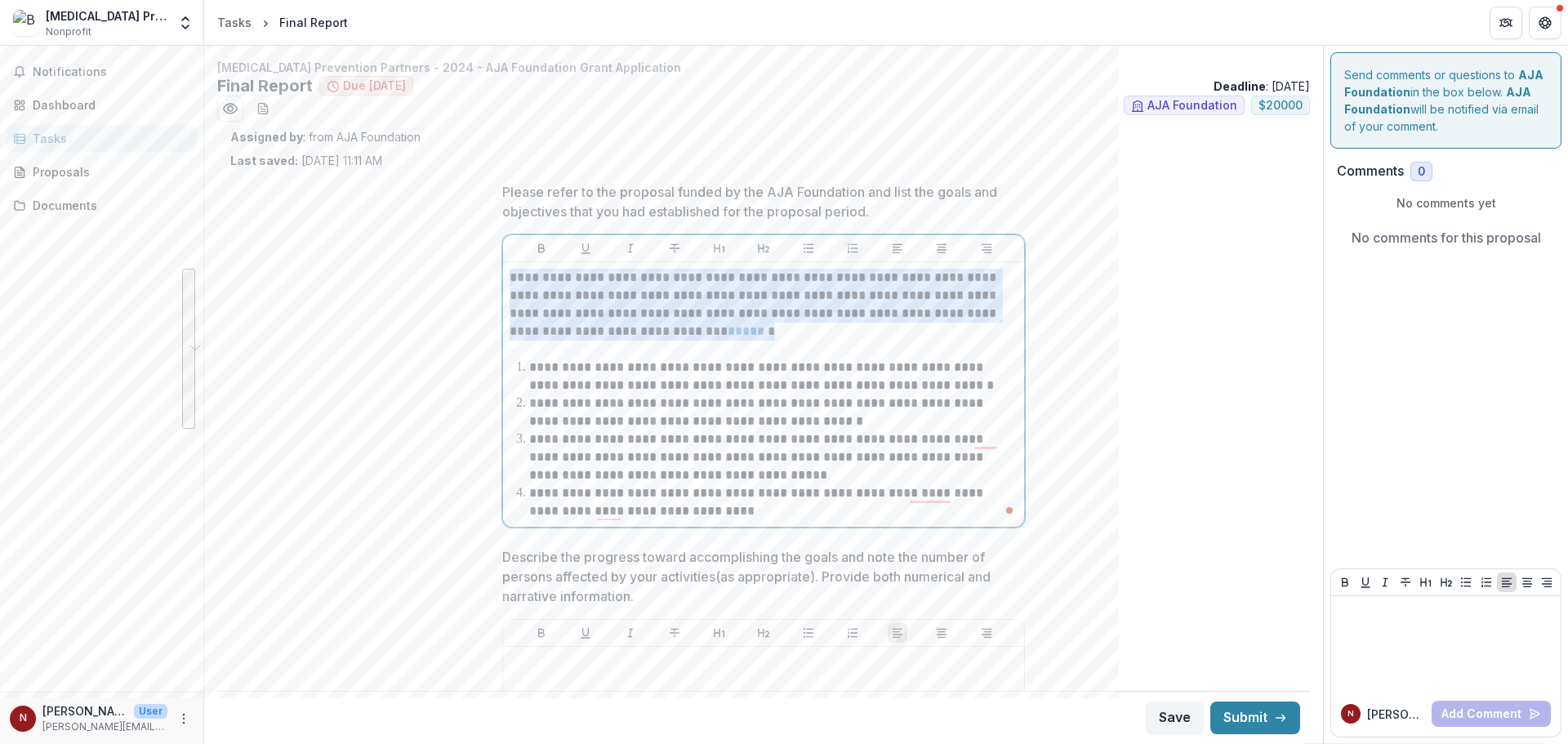 click 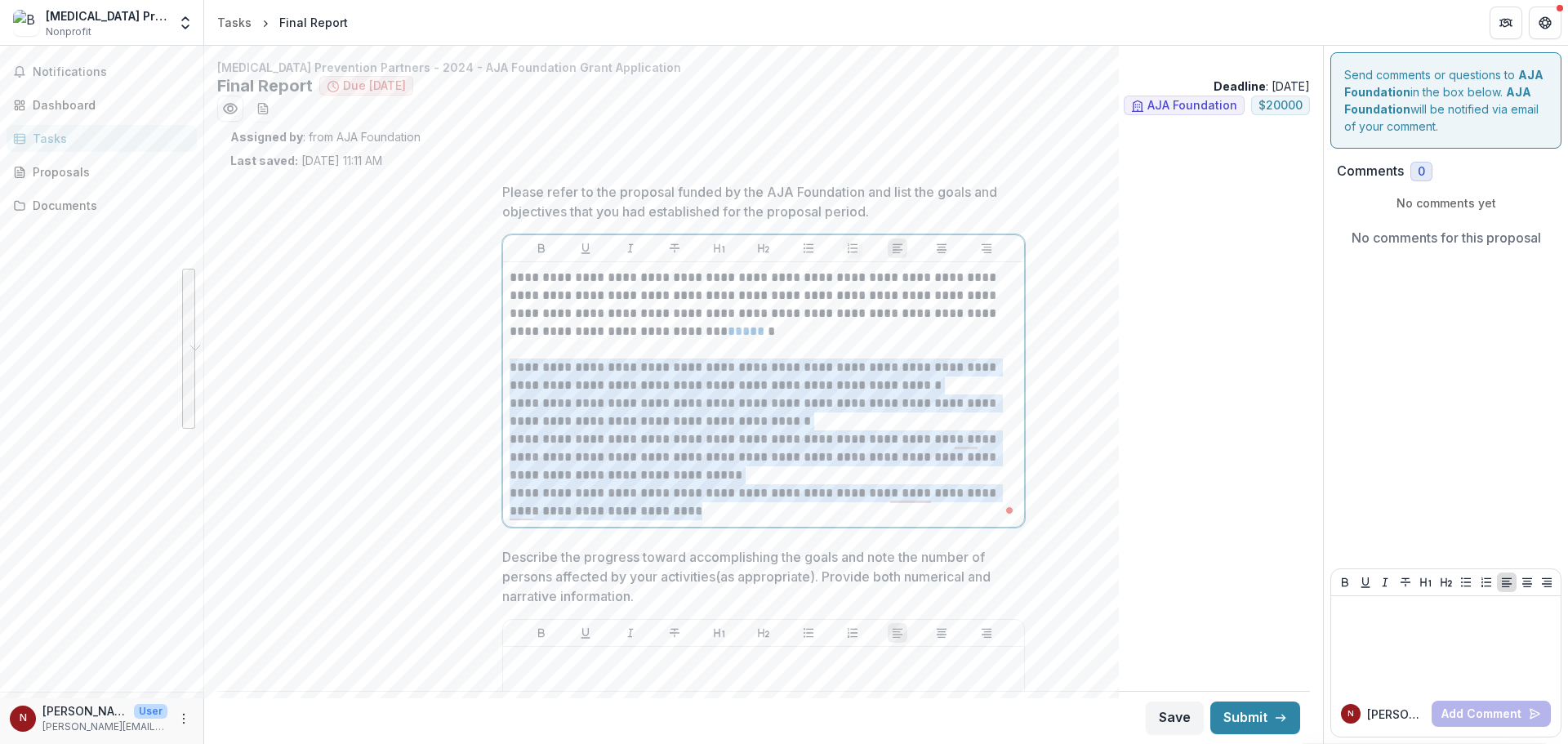 click 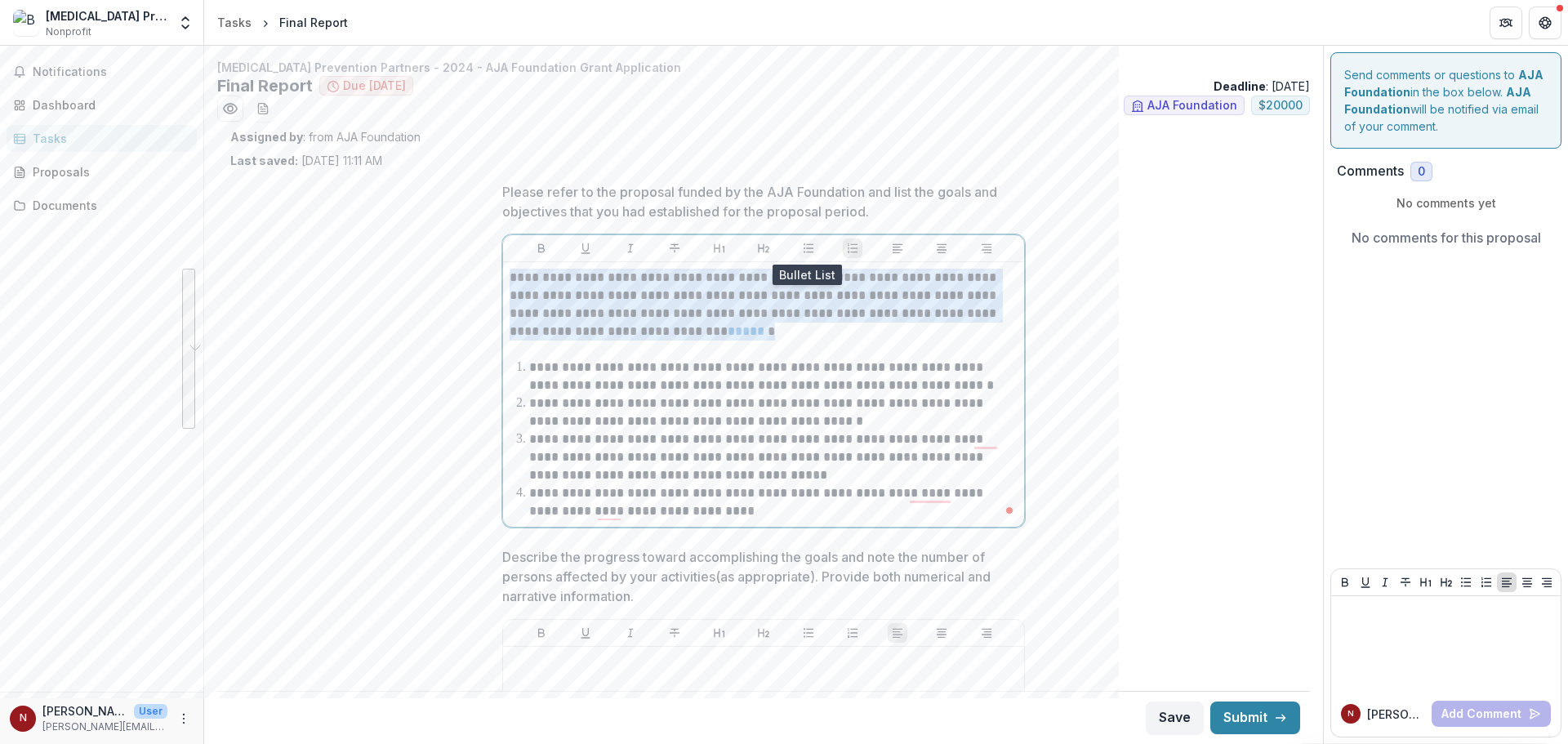 click 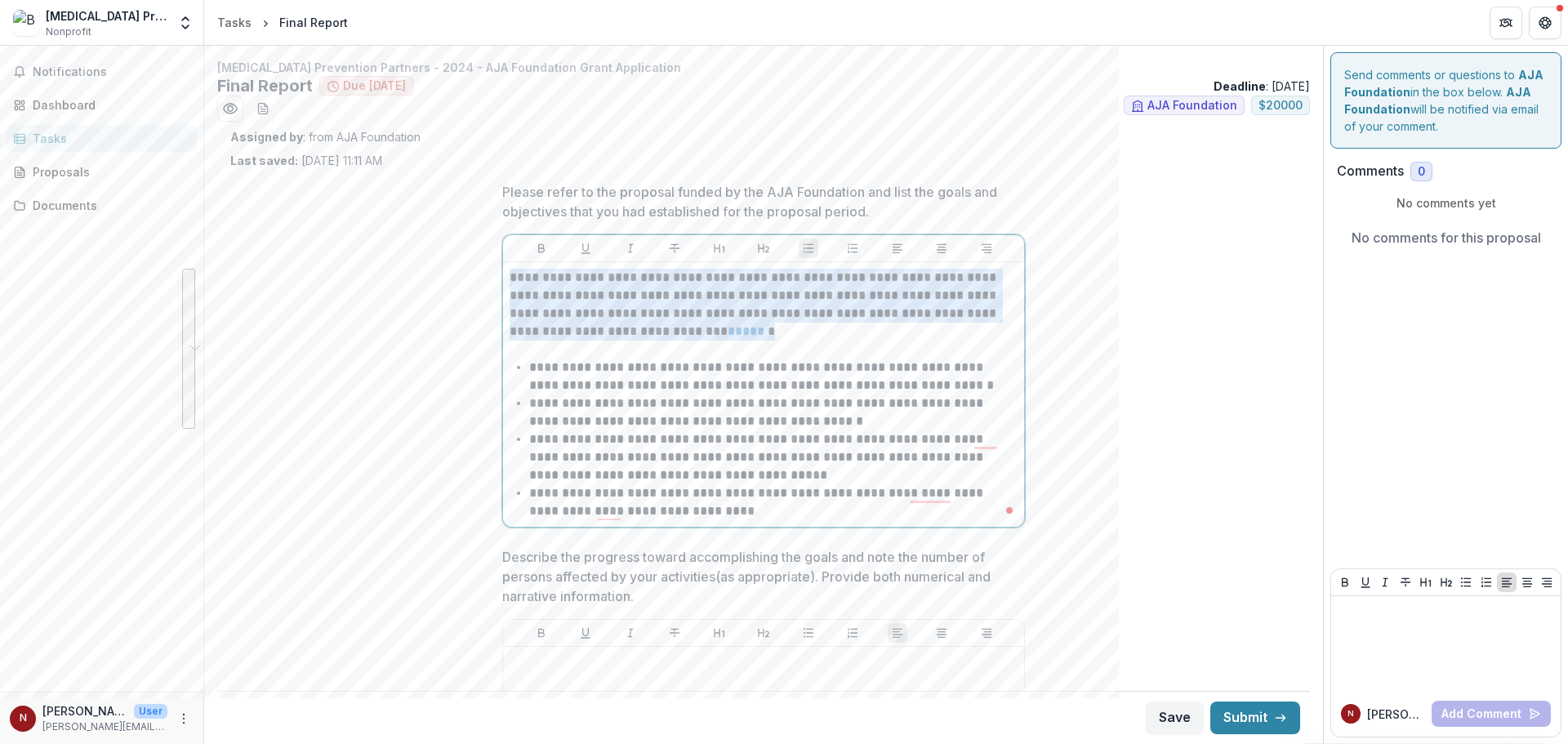 drag, startPoint x: 608, startPoint y: 377, endPoint x: 583, endPoint y: 370, distance: 25.96151 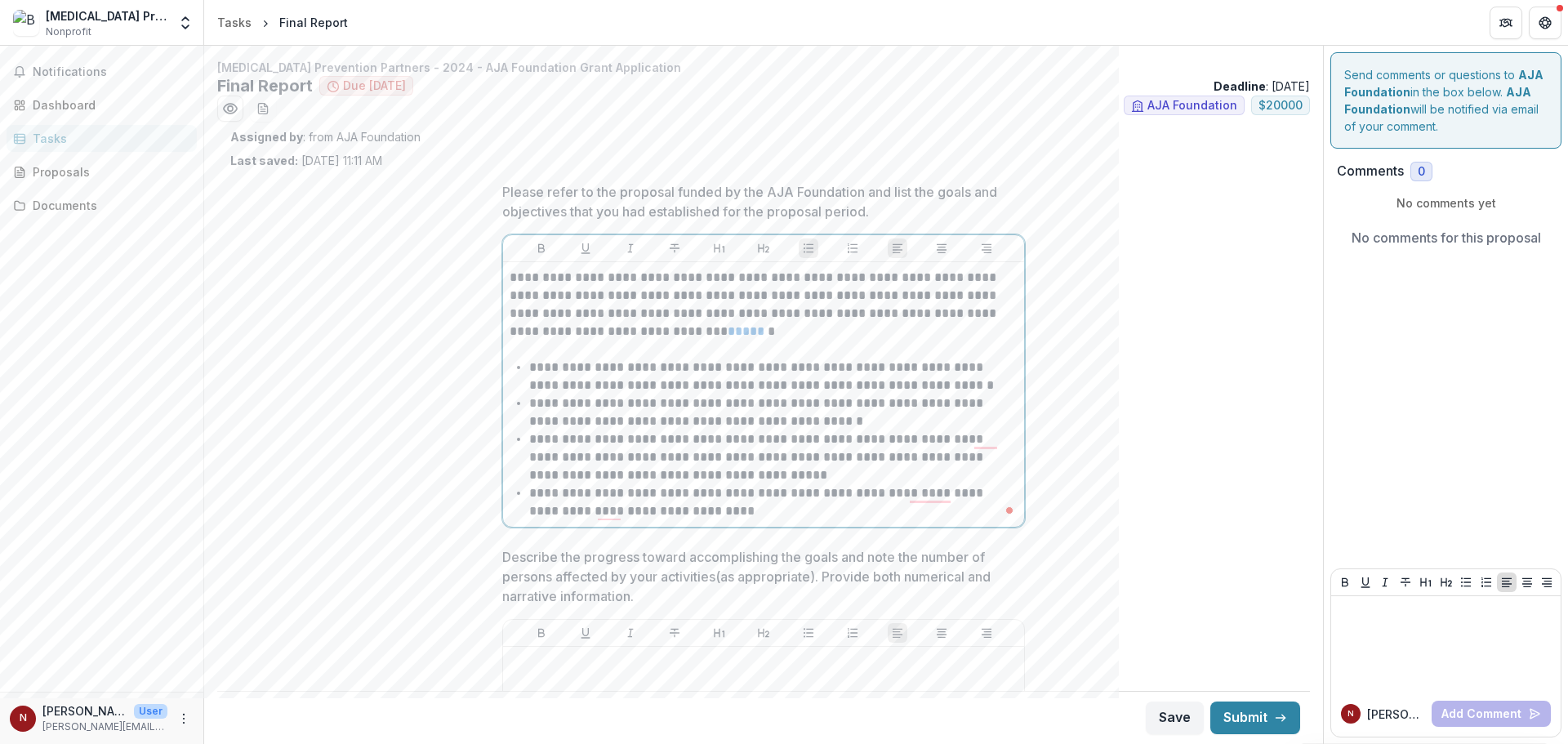 click on "**********" at bounding box center [773, 376] 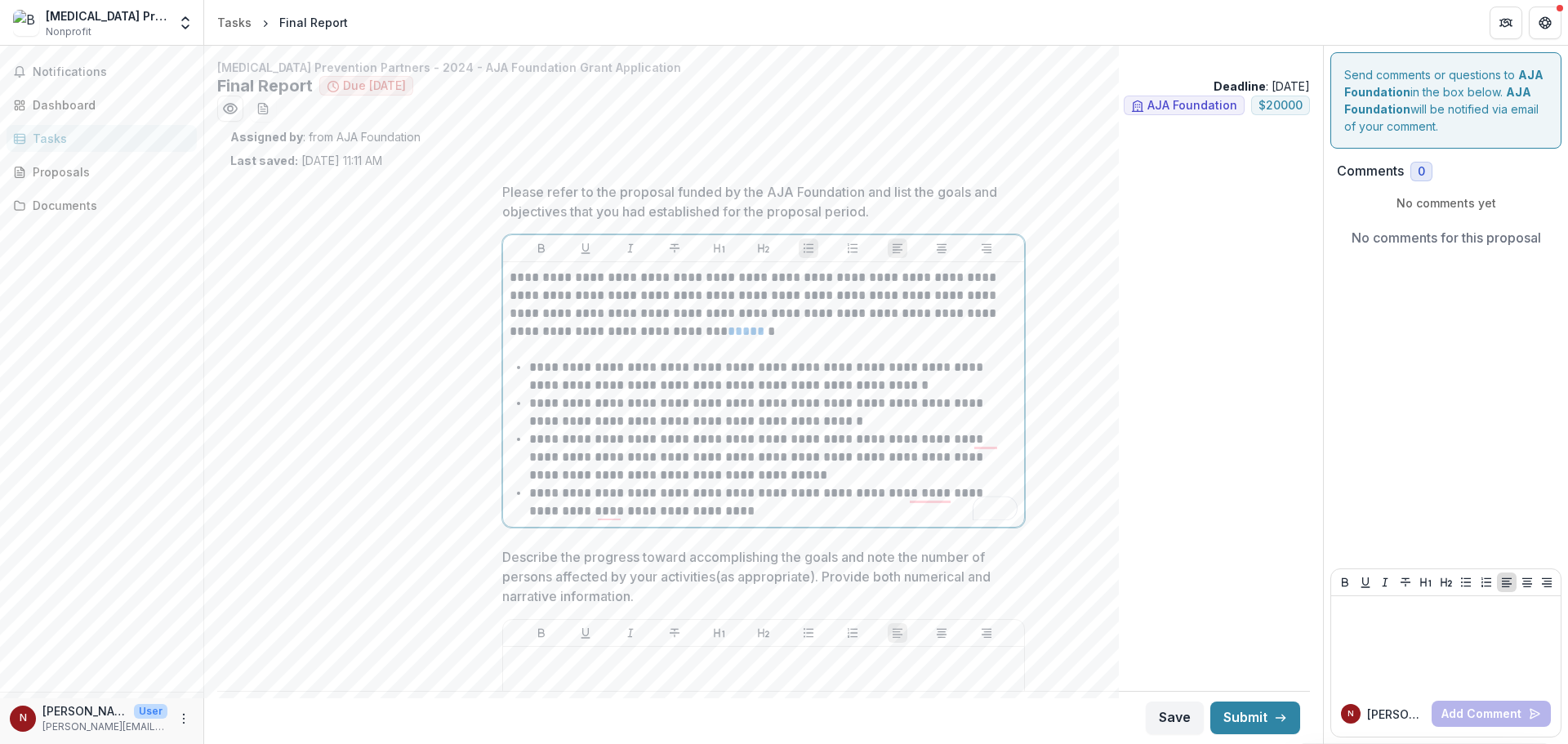 click on "*****" at bounding box center (746, 331) 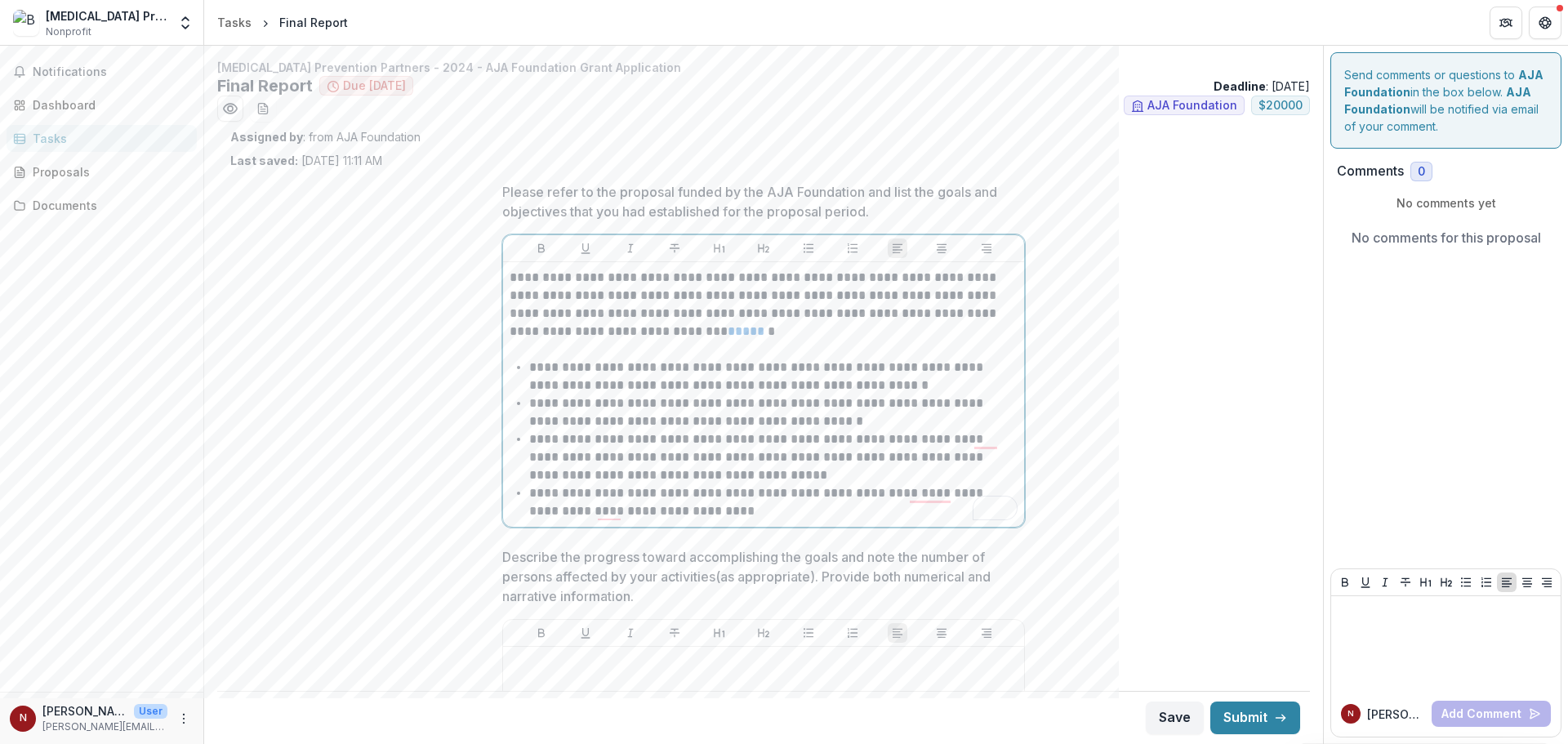 click on "**********" at bounding box center [764, 305] 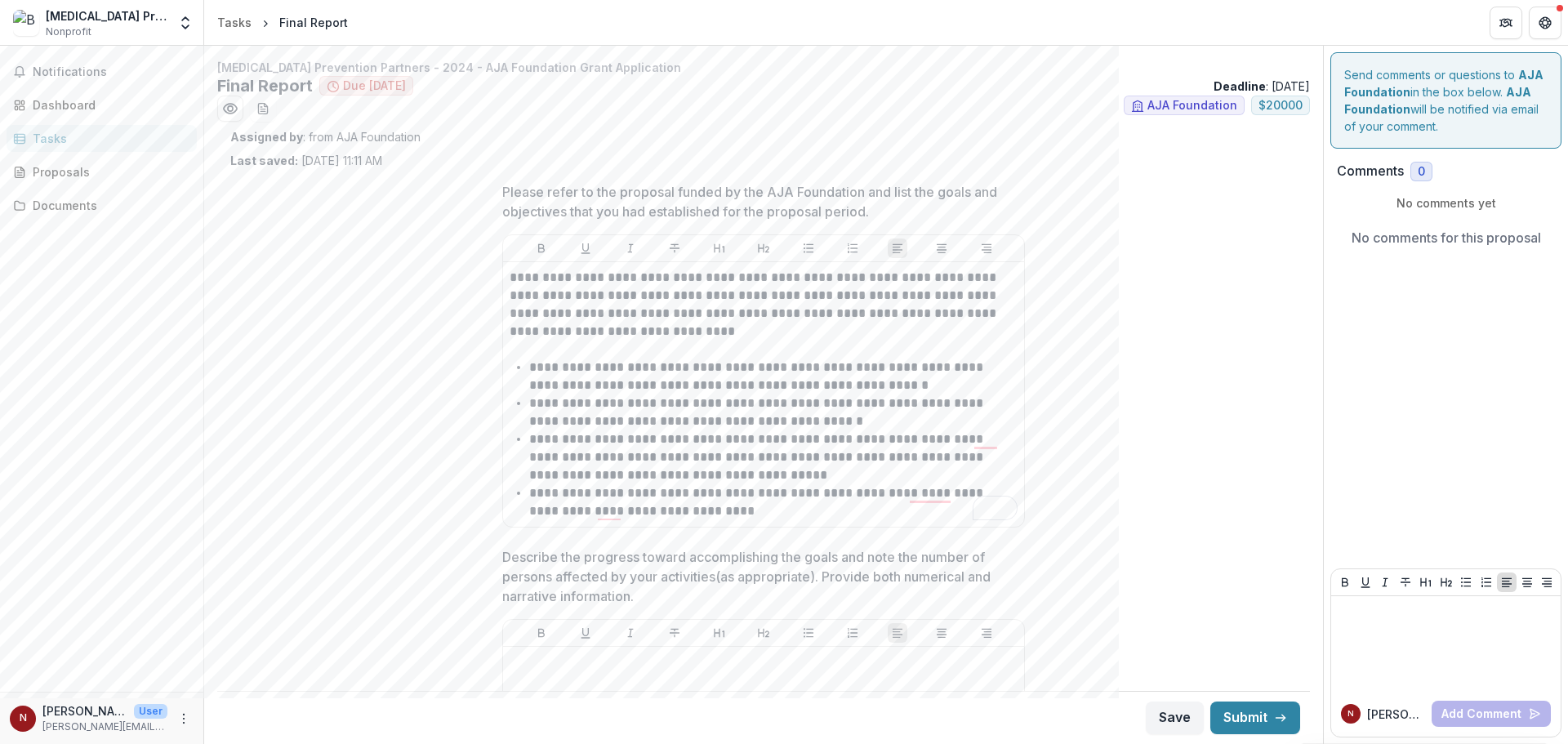 scroll, scrollTop: 62, scrollLeft: 0, axis: vertical 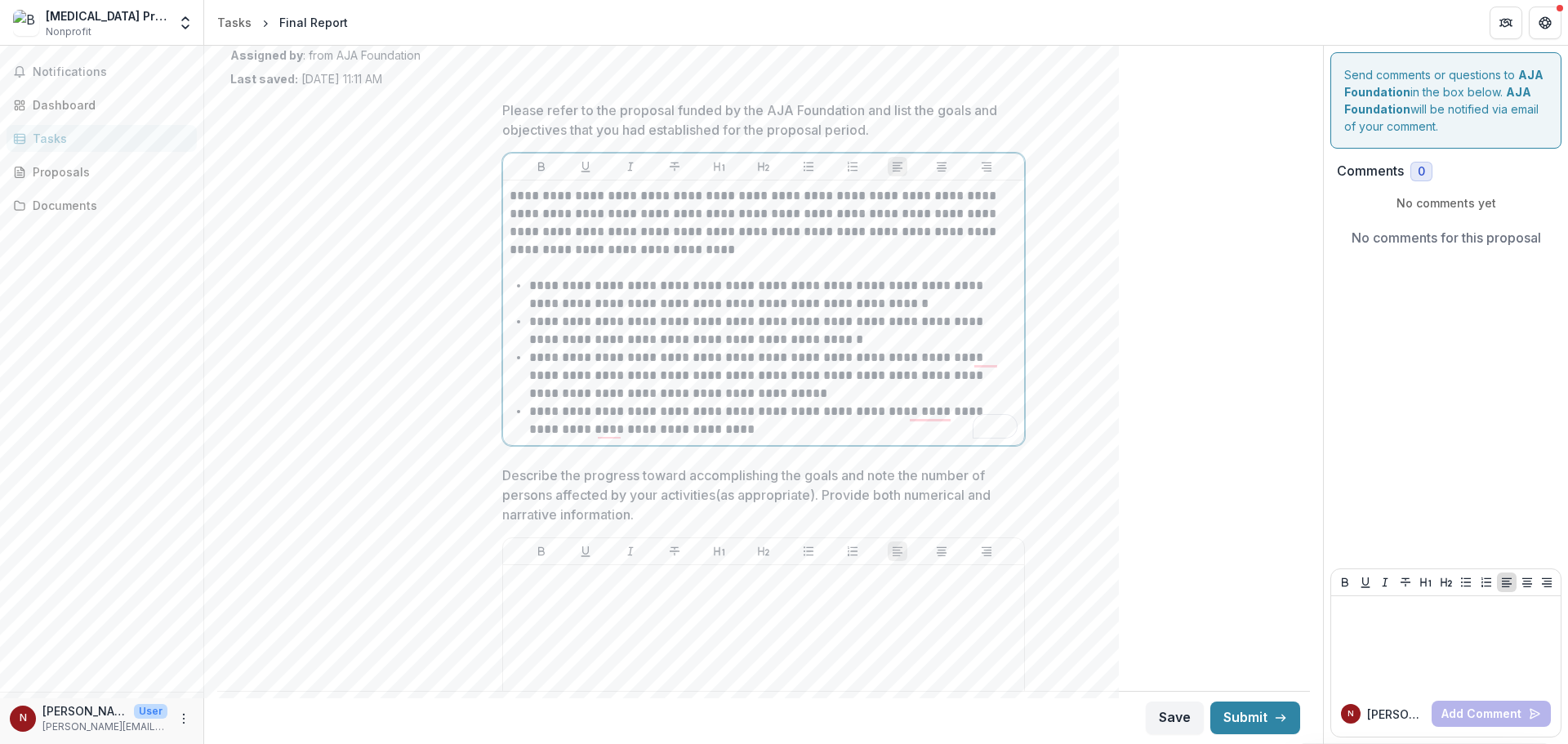 click on "**********" at bounding box center [773, 331] 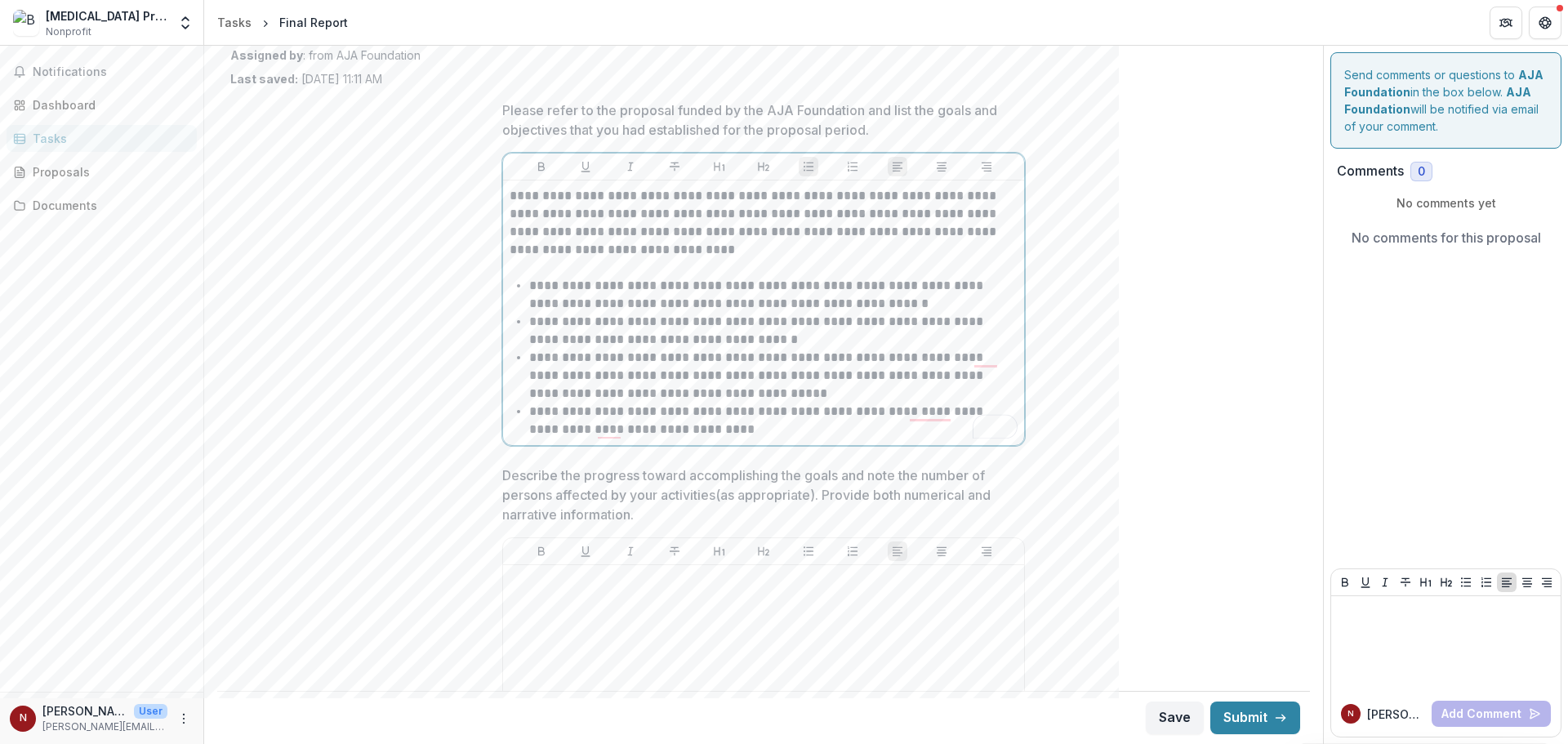 click on "**********" at bounding box center [764, 223] 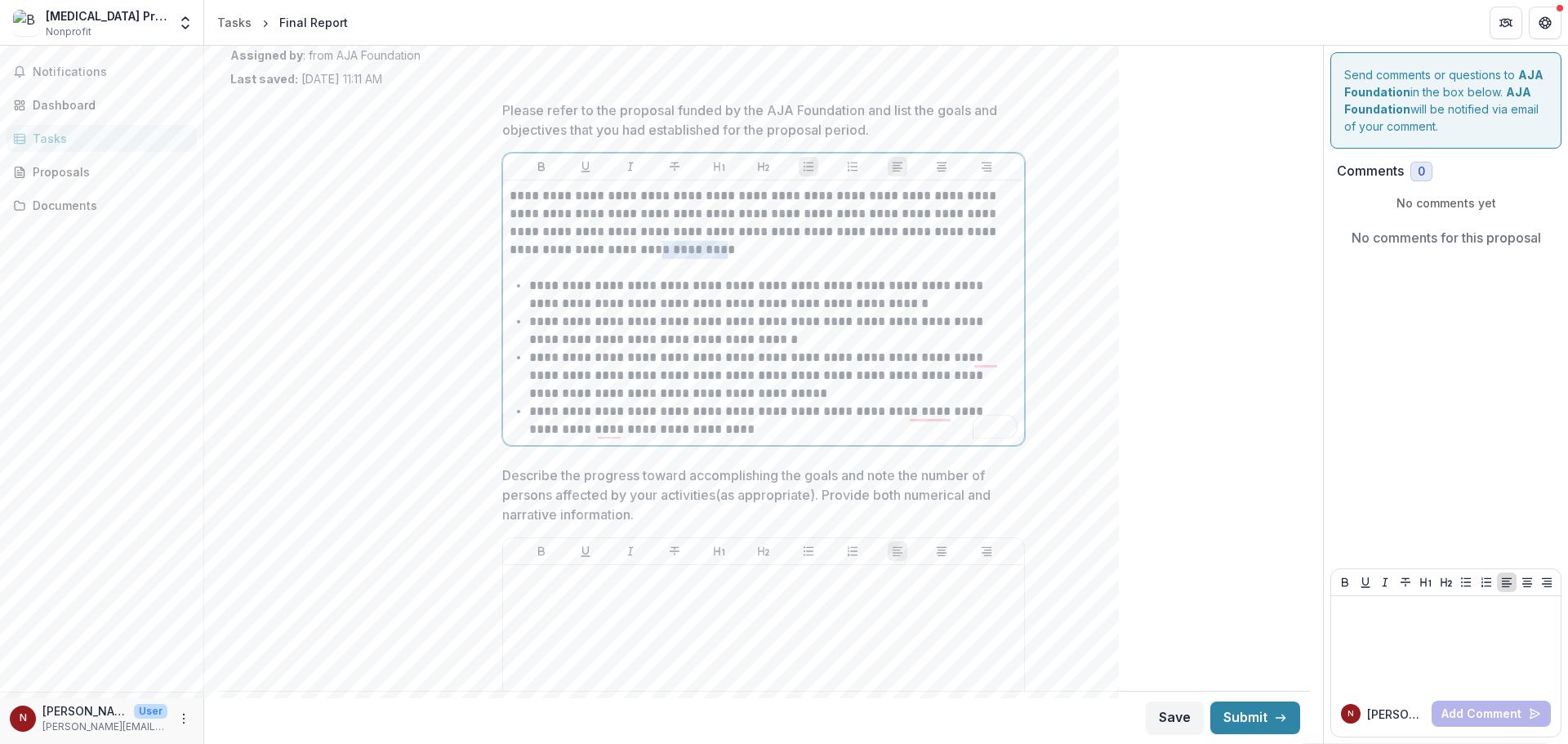click on "**********" at bounding box center (764, 223) 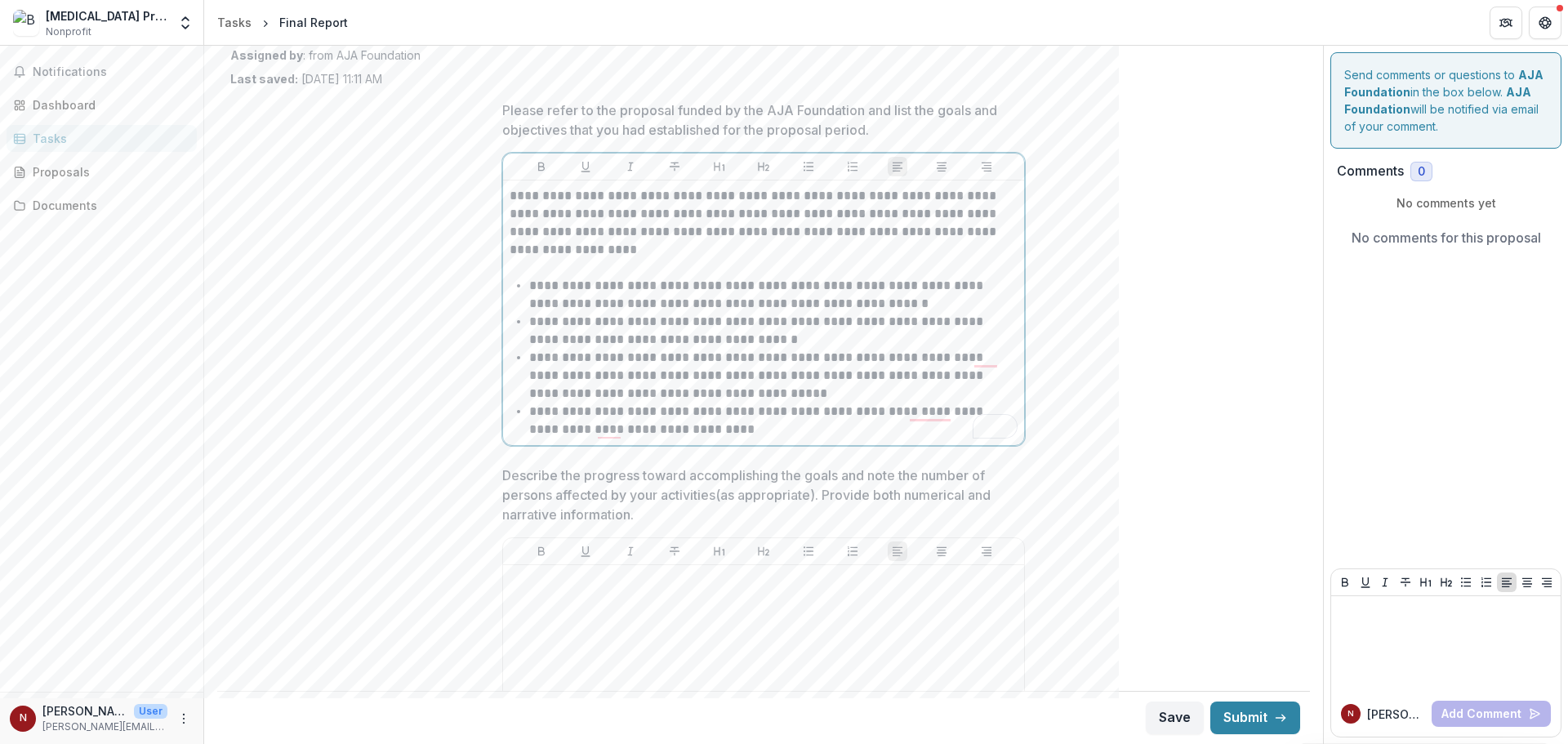 click on "**********" at bounding box center [773, 331] 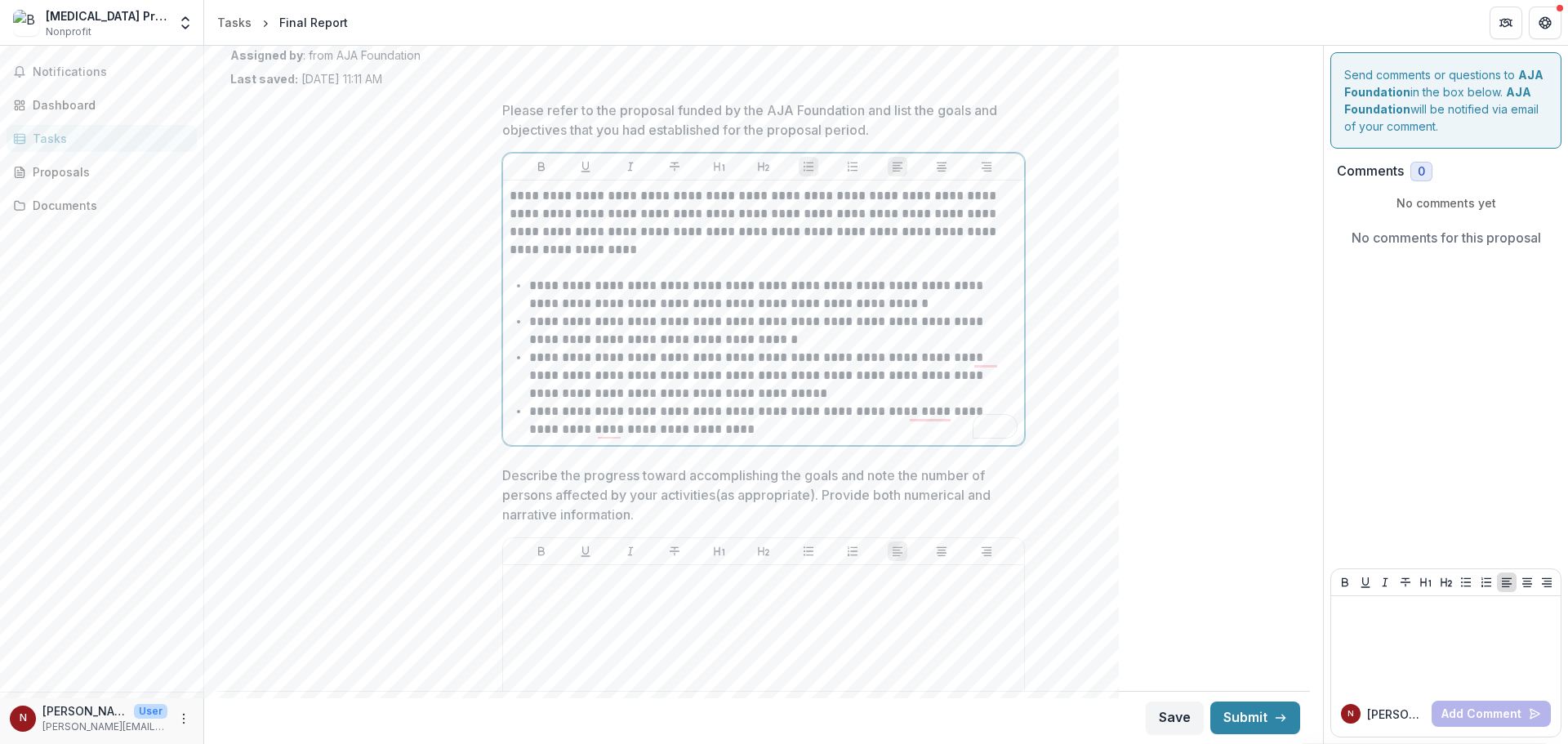 click on "**********" at bounding box center [773, 376] 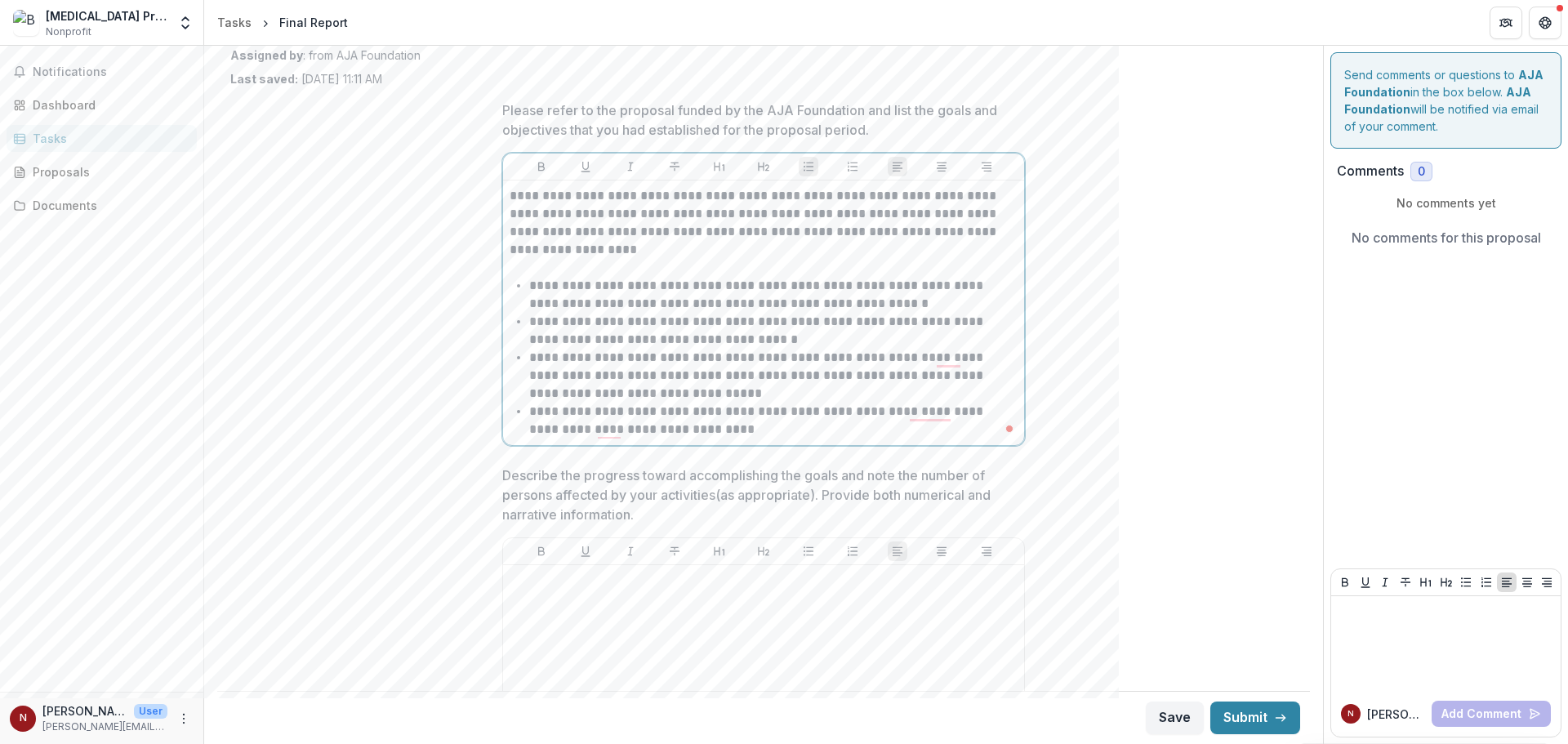 click on "**********" at bounding box center [773, 421] 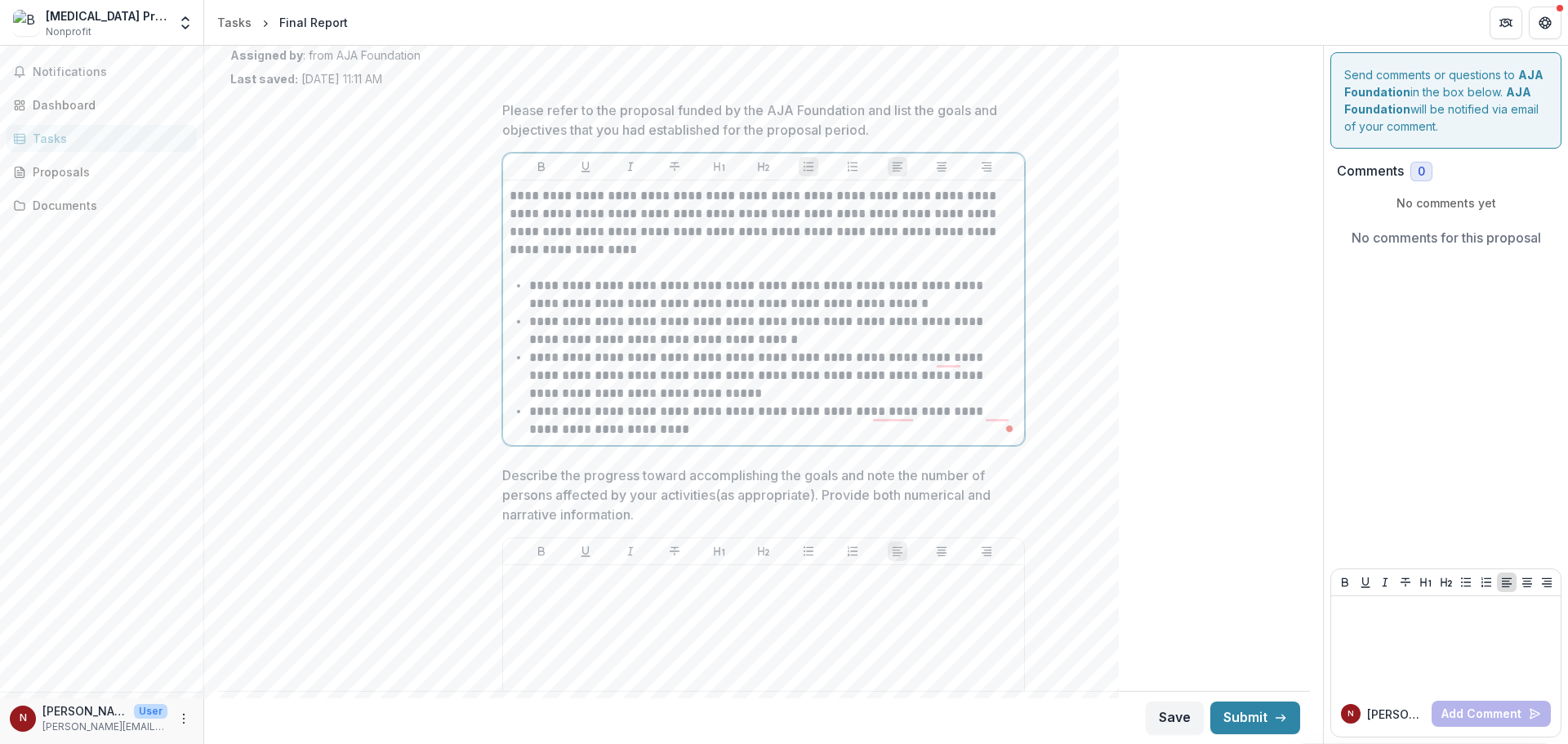 click at bounding box center [764, 268] 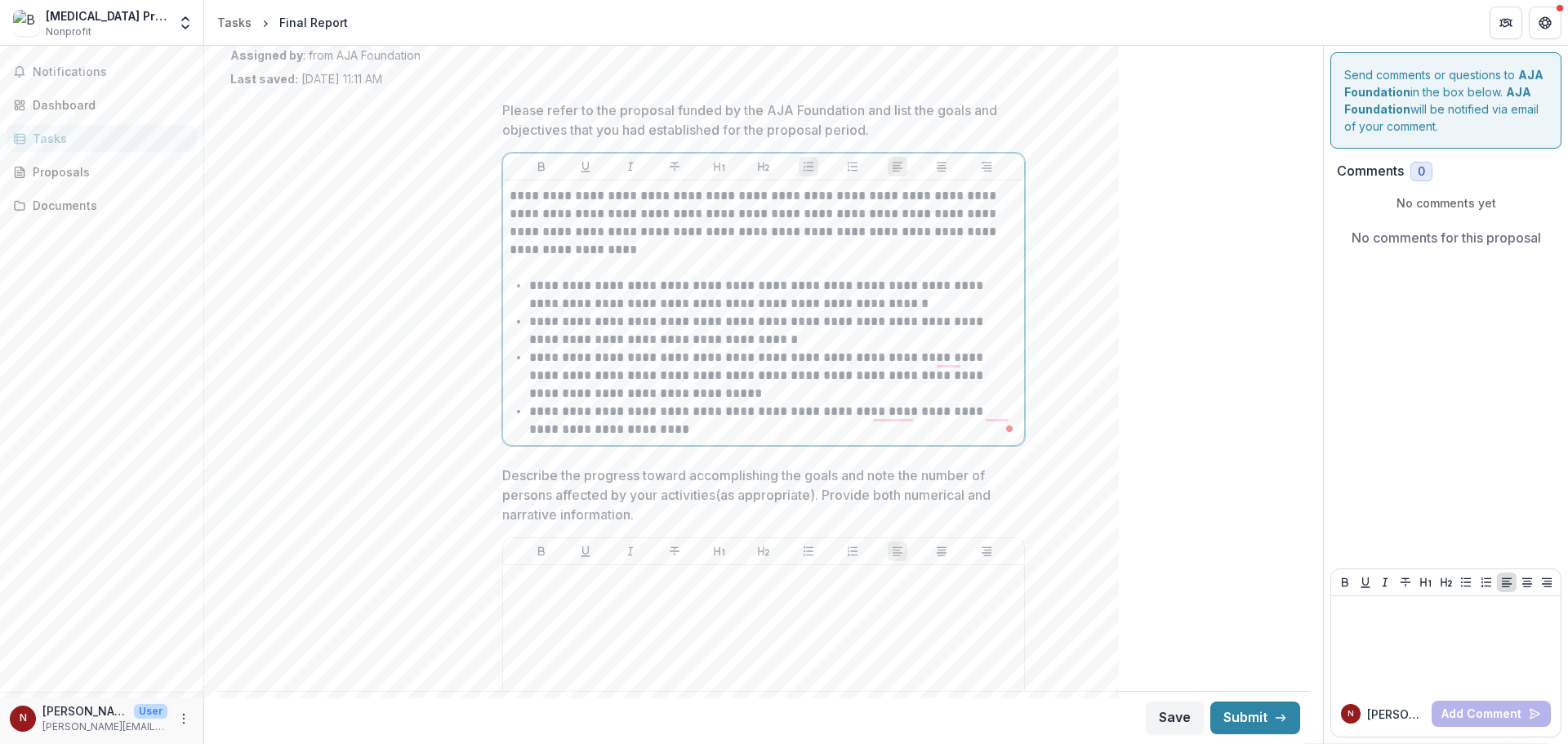 drag, startPoint x: 693, startPoint y: 363, endPoint x: 860, endPoint y: 318, distance: 172.95664 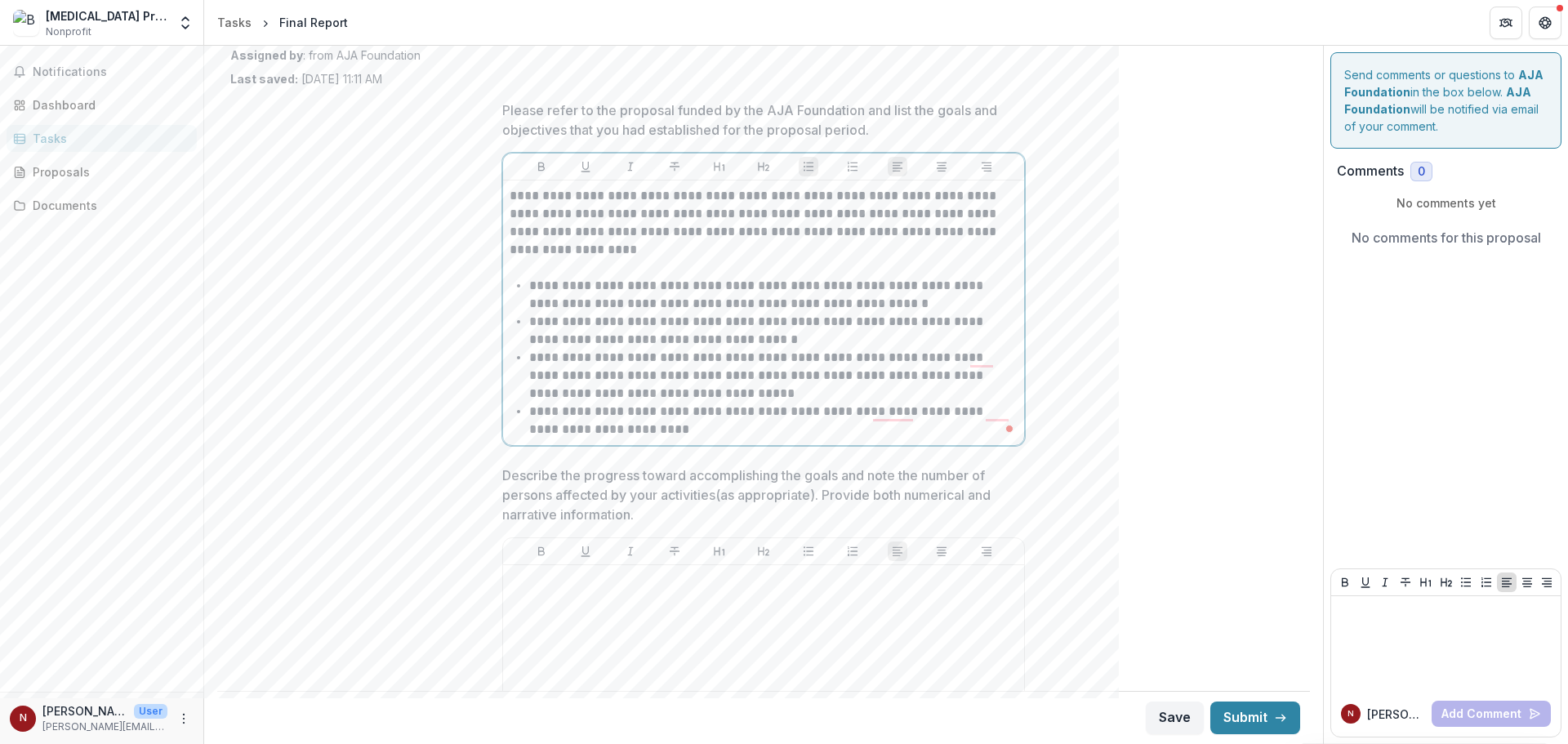click on "**********" at bounding box center [773, 376] 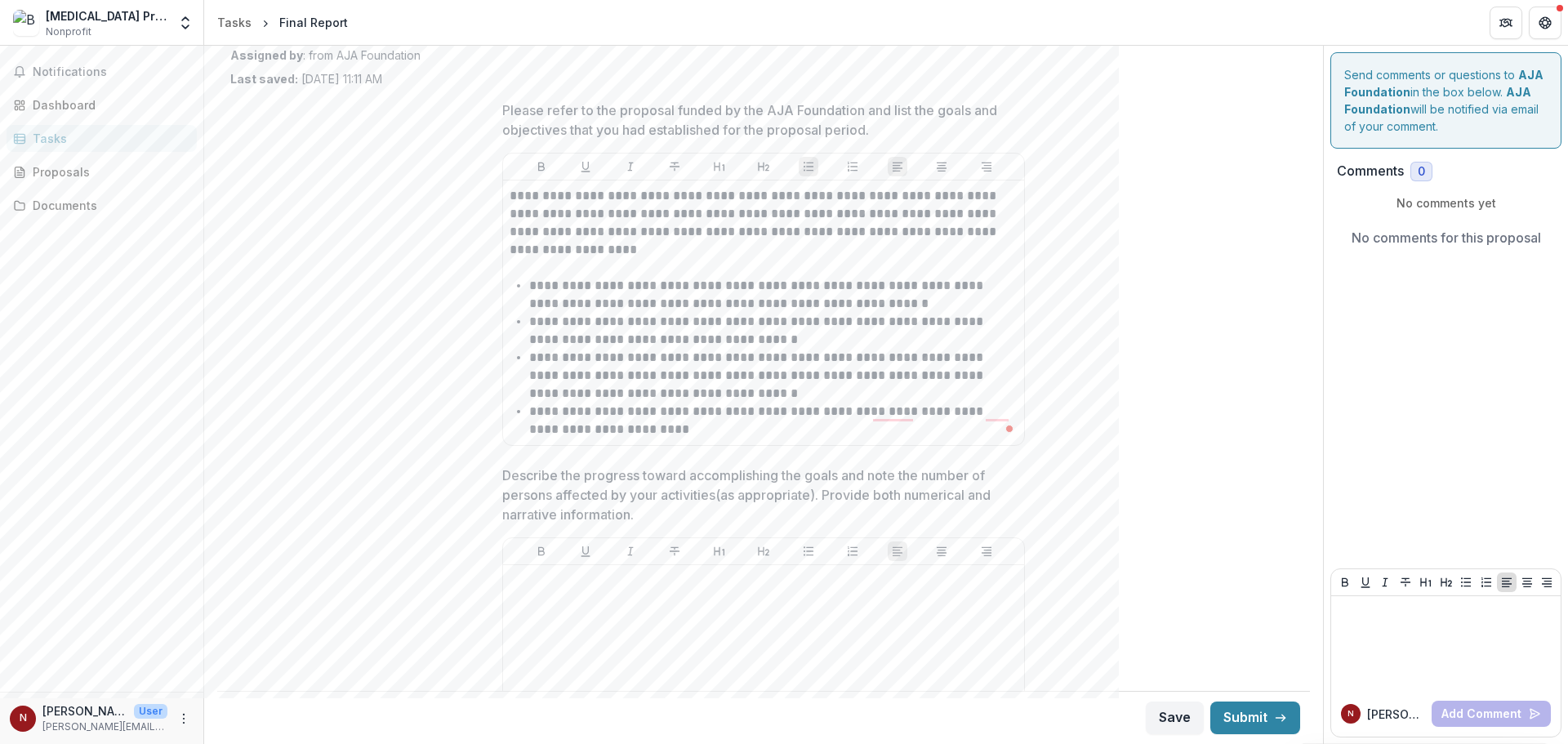 scroll, scrollTop: 163, scrollLeft: 0, axis: vertical 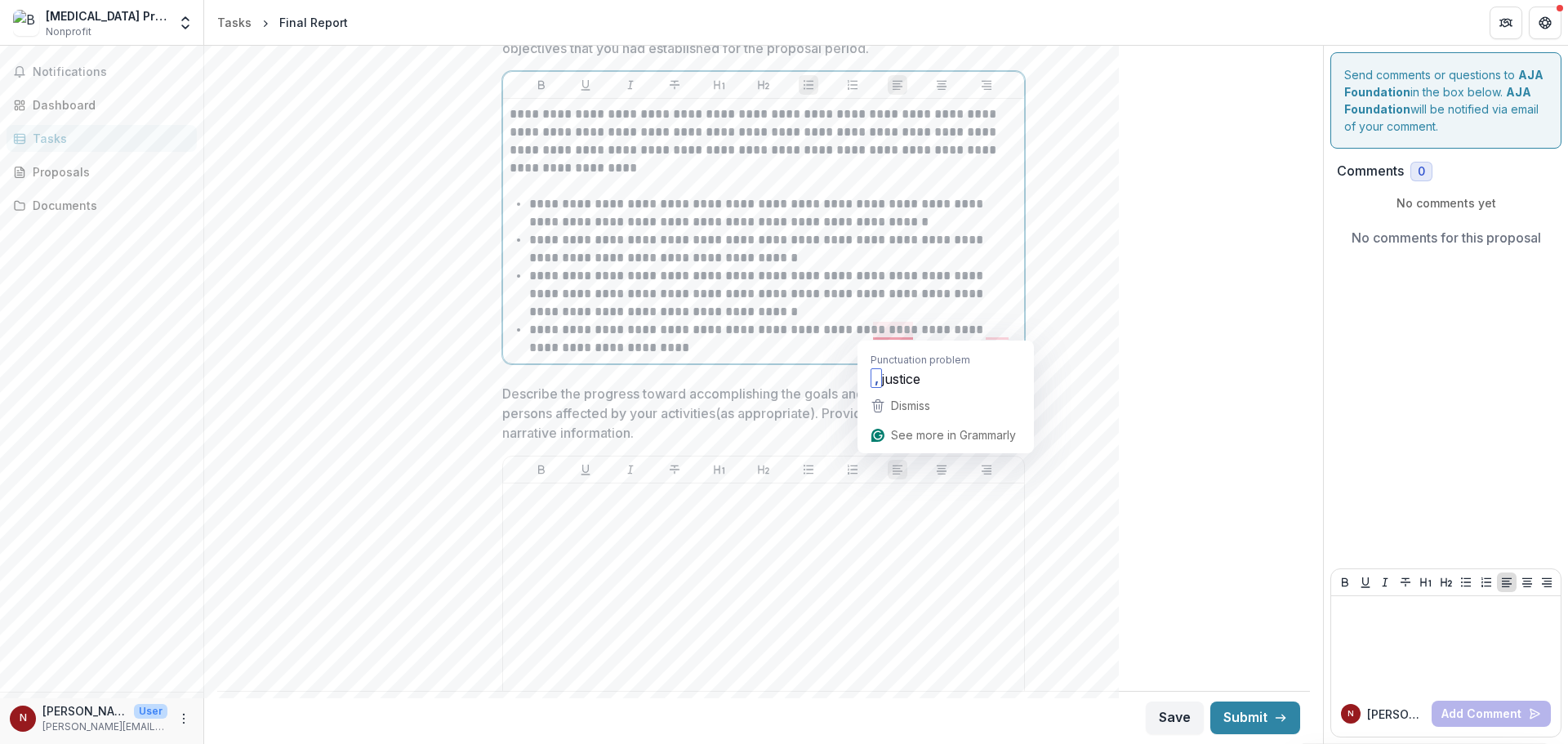 click on "**********" at bounding box center [773, 339] 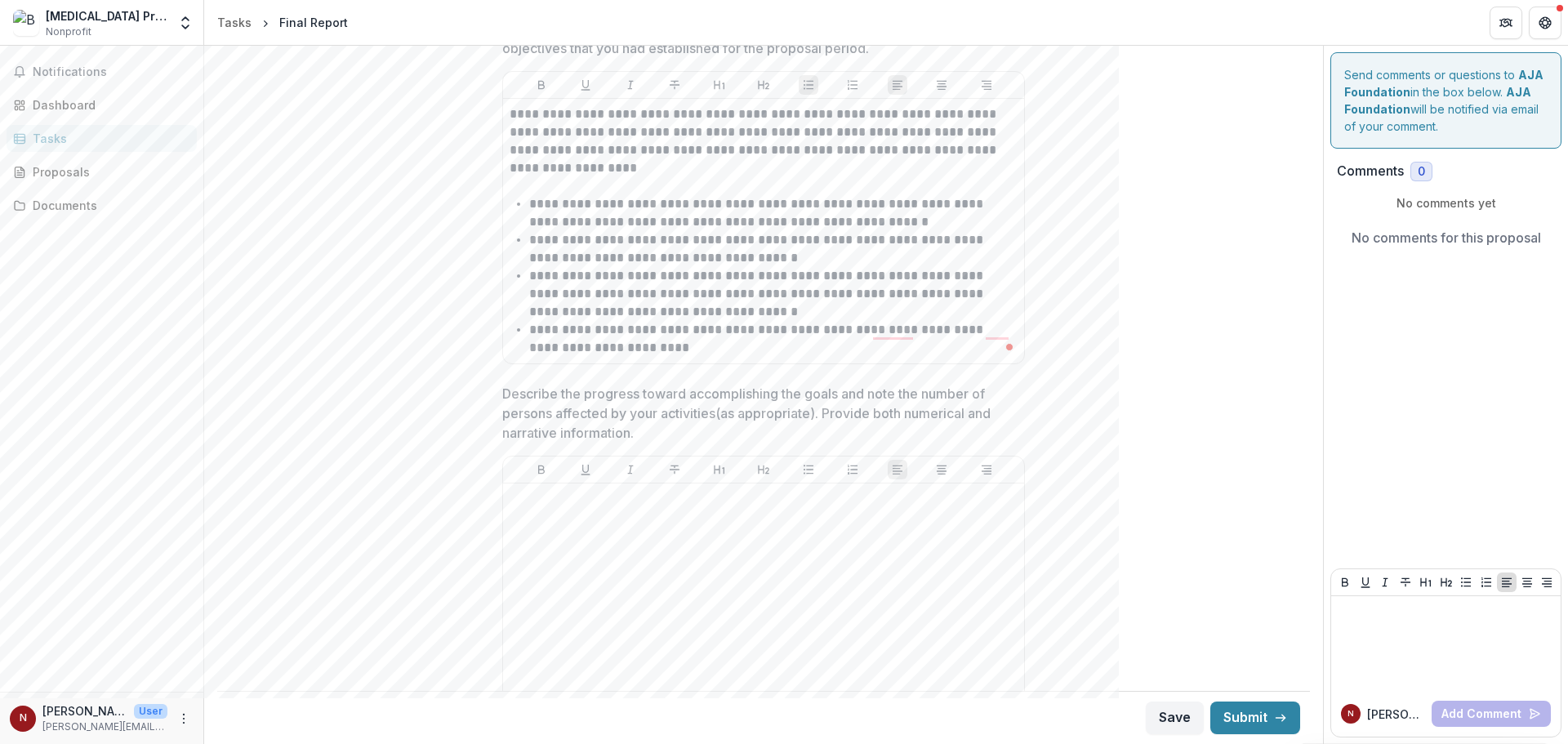 click at bounding box center (1010, 346) 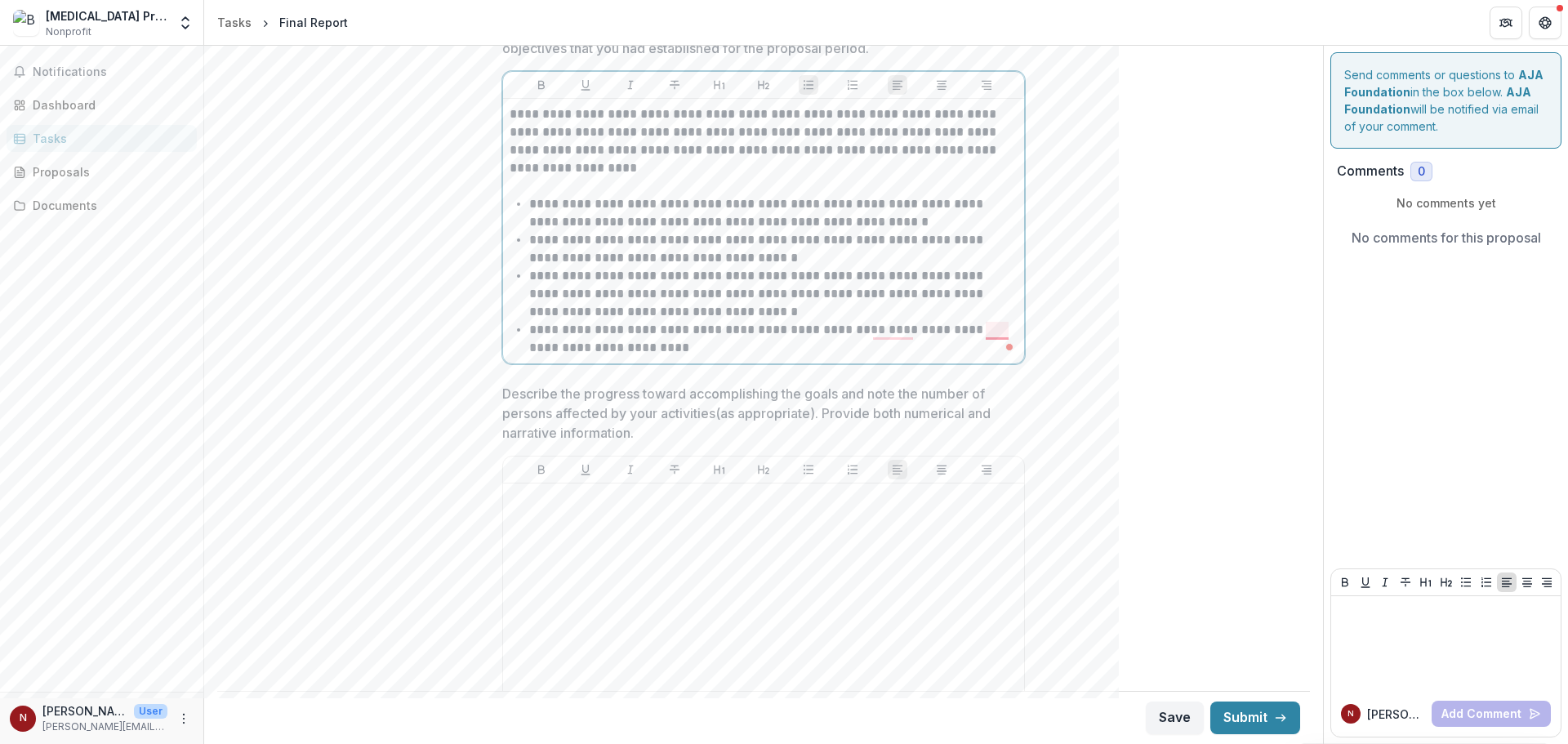 click on "**********" at bounding box center (773, 339) 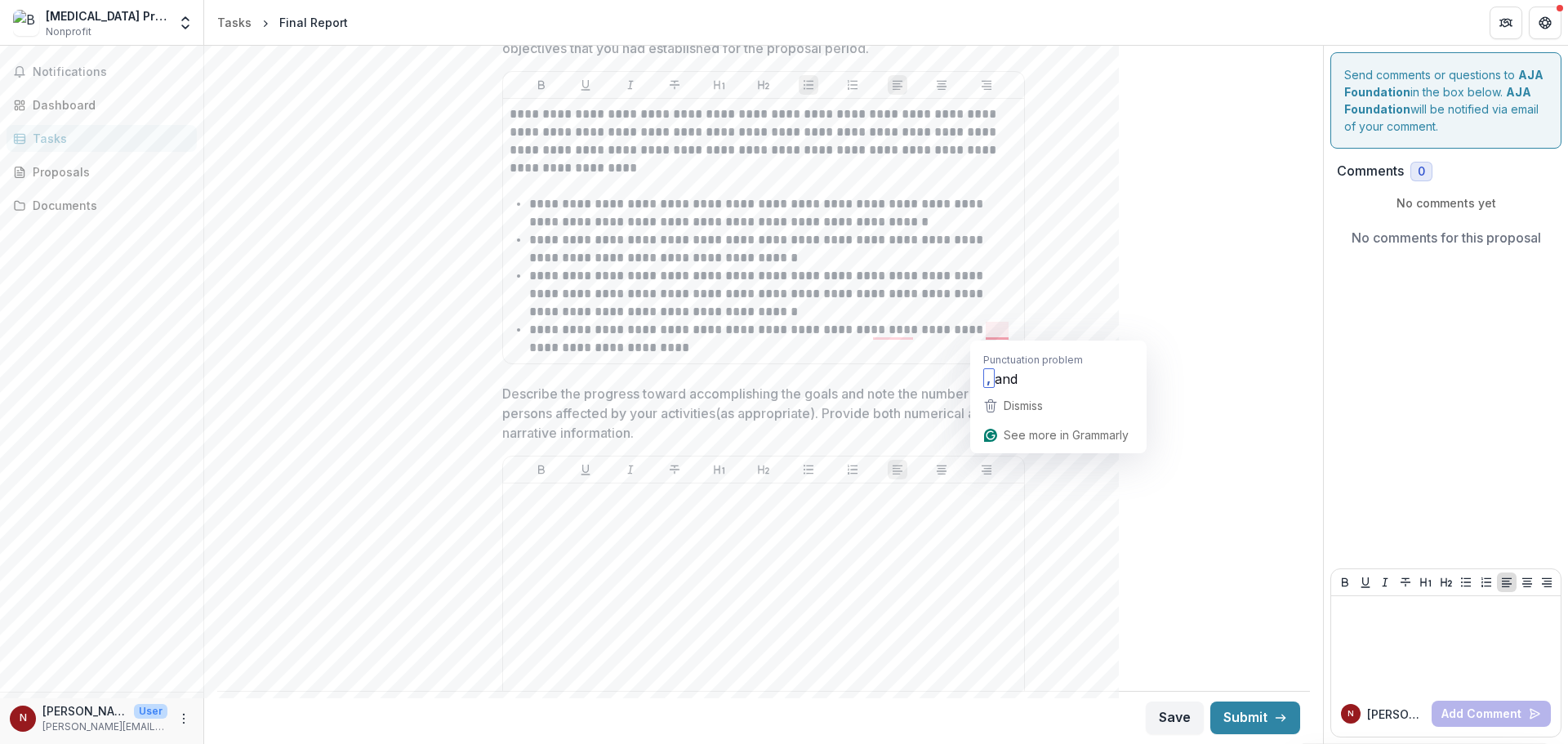 click on "**********" at bounding box center (764, 1270) 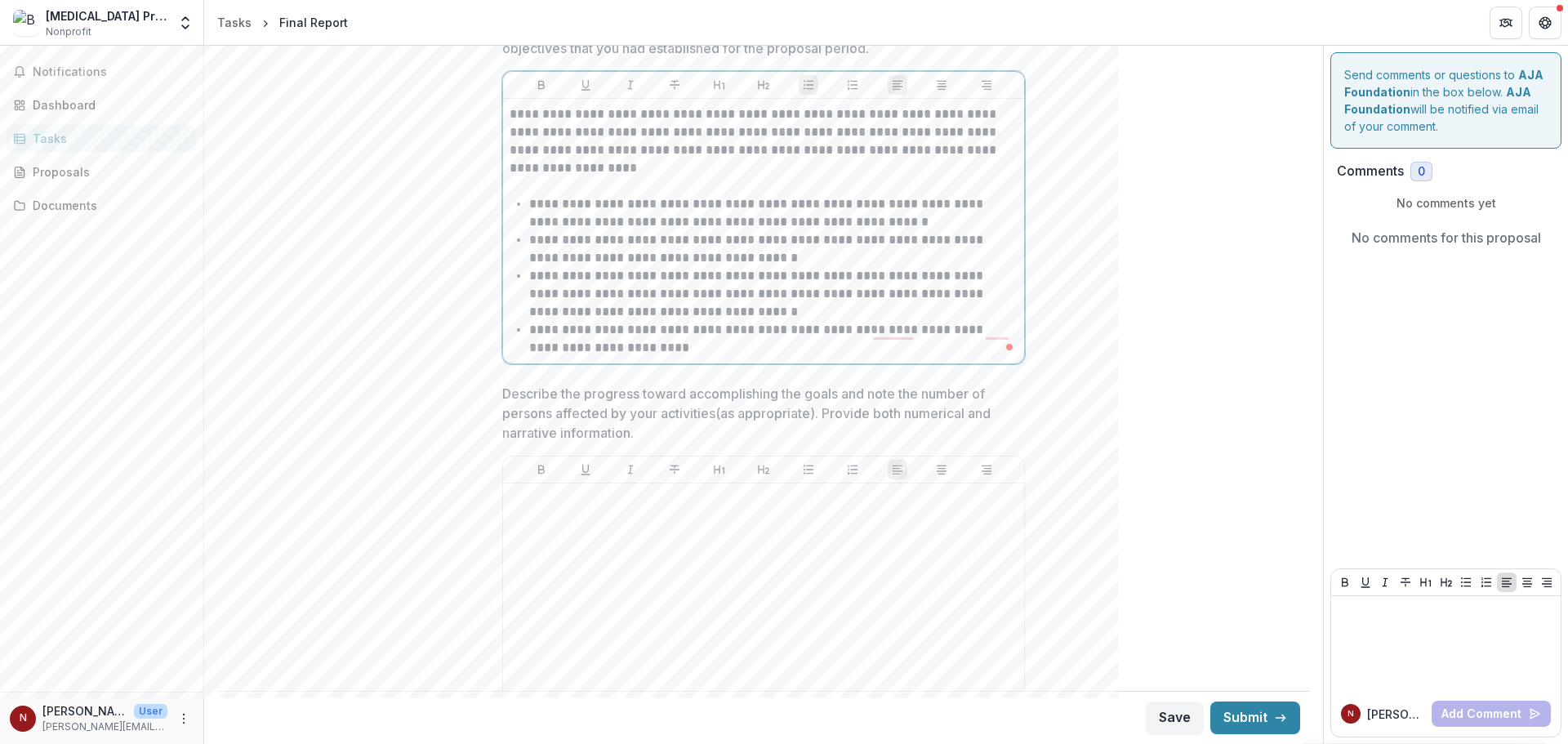 click on "**********" at bounding box center (773, 339) 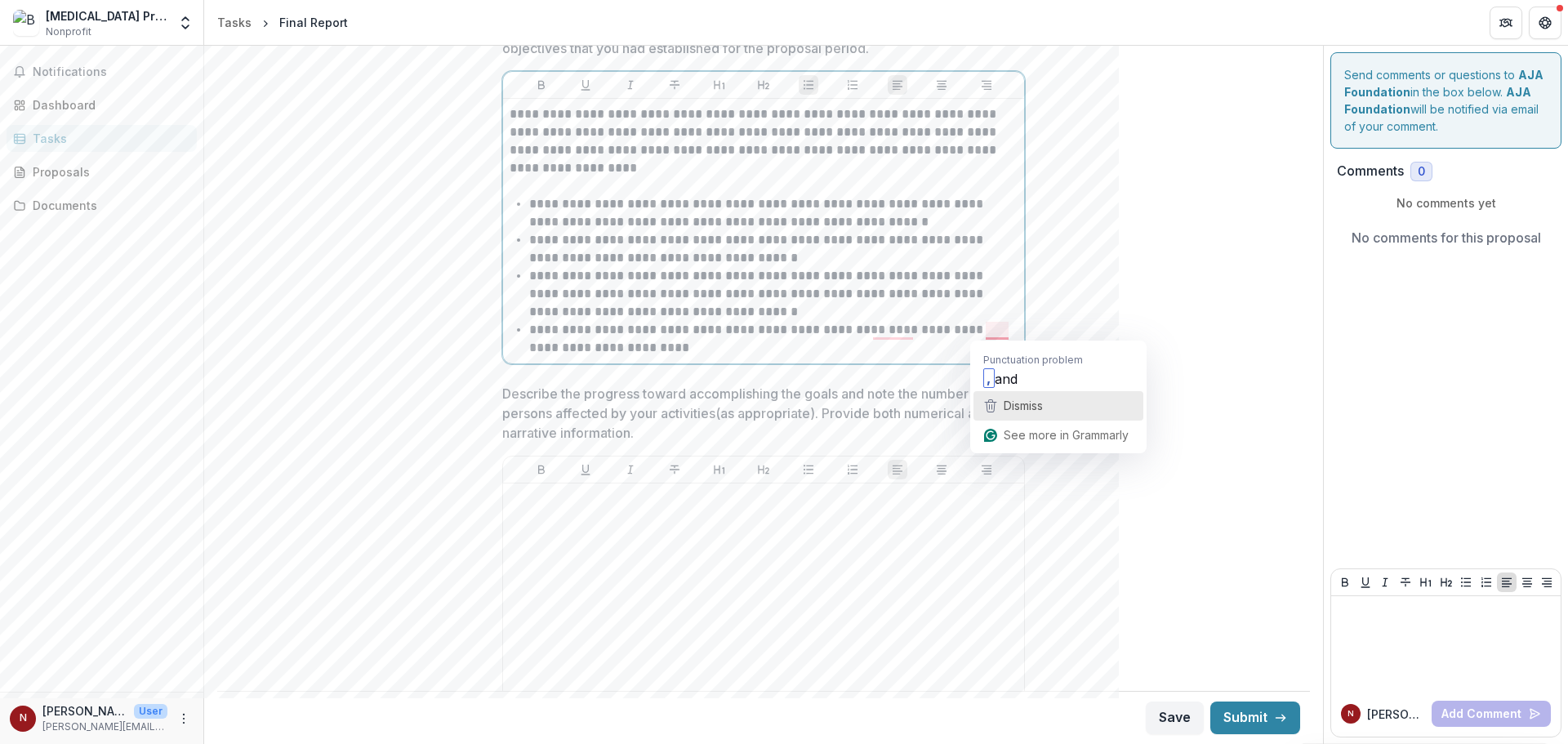 click on "Dismiss" at bounding box center [1023, 405] 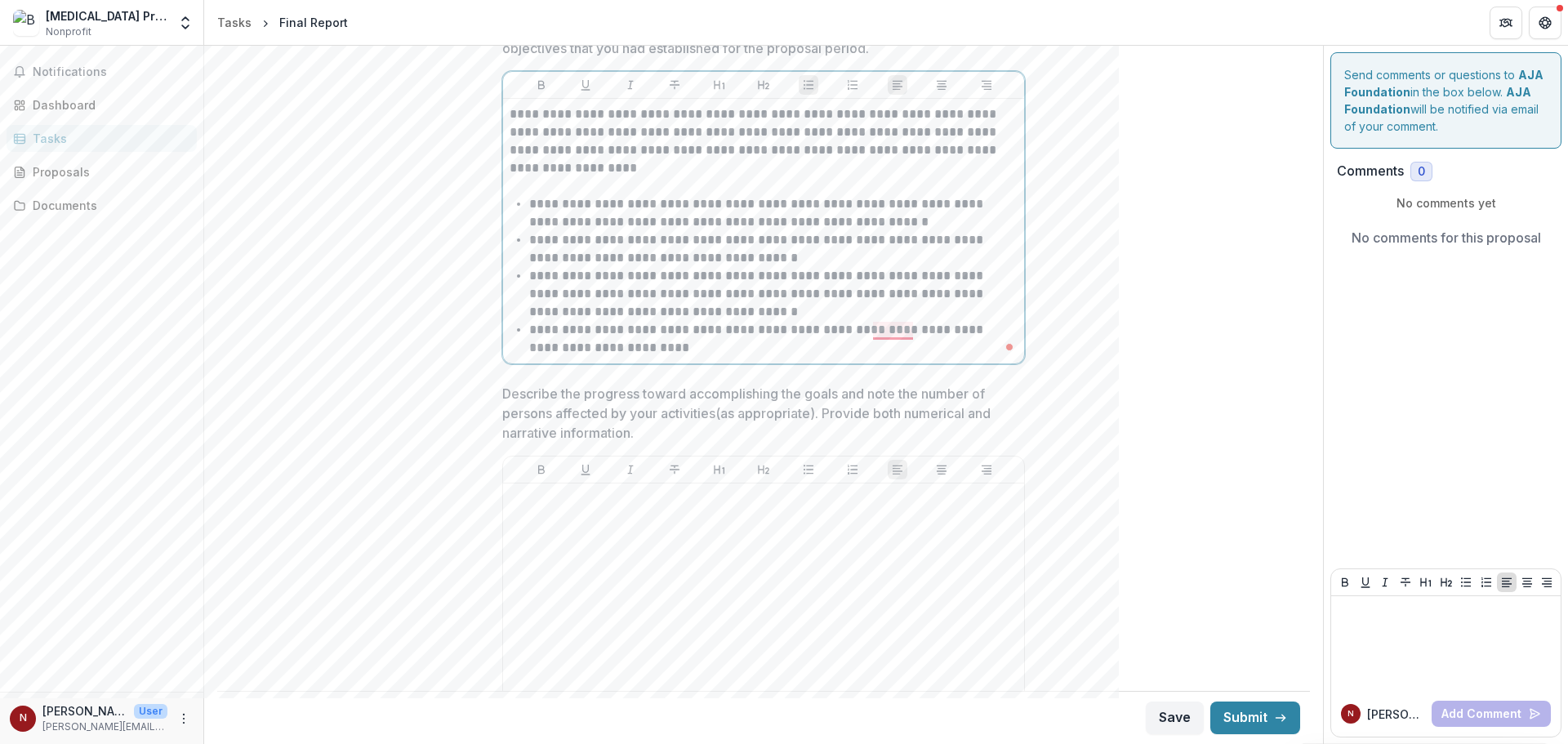 click on "**********" at bounding box center [773, 339] 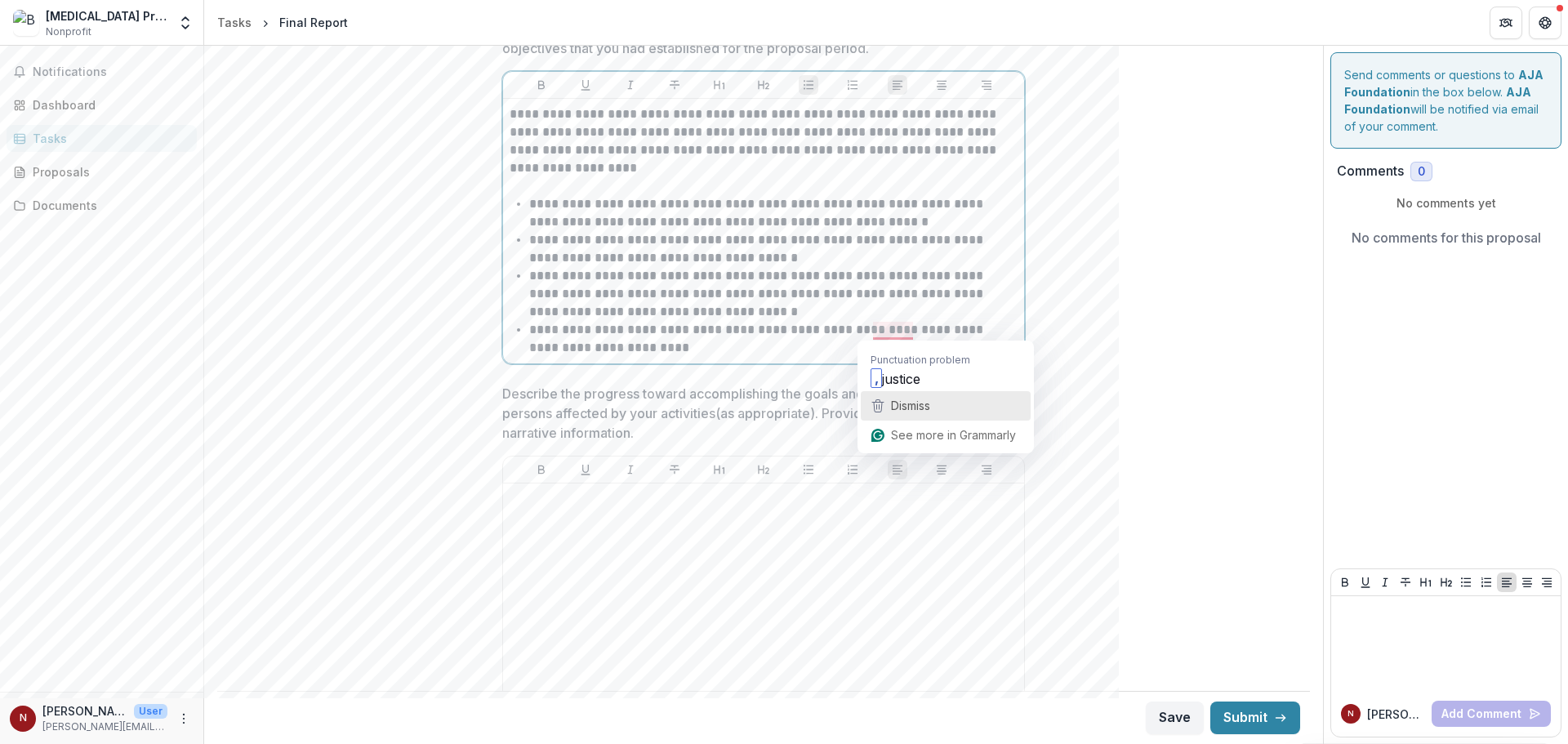 click on "Dismiss" at bounding box center (911, 405) 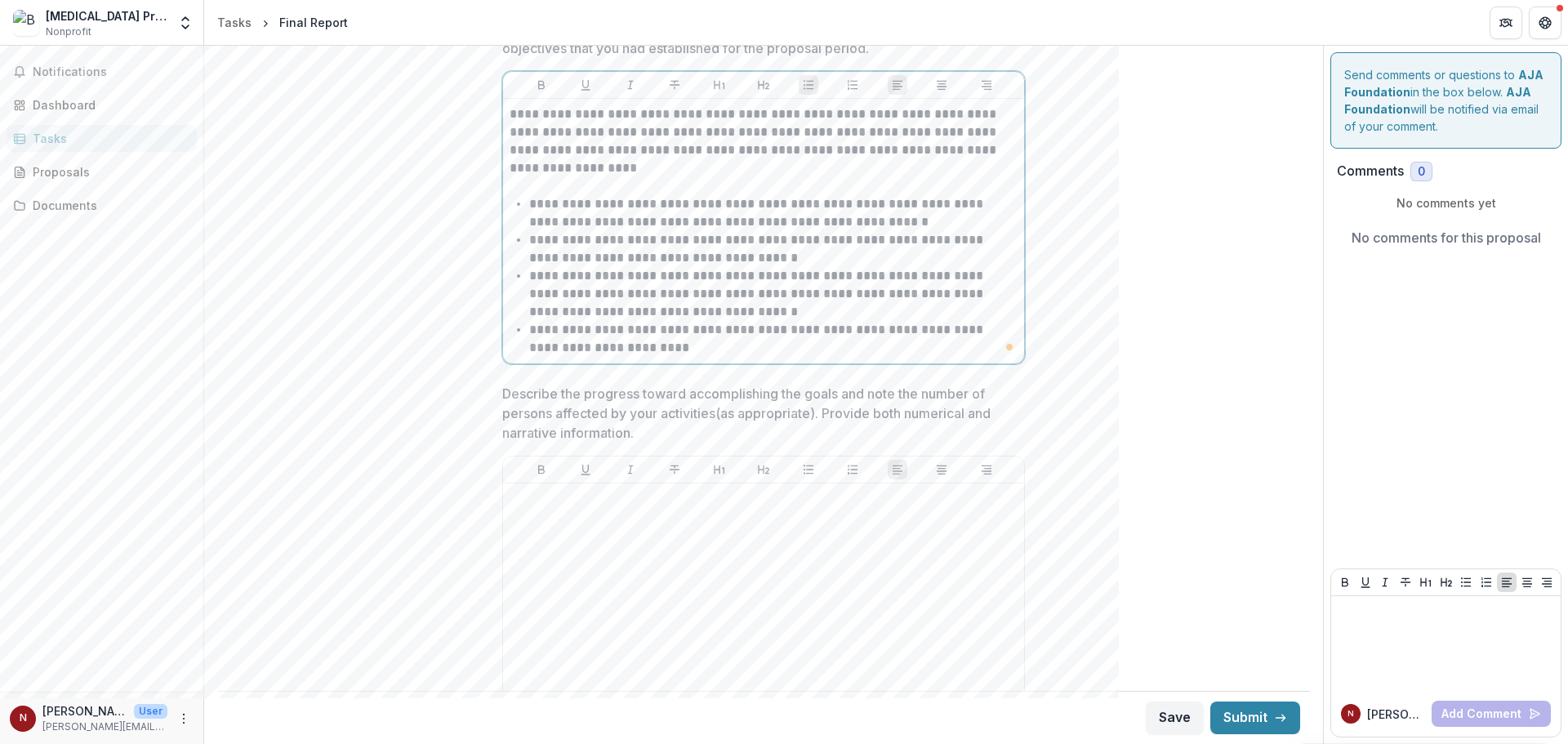 click on "**********" at bounding box center [773, 294] 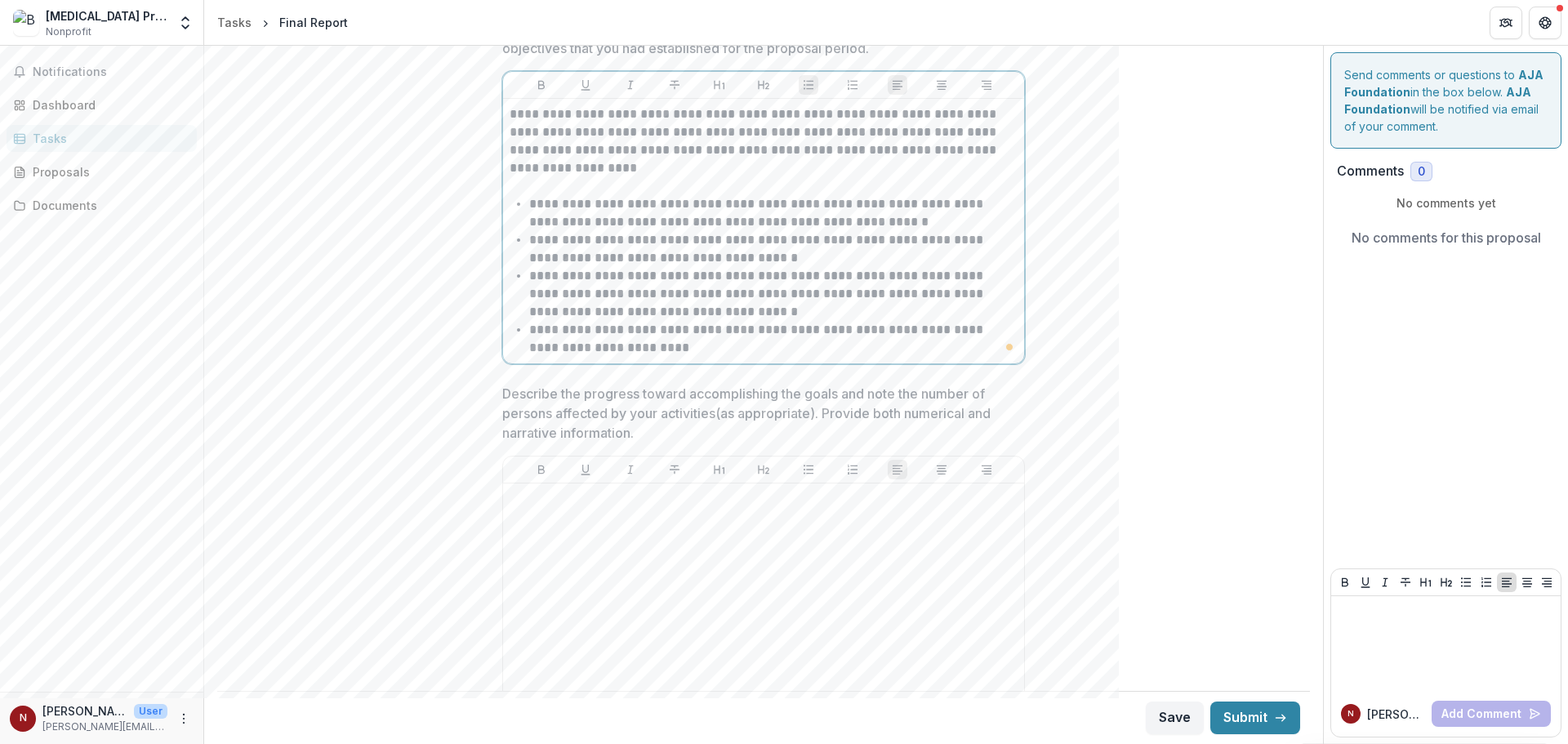 scroll, scrollTop: 301, scrollLeft: 0, axis: vertical 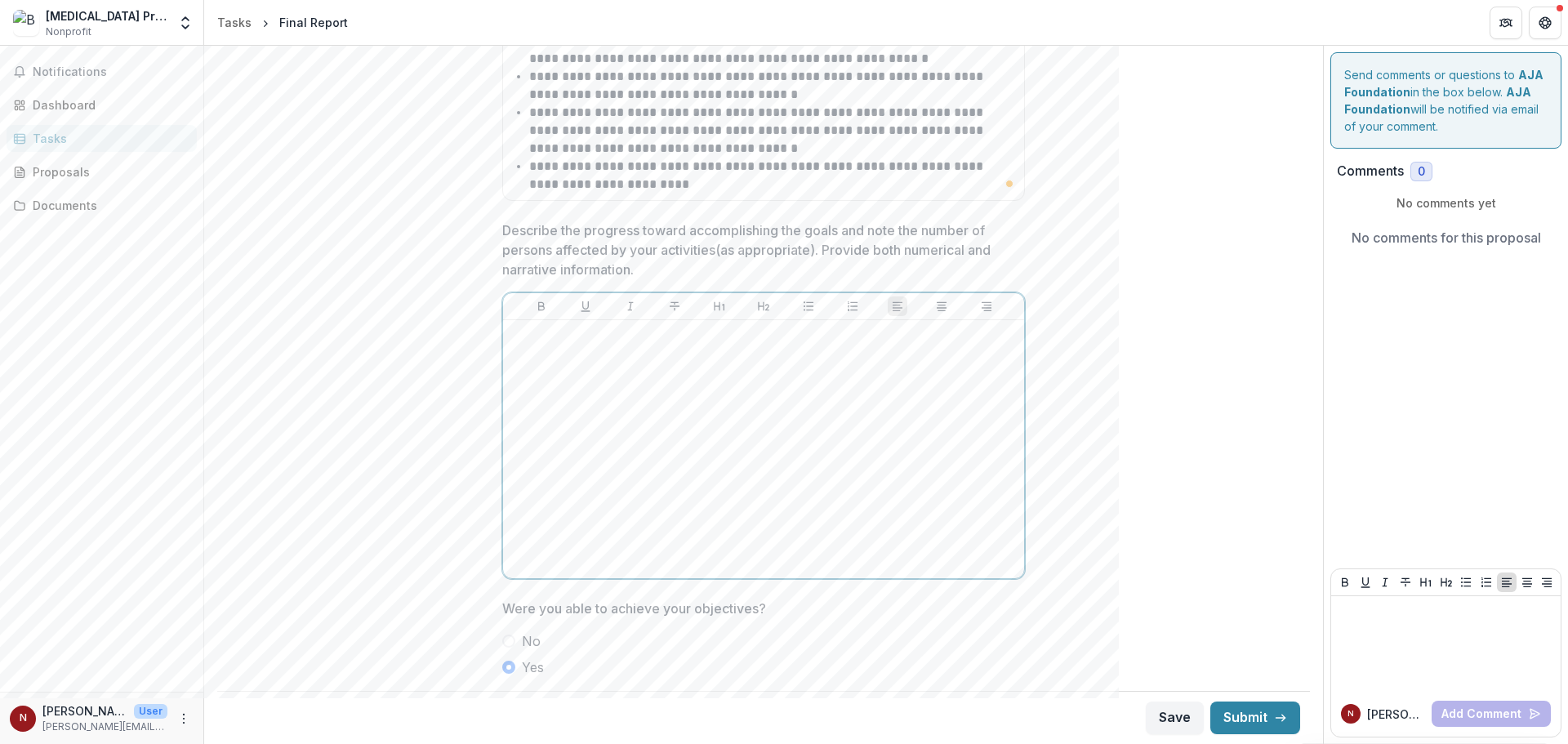 click at bounding box center (764, 449) 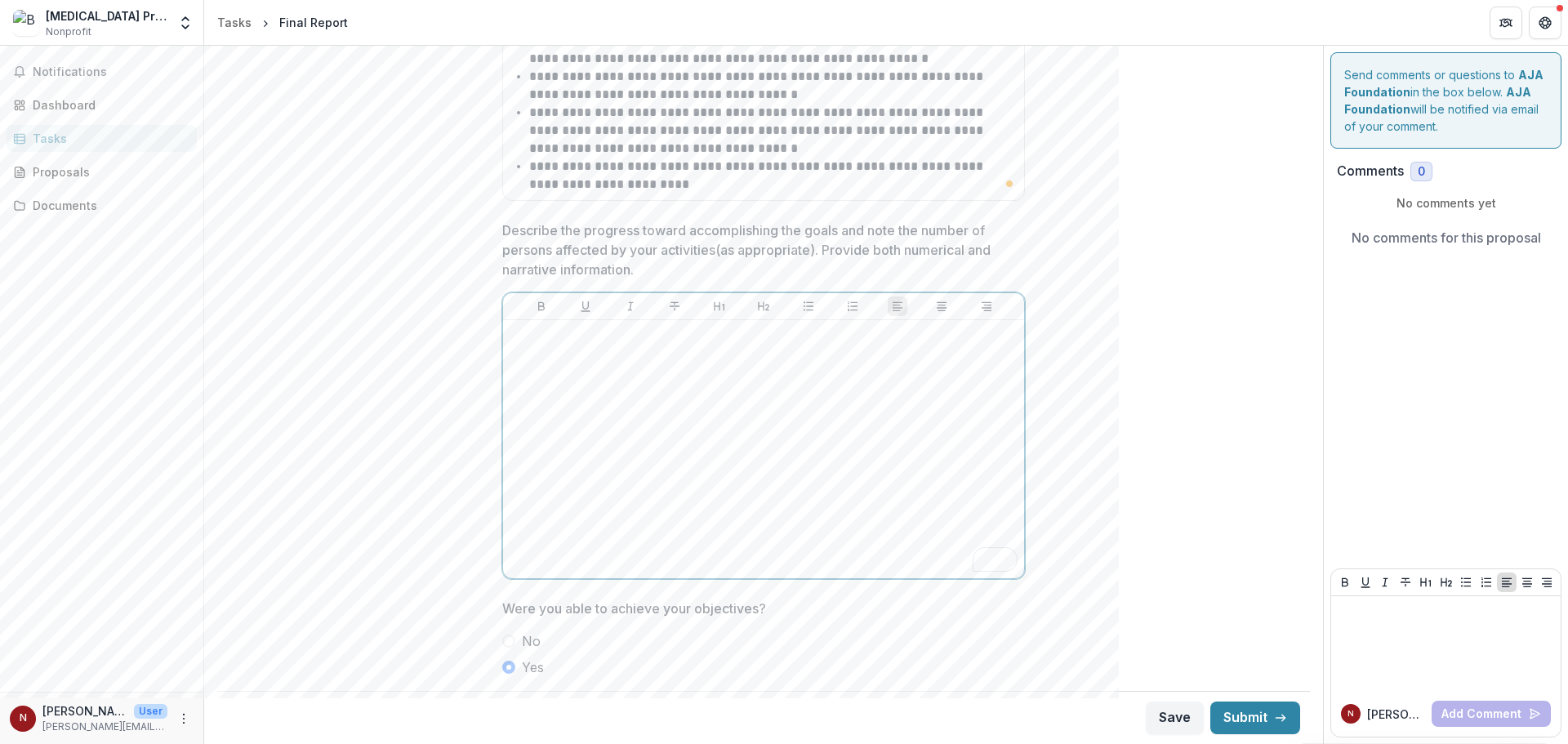 drag, startPoint x: 565, startPoint y: 345, endPoint x: 675, endPoint y: 412, distance: 128.79829 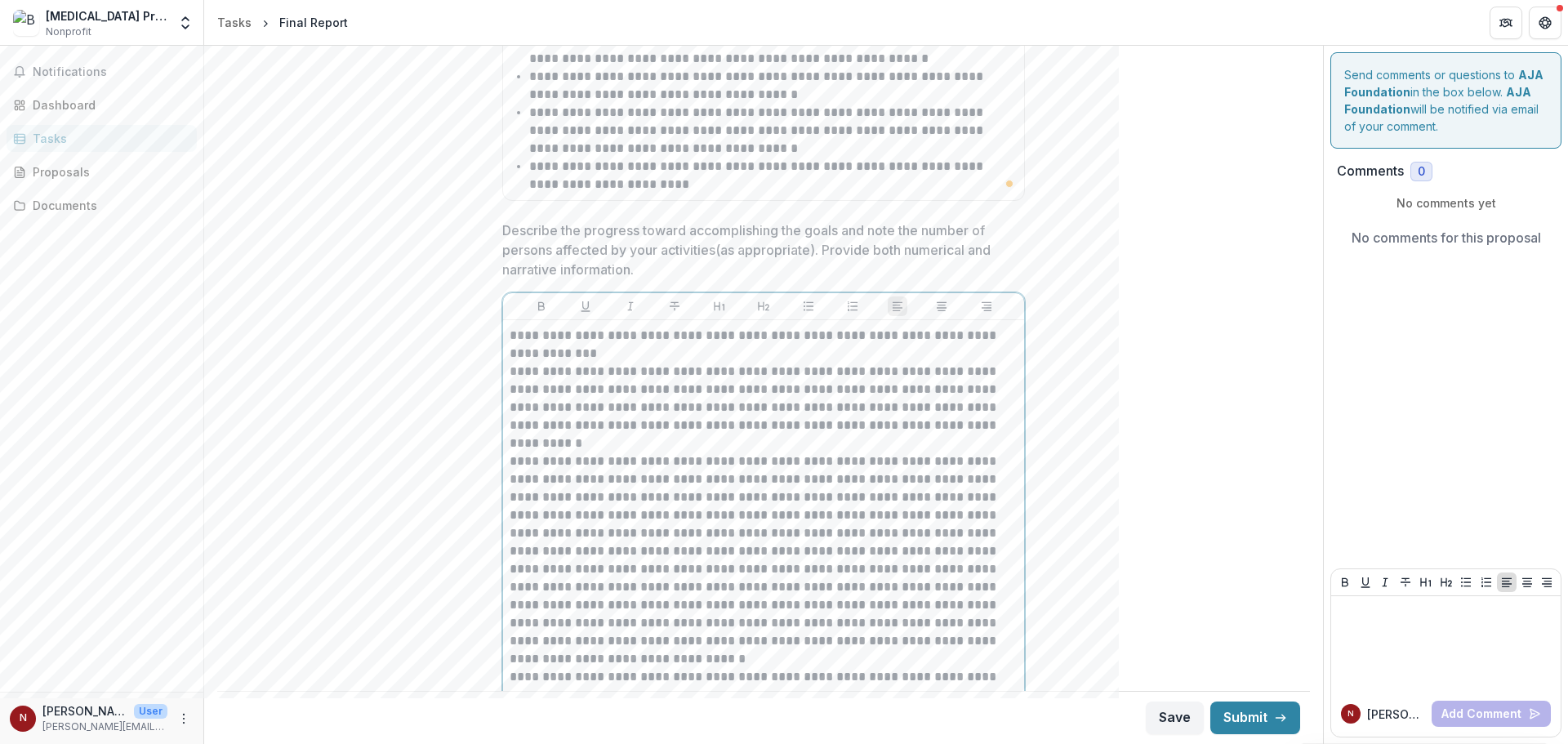 scroll, scrollTop: 703, scrollLeft: 0, axis: vertical 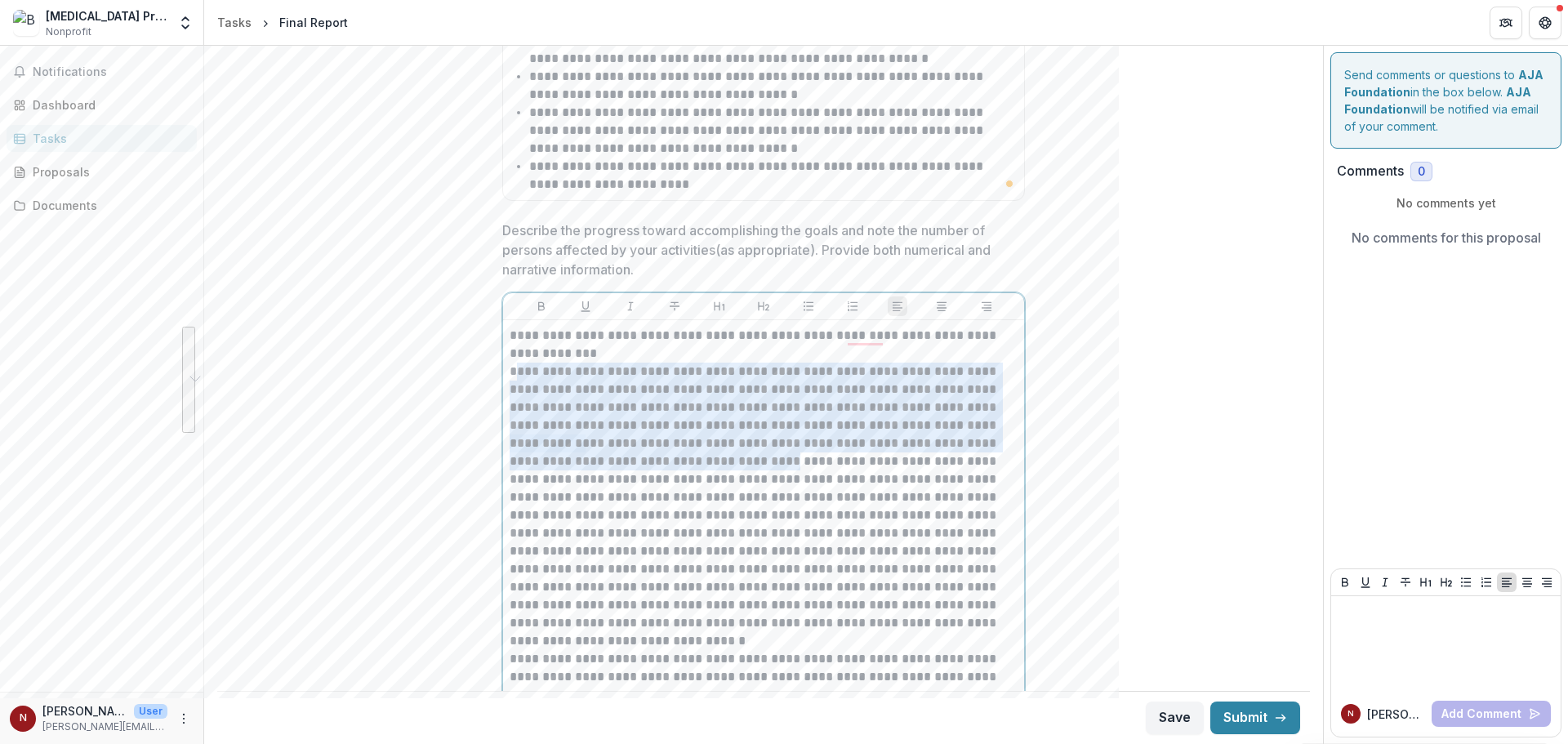 drag, startPoint x: 519, startPoint y: 373, endPoint x: 779, endPoint y: 460, distance: 274.16966 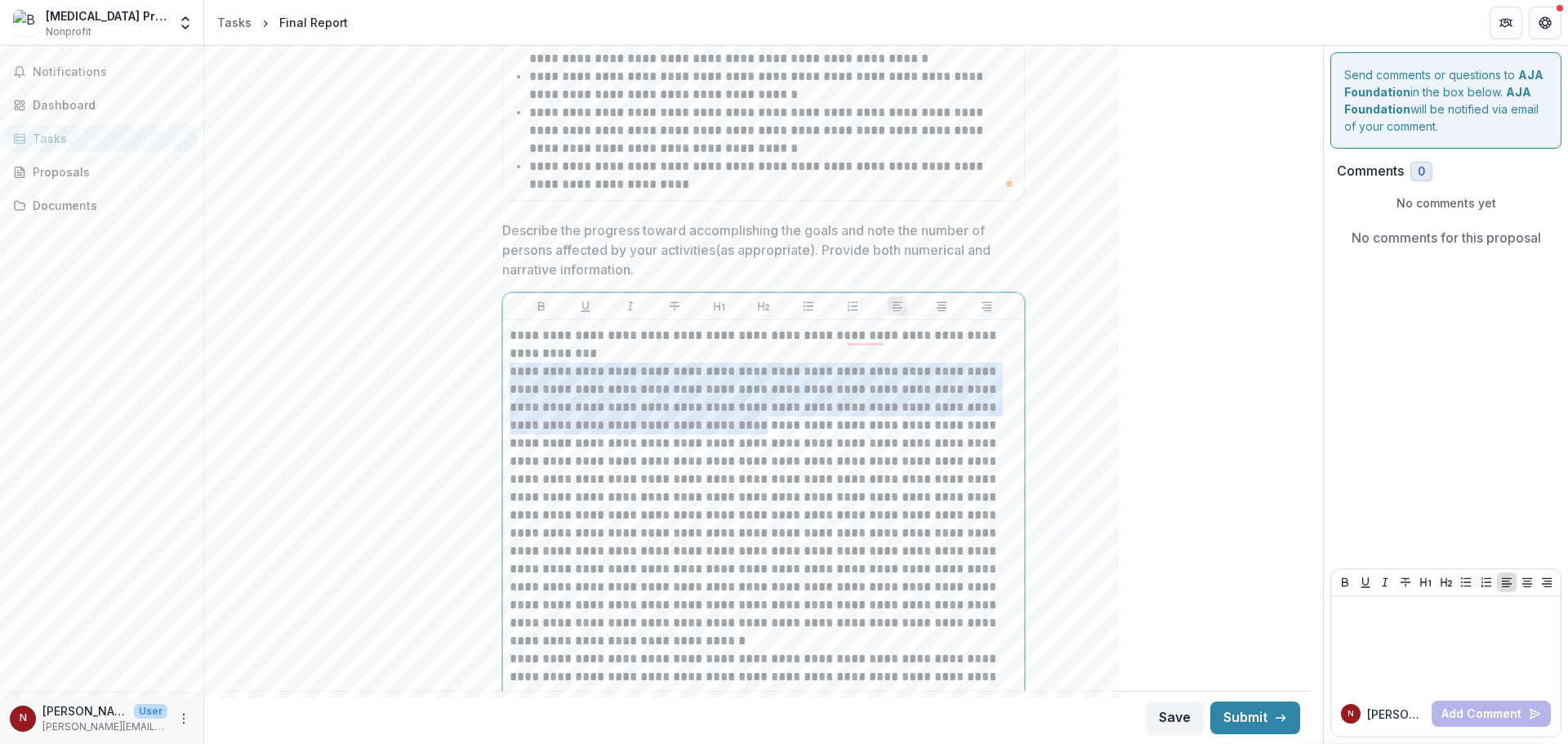 scroll, scrollTop: 594, scrollLeft: 0, axis: vertical 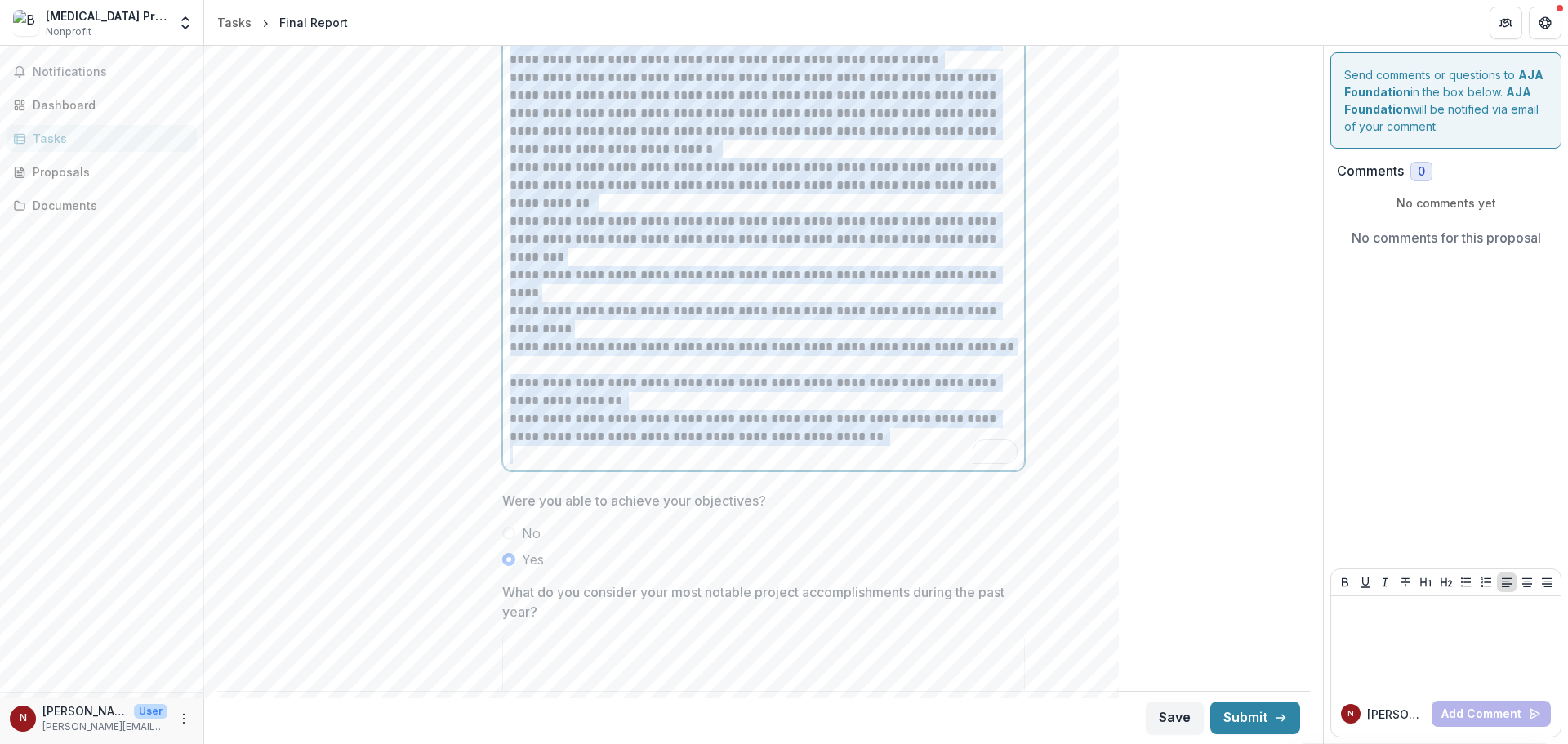 drag, startPoint x: 509, startPoint y: 372, endPoint x: 919, endPoint y: 451, distance: 417.54161 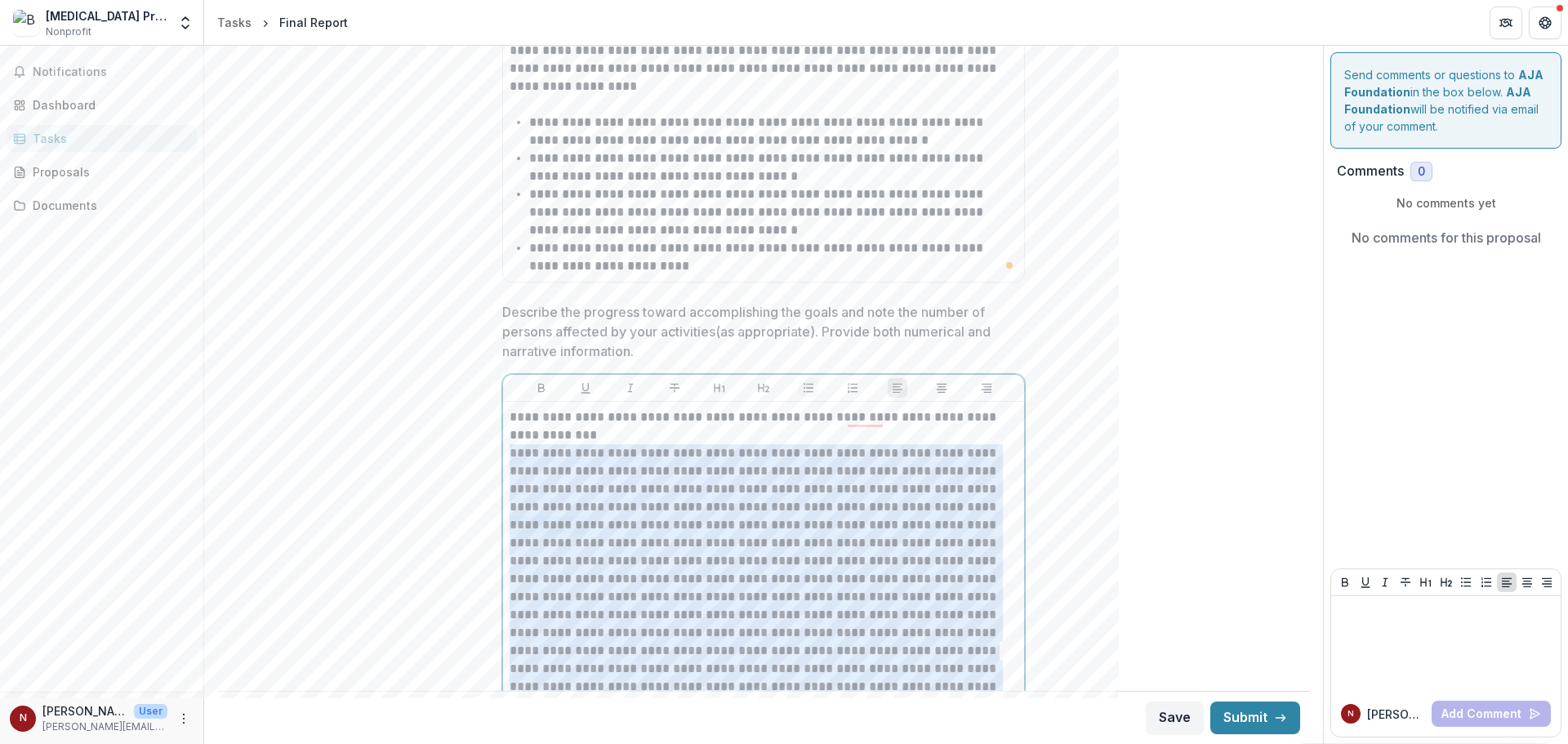 click 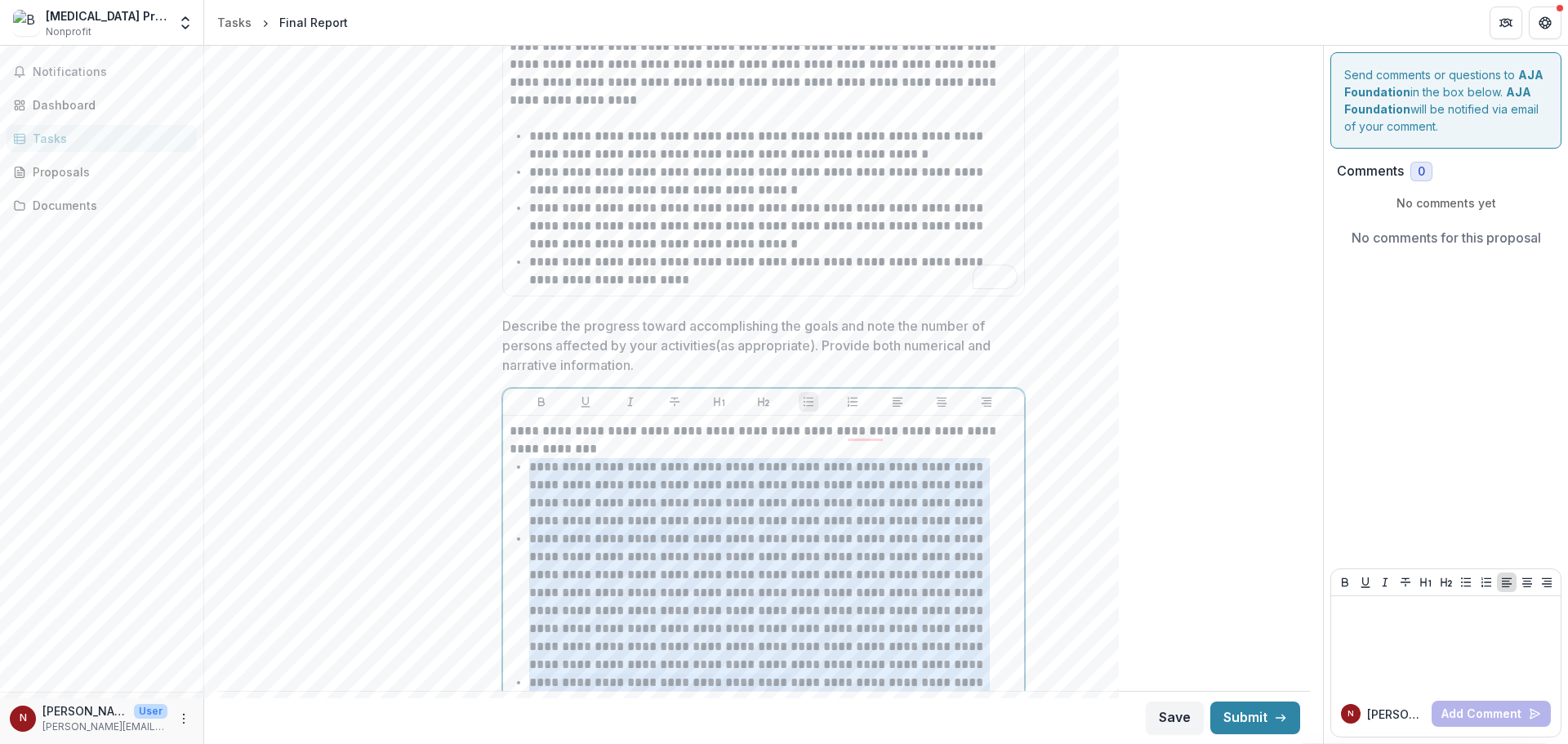 click on "**********" at bounding box center (773, 494) 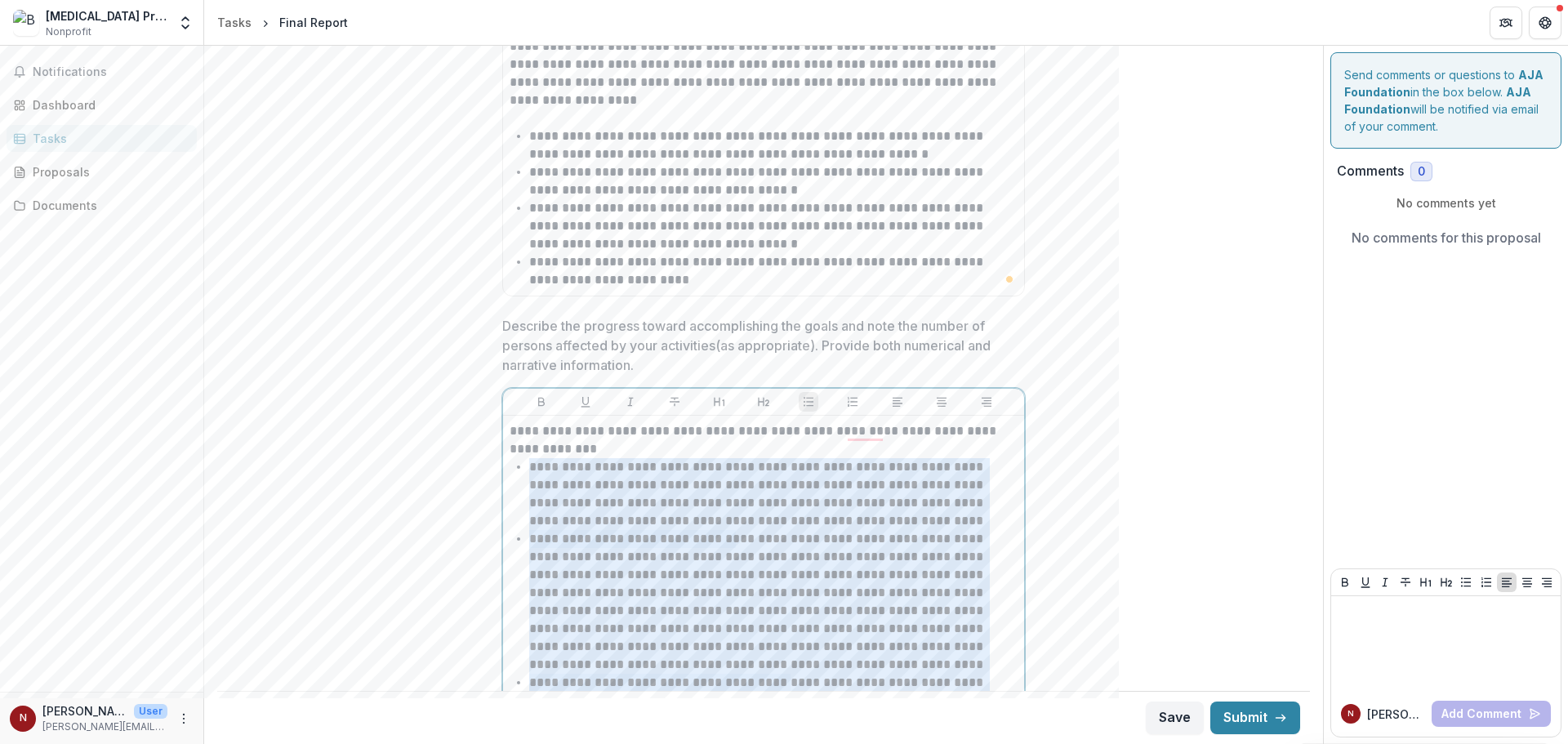 click on "**********" at bounding box center [773, 494] 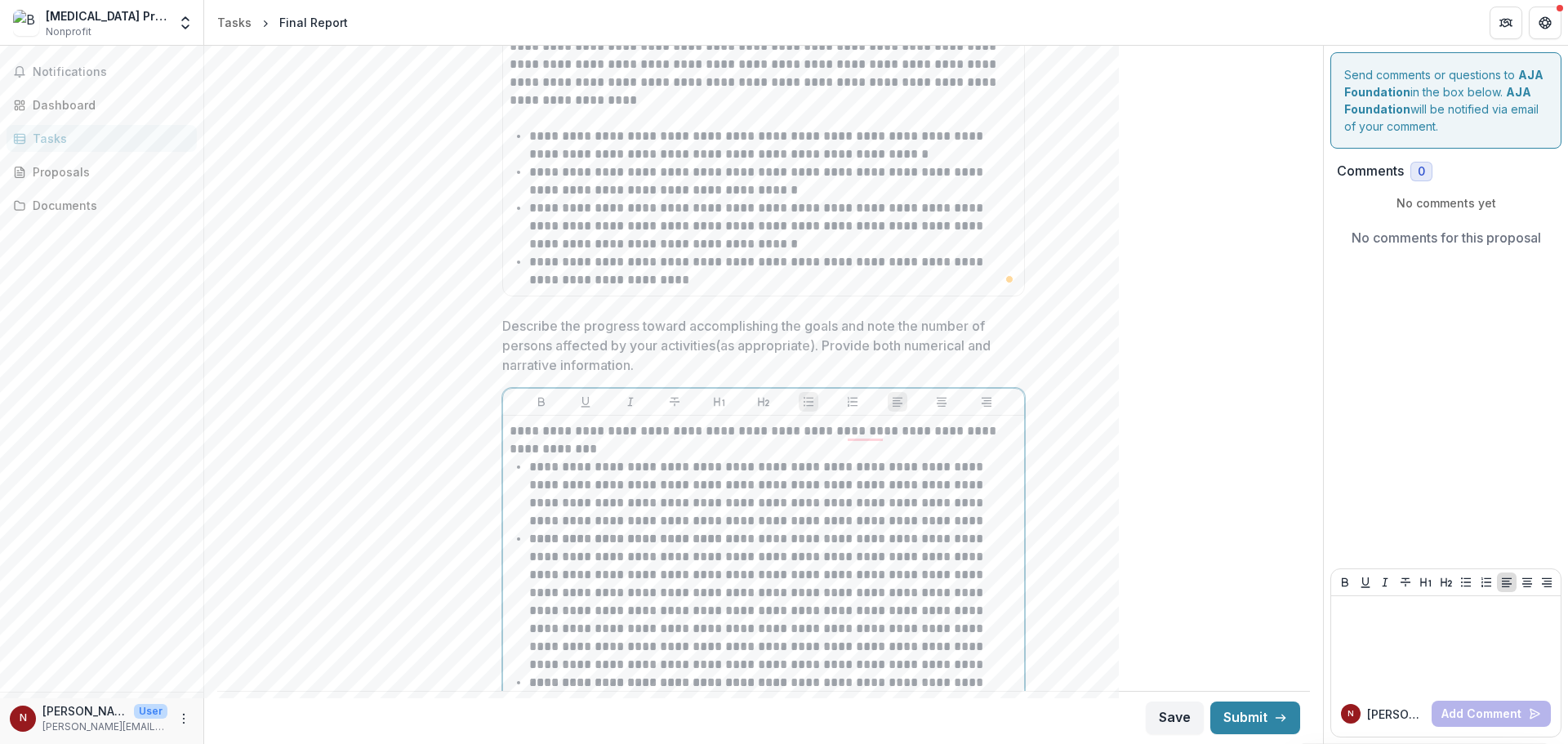 type 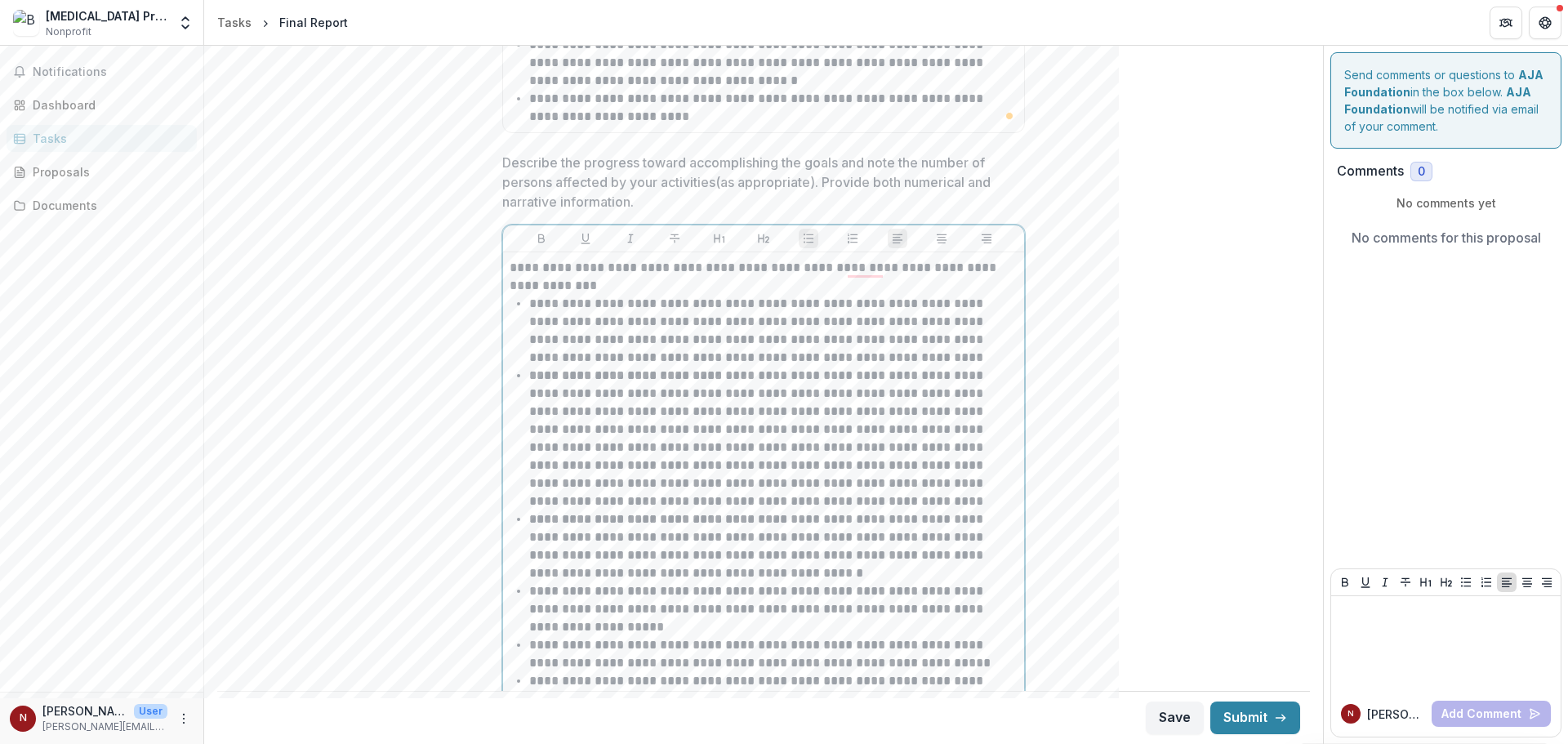 click on "**********" at bounding box center (773, 439) 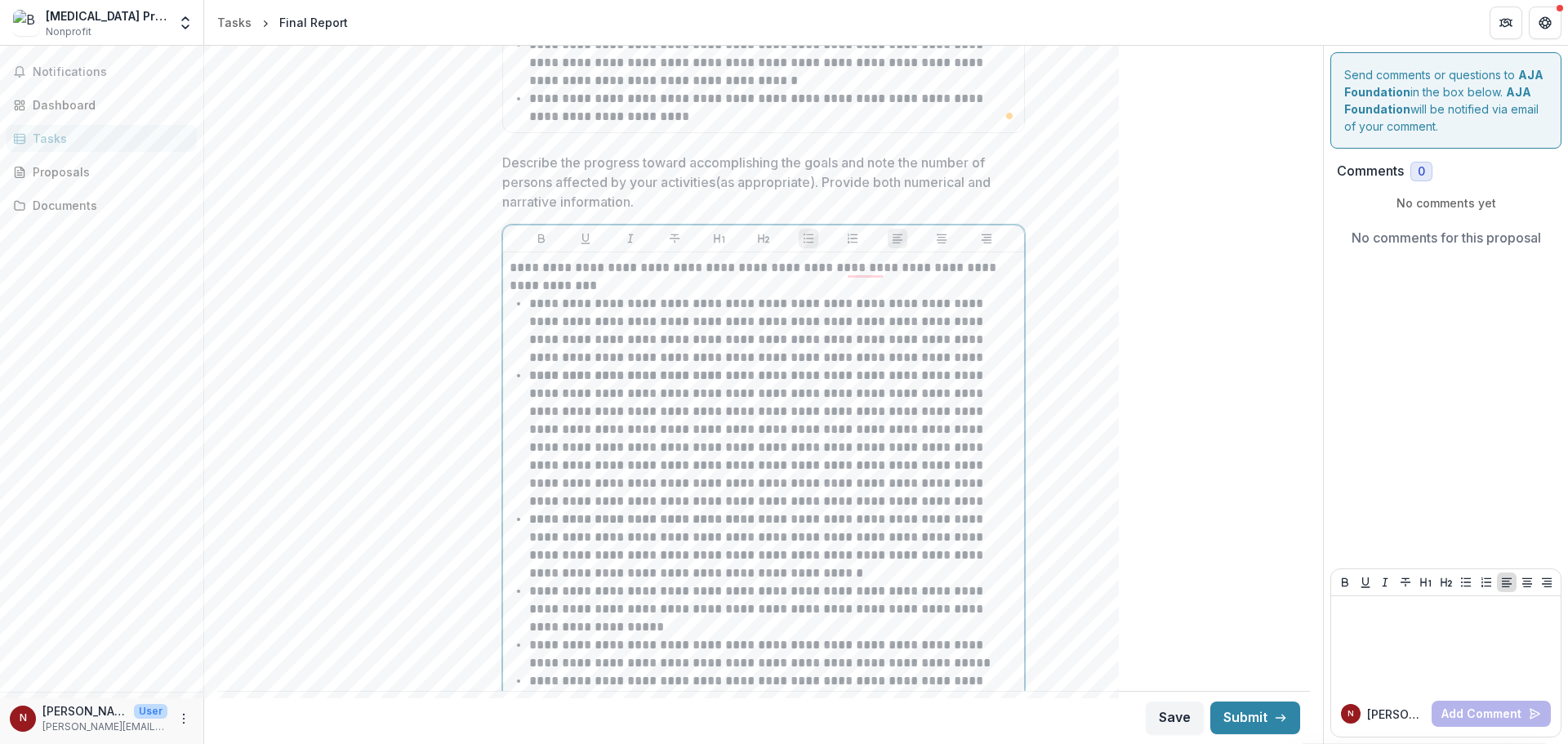 click on "**********" at bounding box center [773, 546] 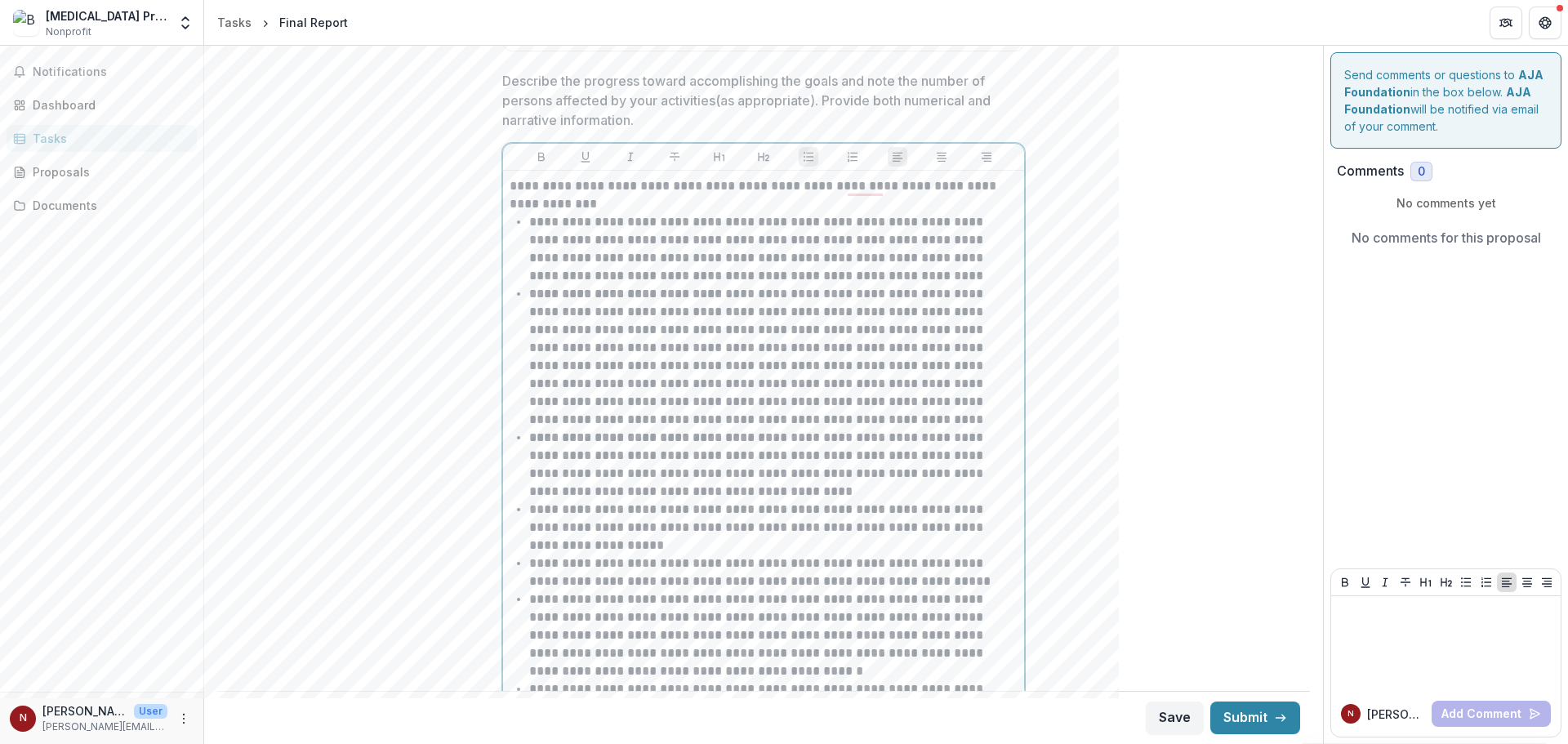 click on "**********" at bounding box center (773, 528) 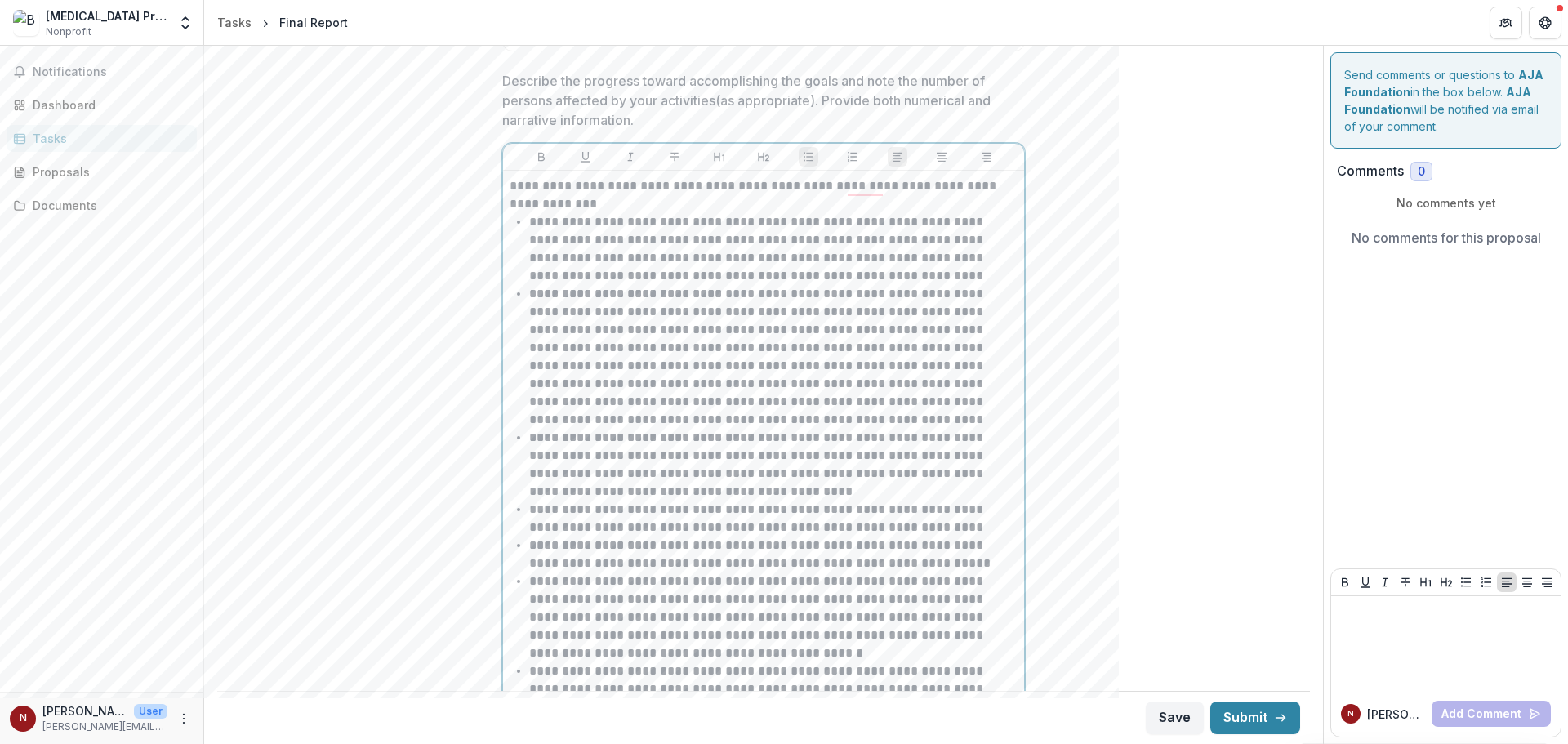 click on "**********" at bounding box center (773, 555) 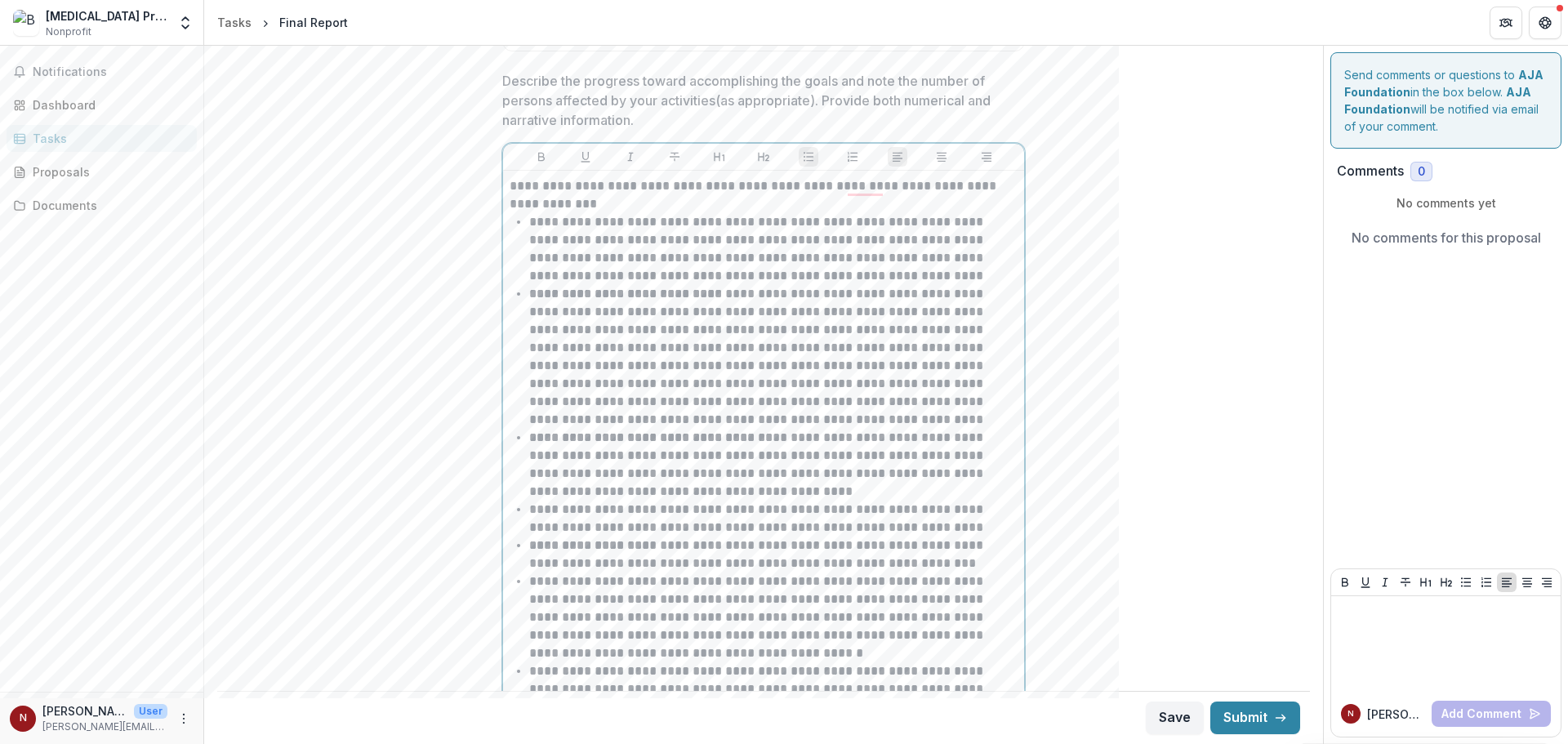 click on "**********" at bounding box center [773, 617] 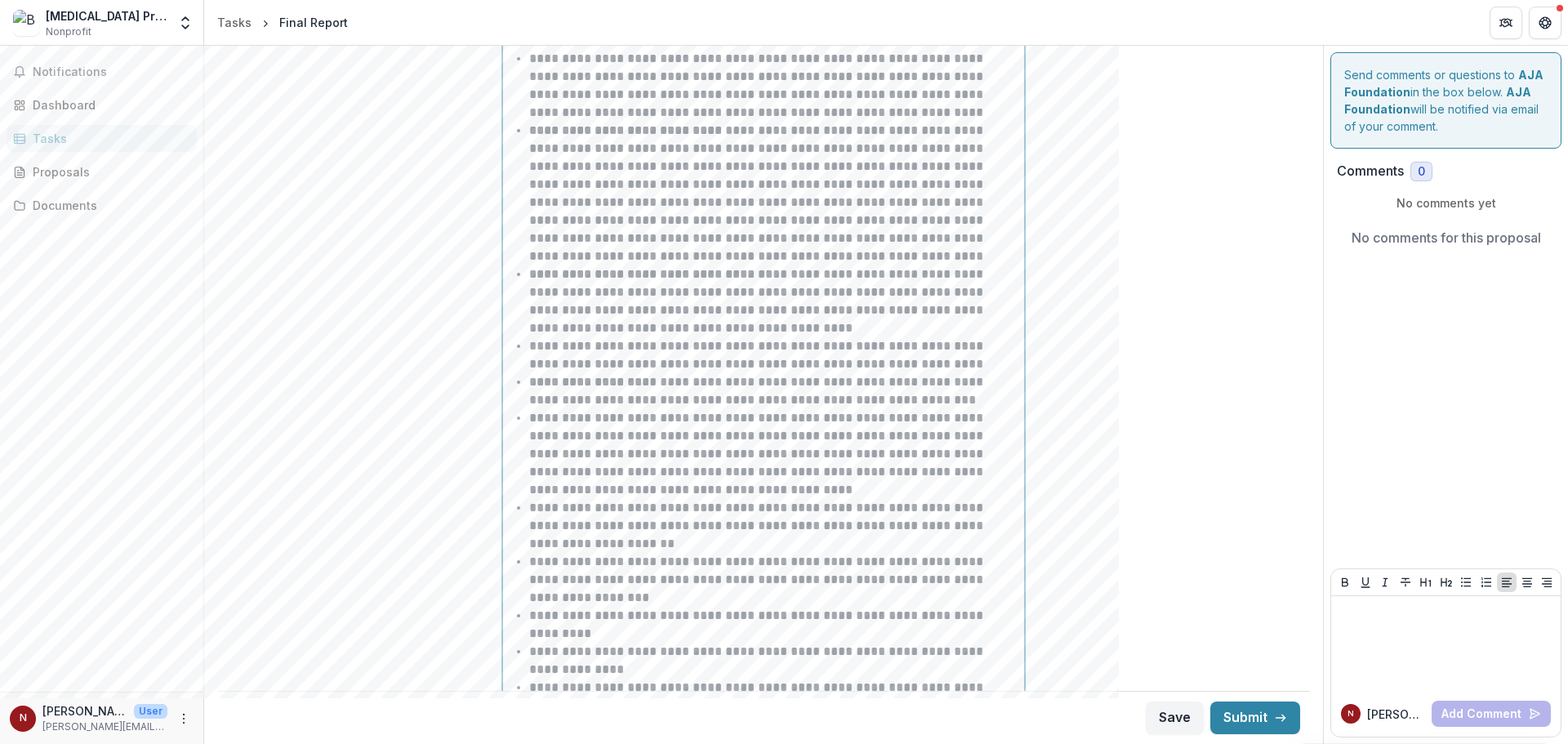 click on "**********" at bounding box center [773, 526] 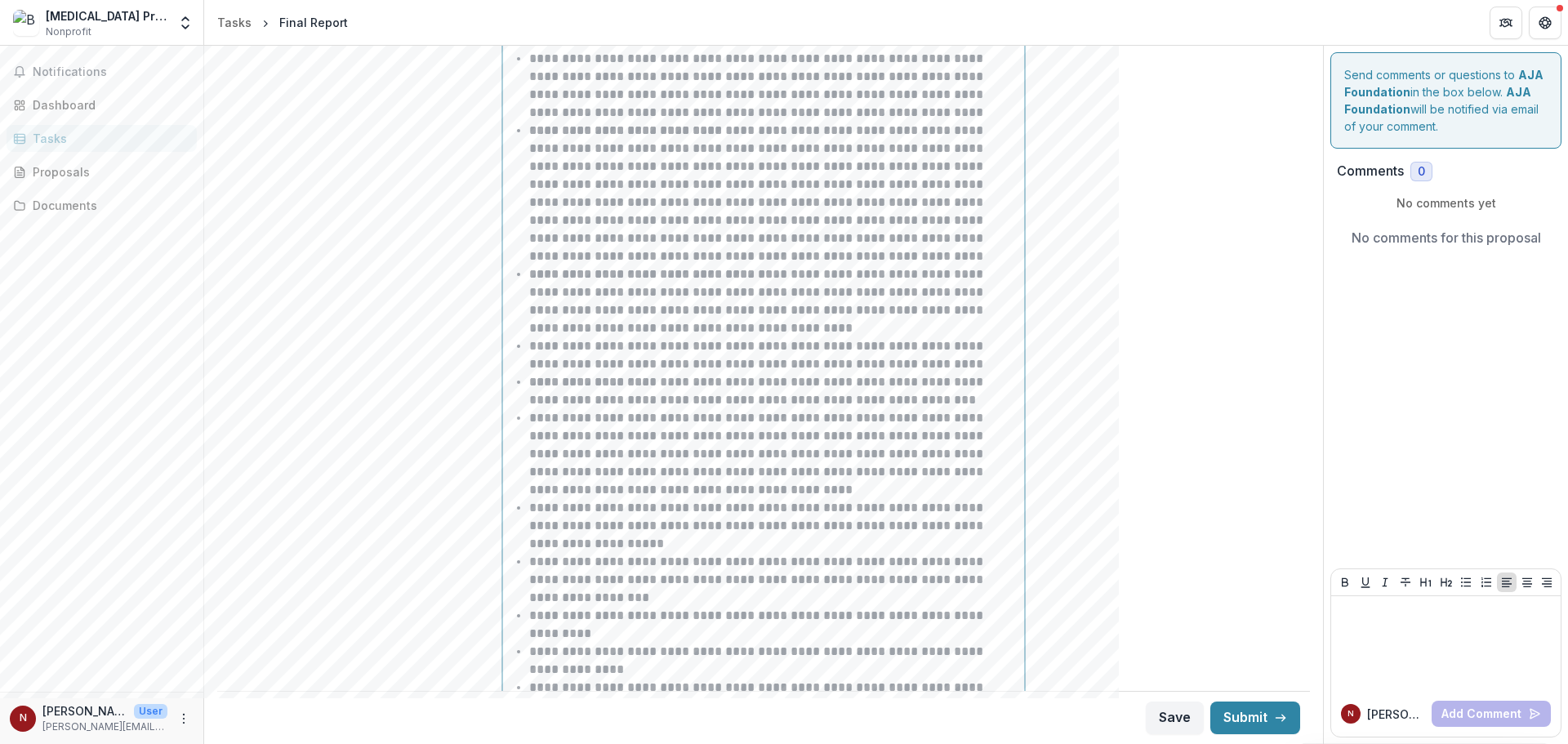 click on "**********" at bounding box center (773, 580) 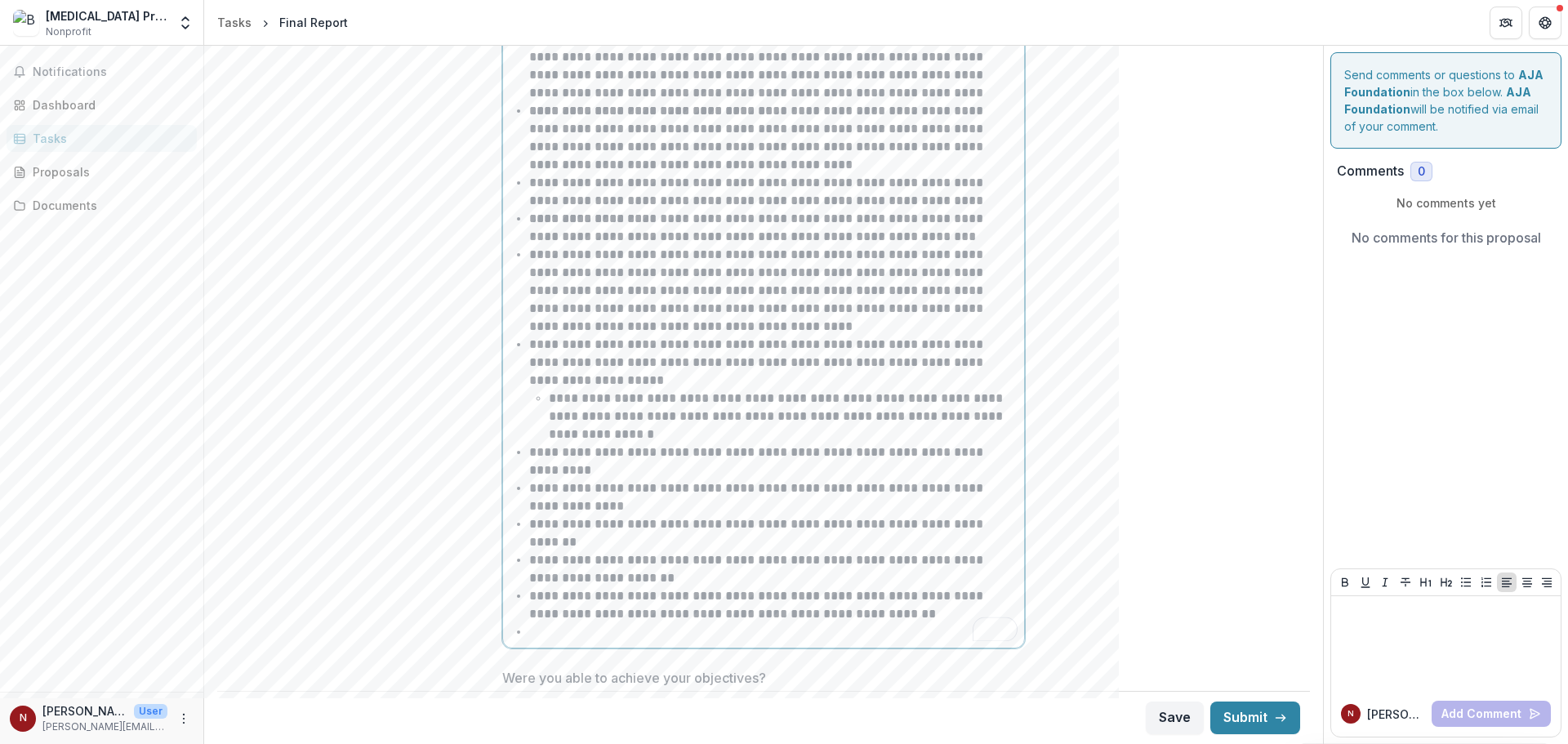 click on "**********" at bounding box center [773, 461] 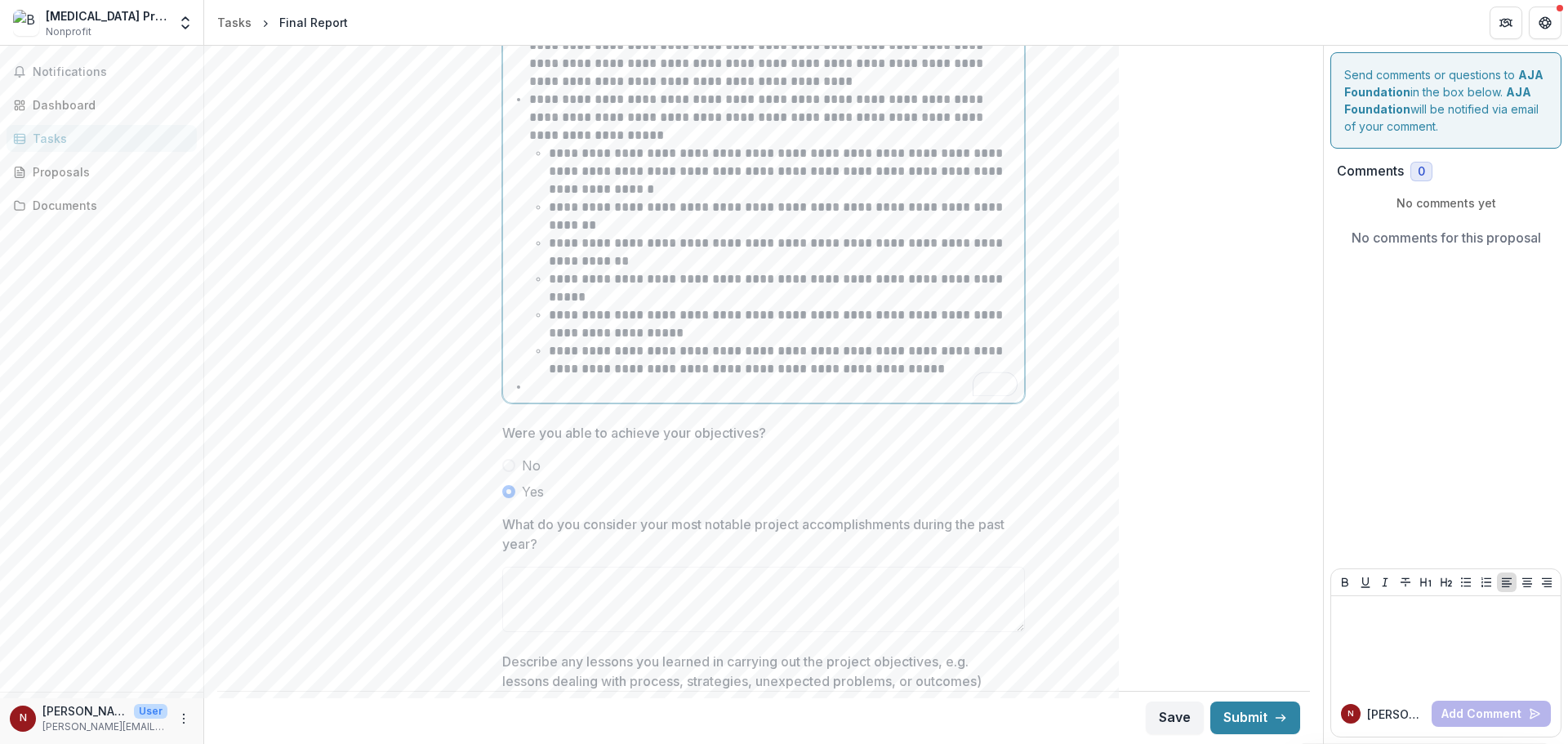 click on "**********" at bounding box center (783, 360) 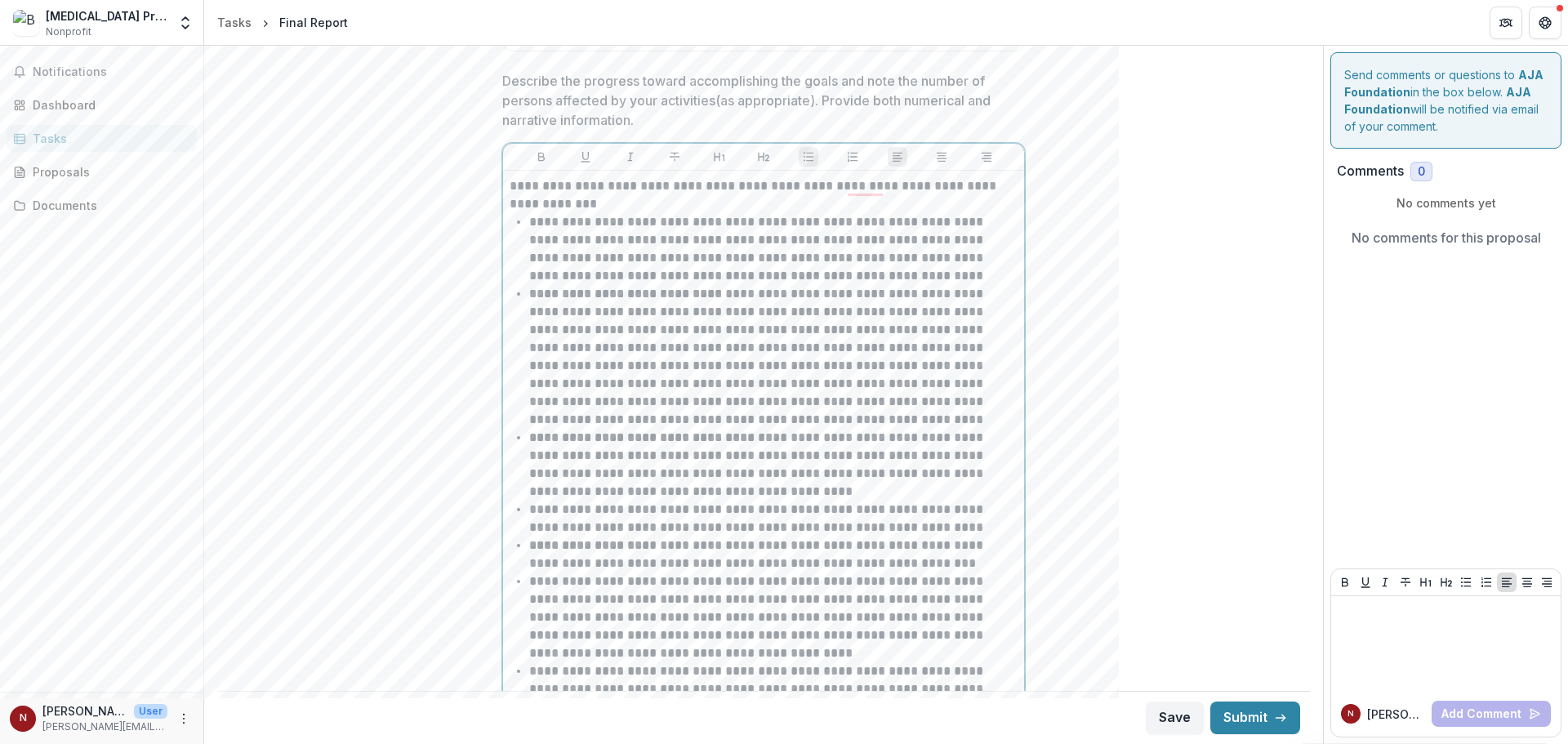 click on "**********" at bounding box center (764, 195) 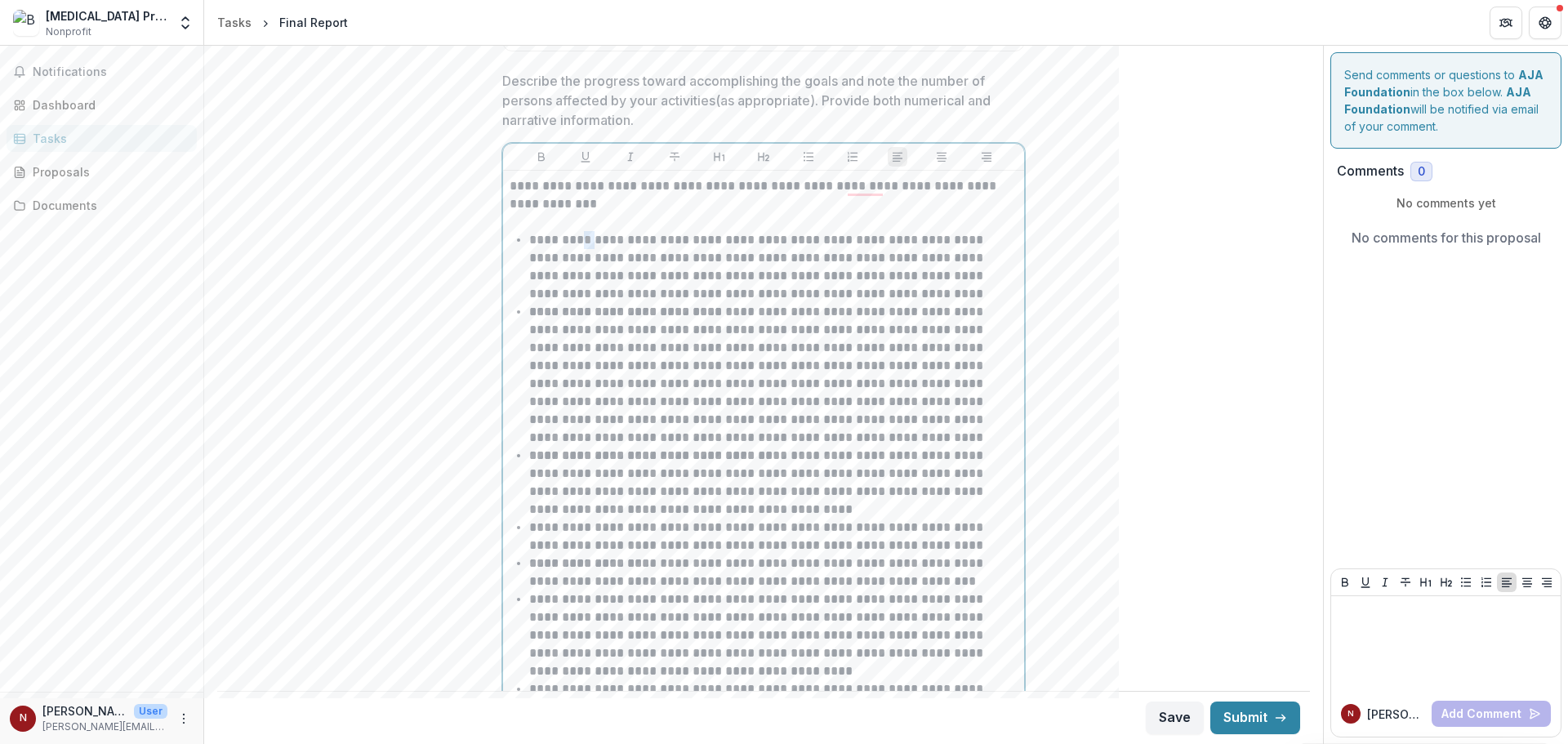 click on "**********" at bounding box center (773, 267) 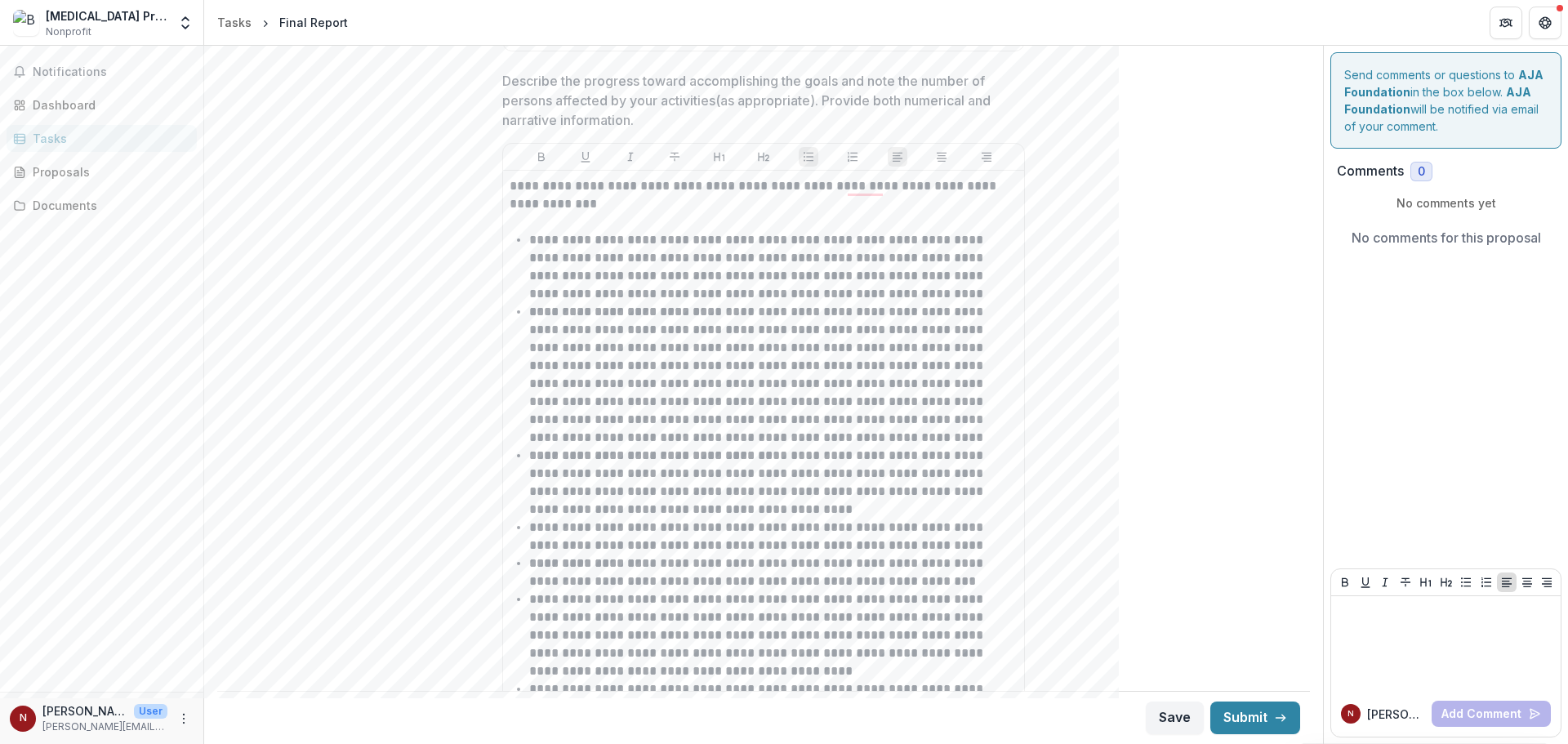 click on "**********" at bounding box center [764, 1239] 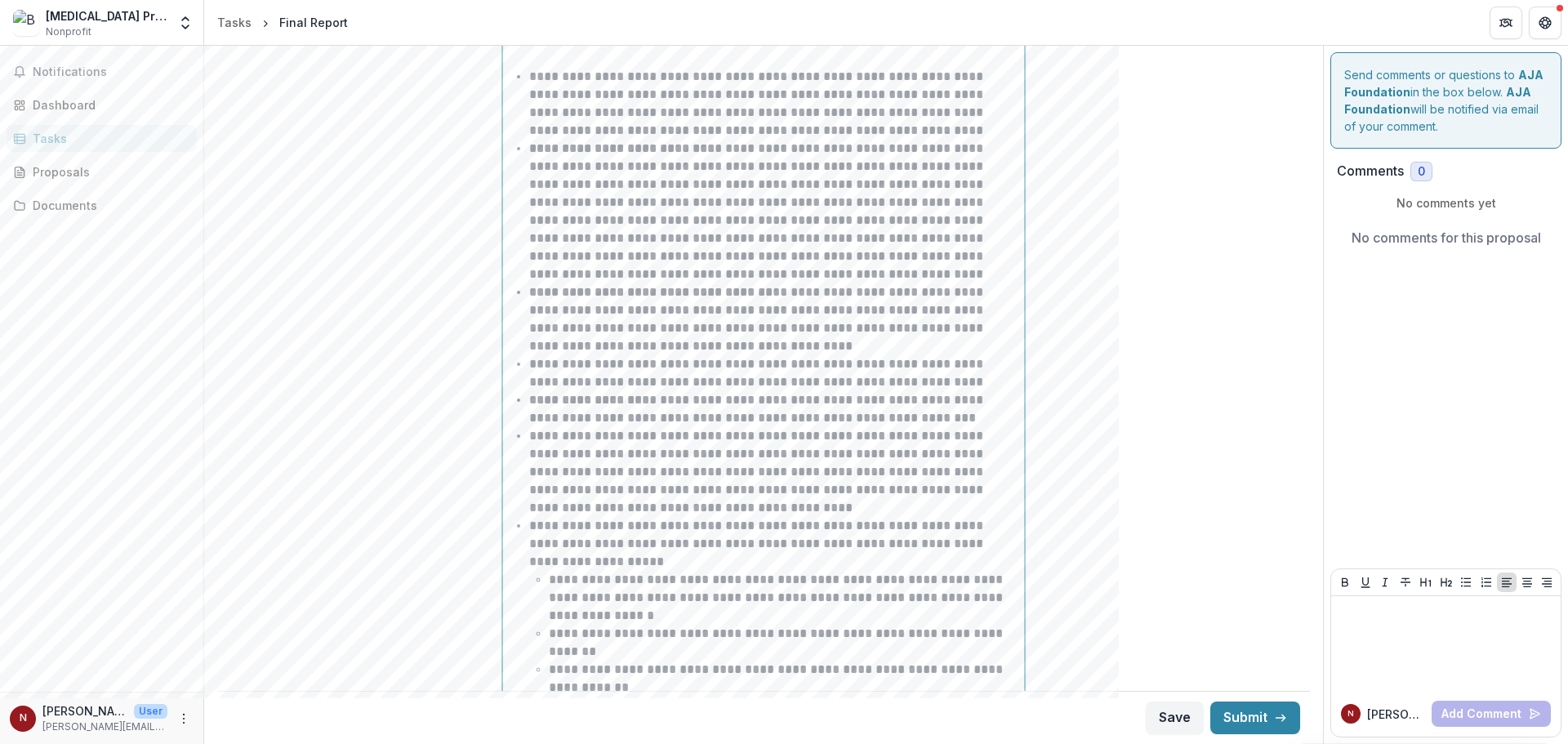 click on "**********" at bounding box center (773, 373) 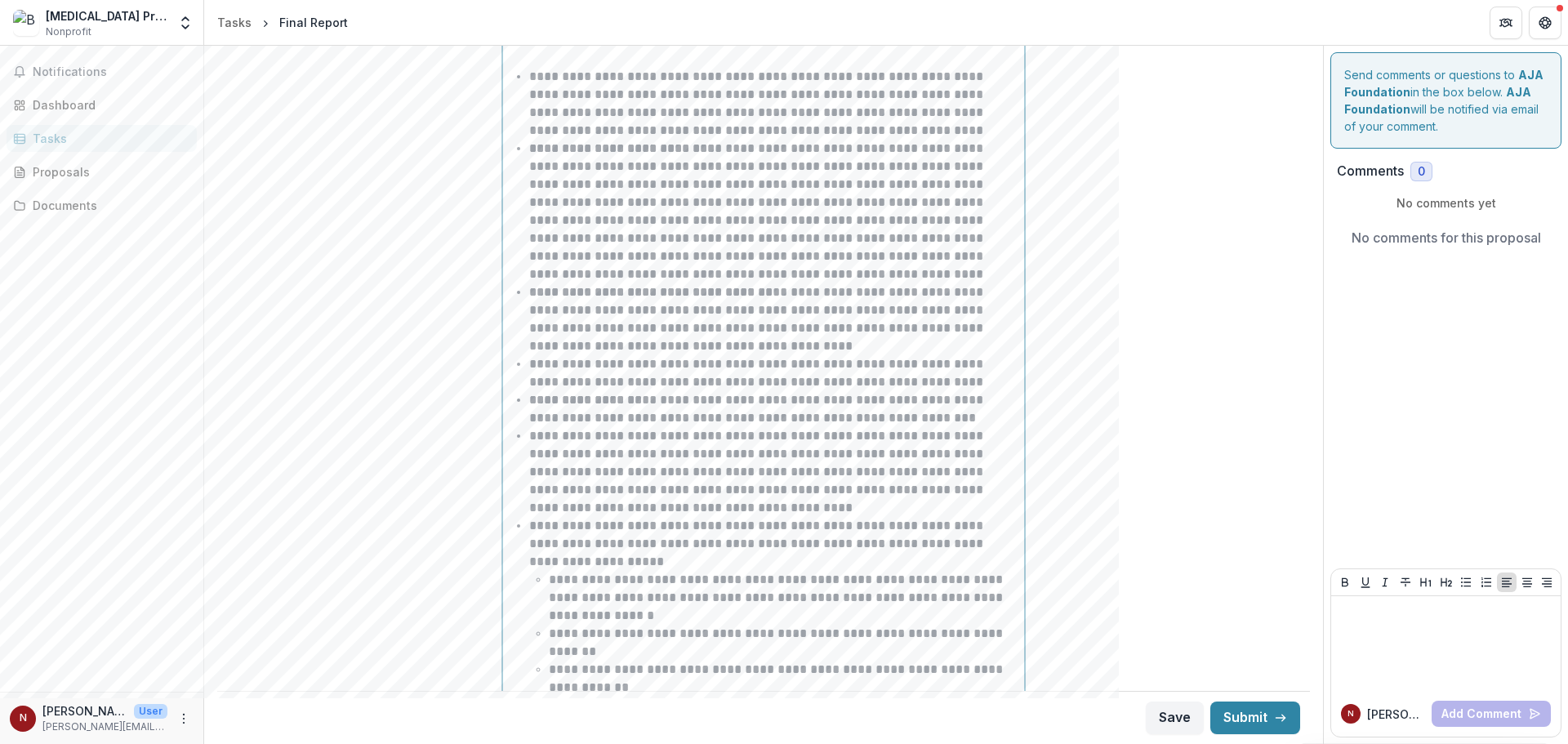 click on "**********" at bounding box center (773, 409) 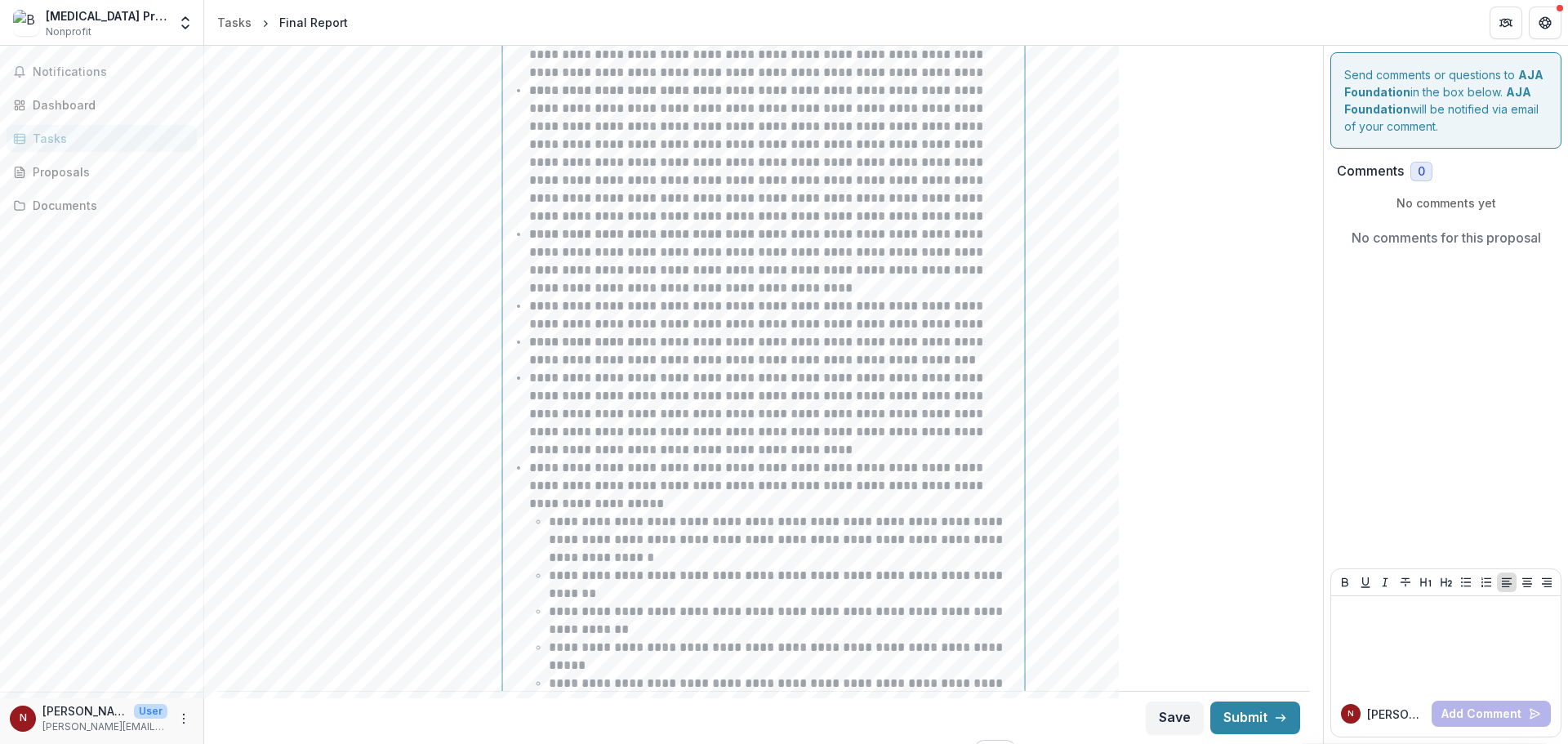 scroll, scrollTop: 721, scrollLeft: 0, axis: vertical 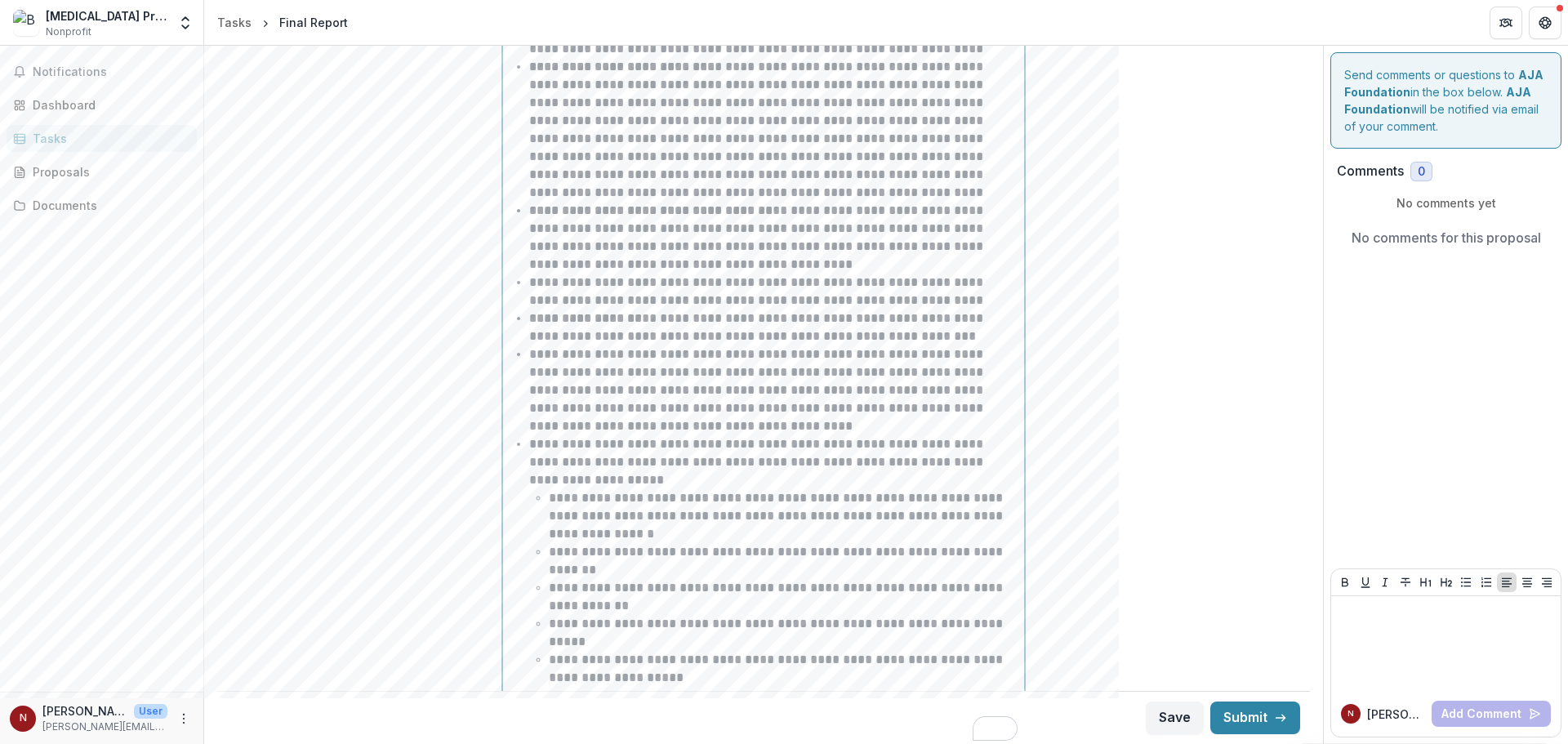 click on "**********" at bounding box center [773, 390] 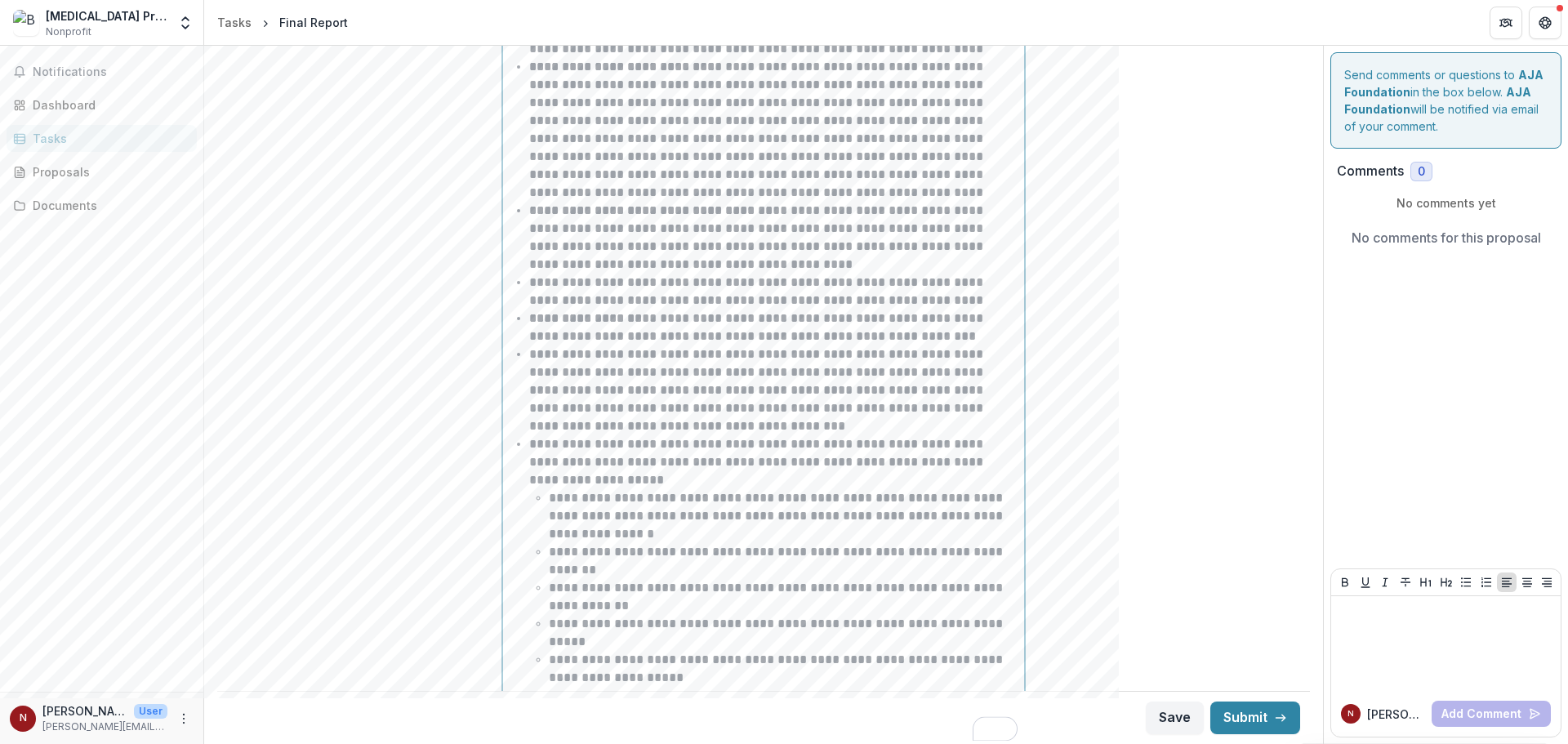 scroll, scrollTop: 803, scrollLeft: 0, axis: vertical 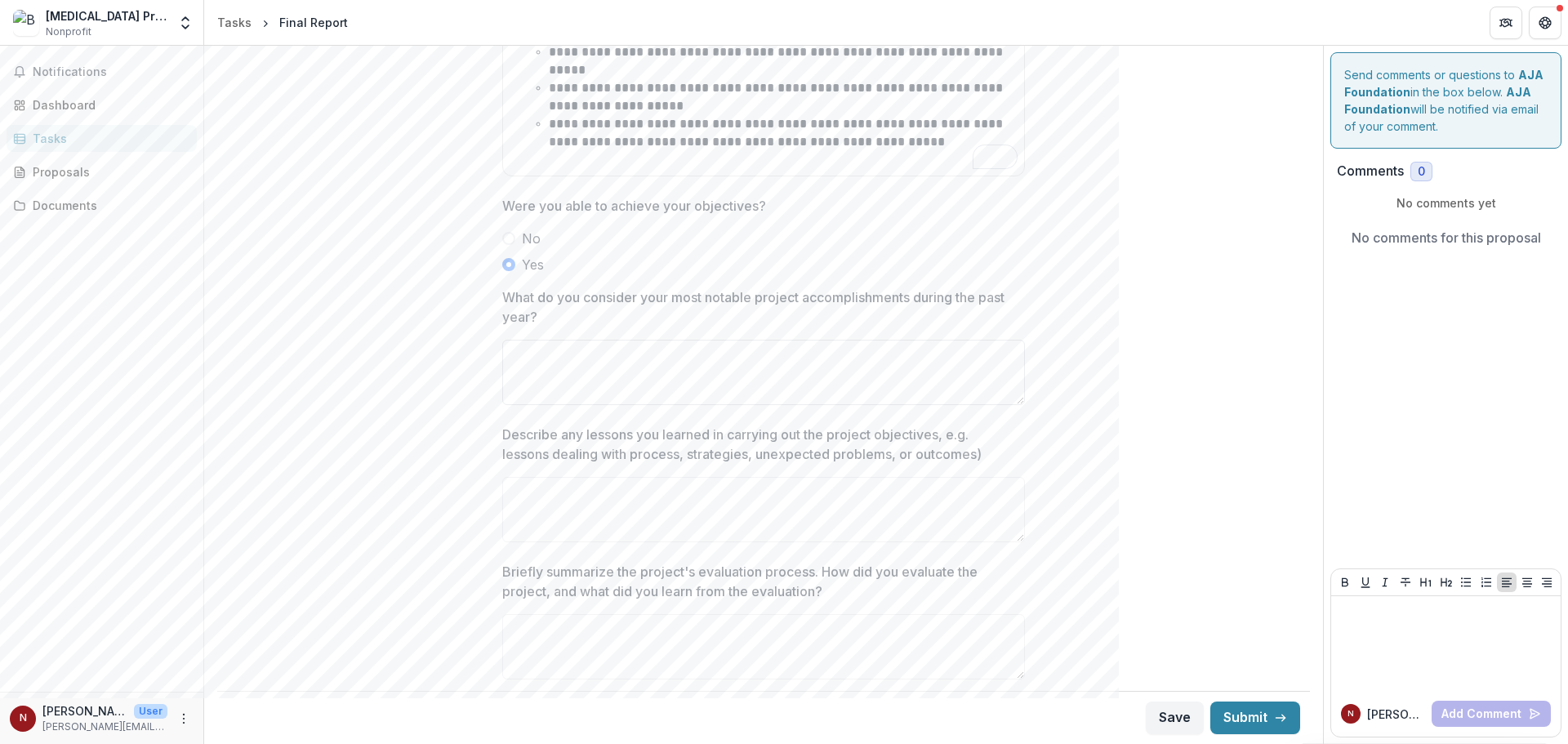 click on "What do you consider your most notable project accomplishments during the past year?" at bounding box center [764, 372] 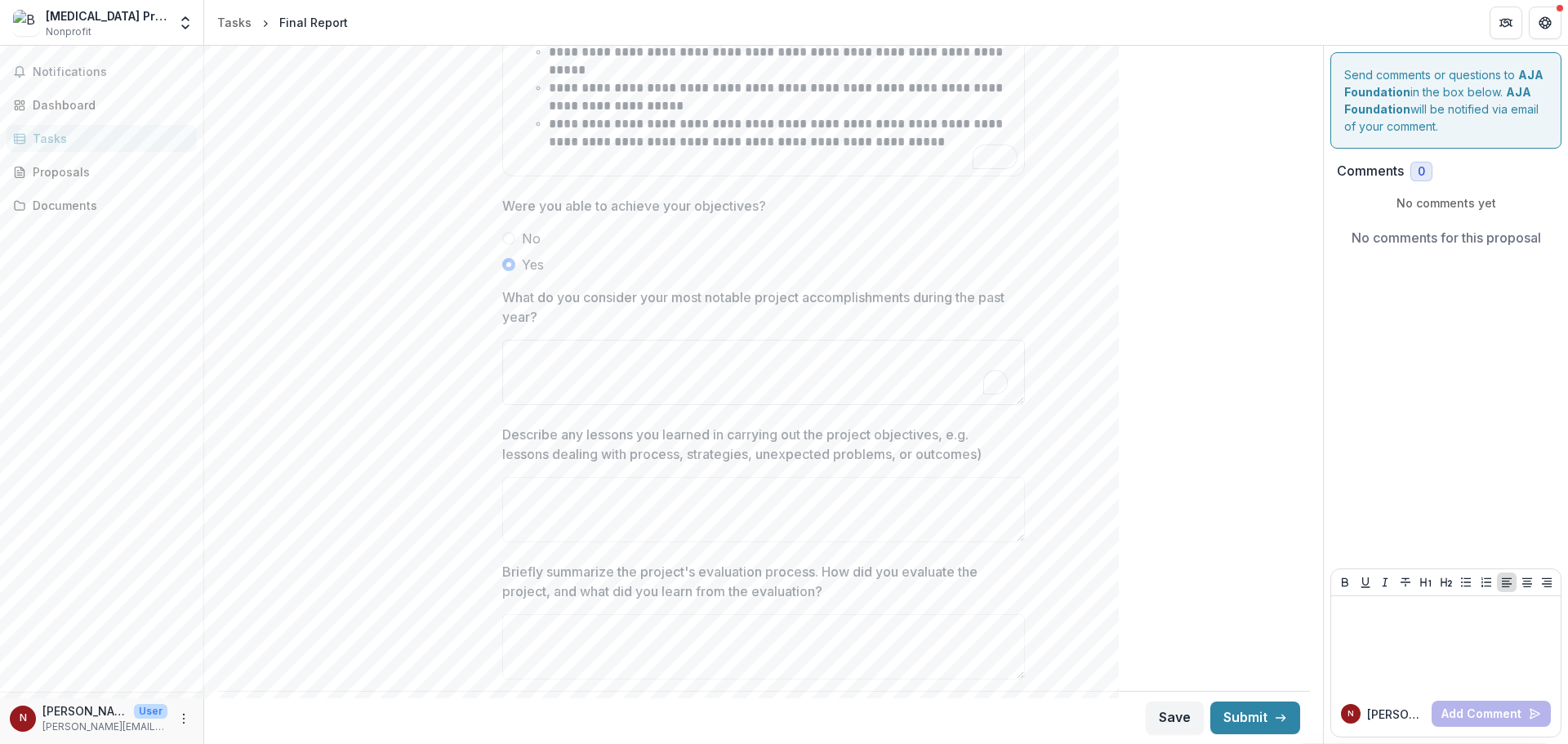 paste on "**********" 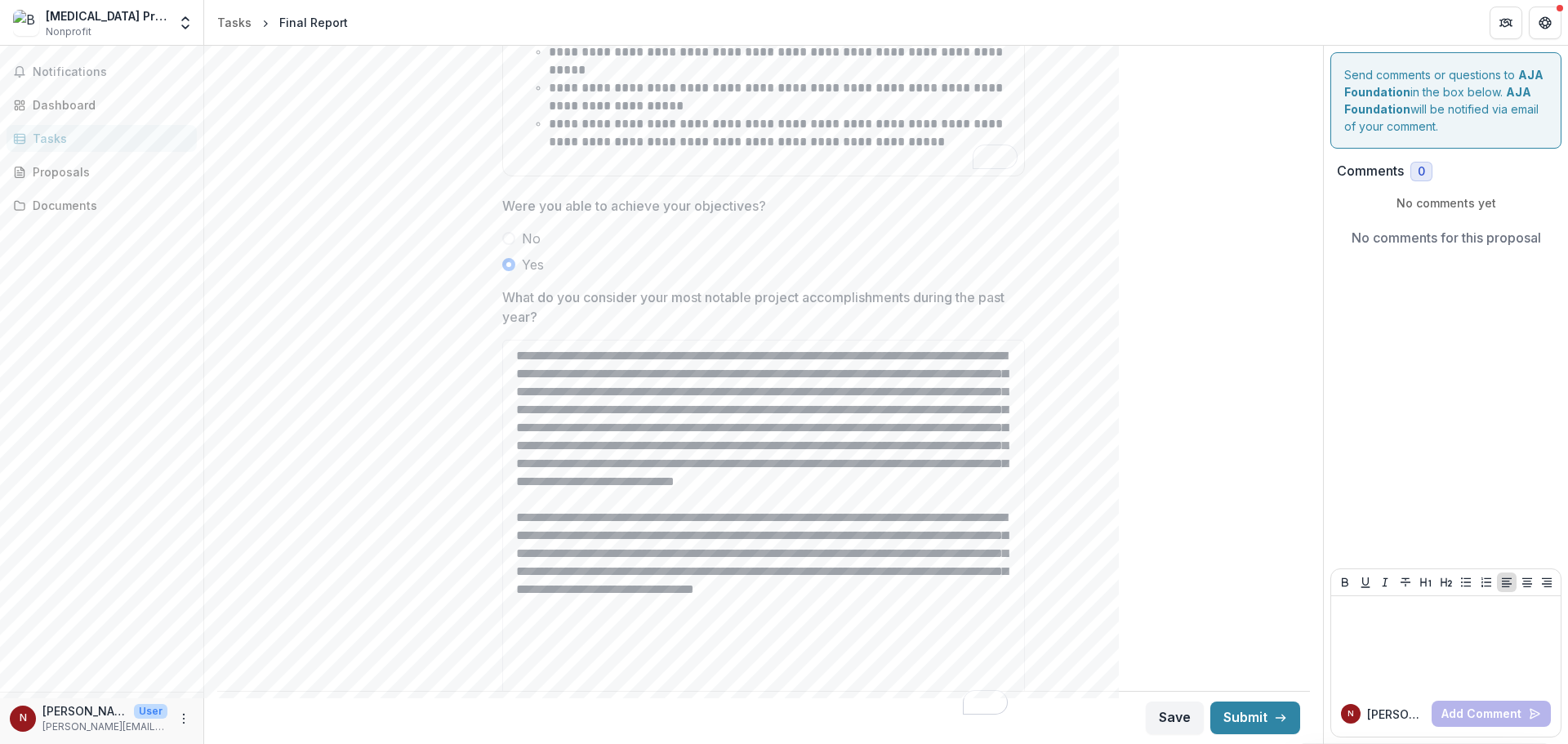 drag, startPoint x: 1018, startPoint y: 401, endPoint x: 1072, endPoint y: 722, distance: 325.51037 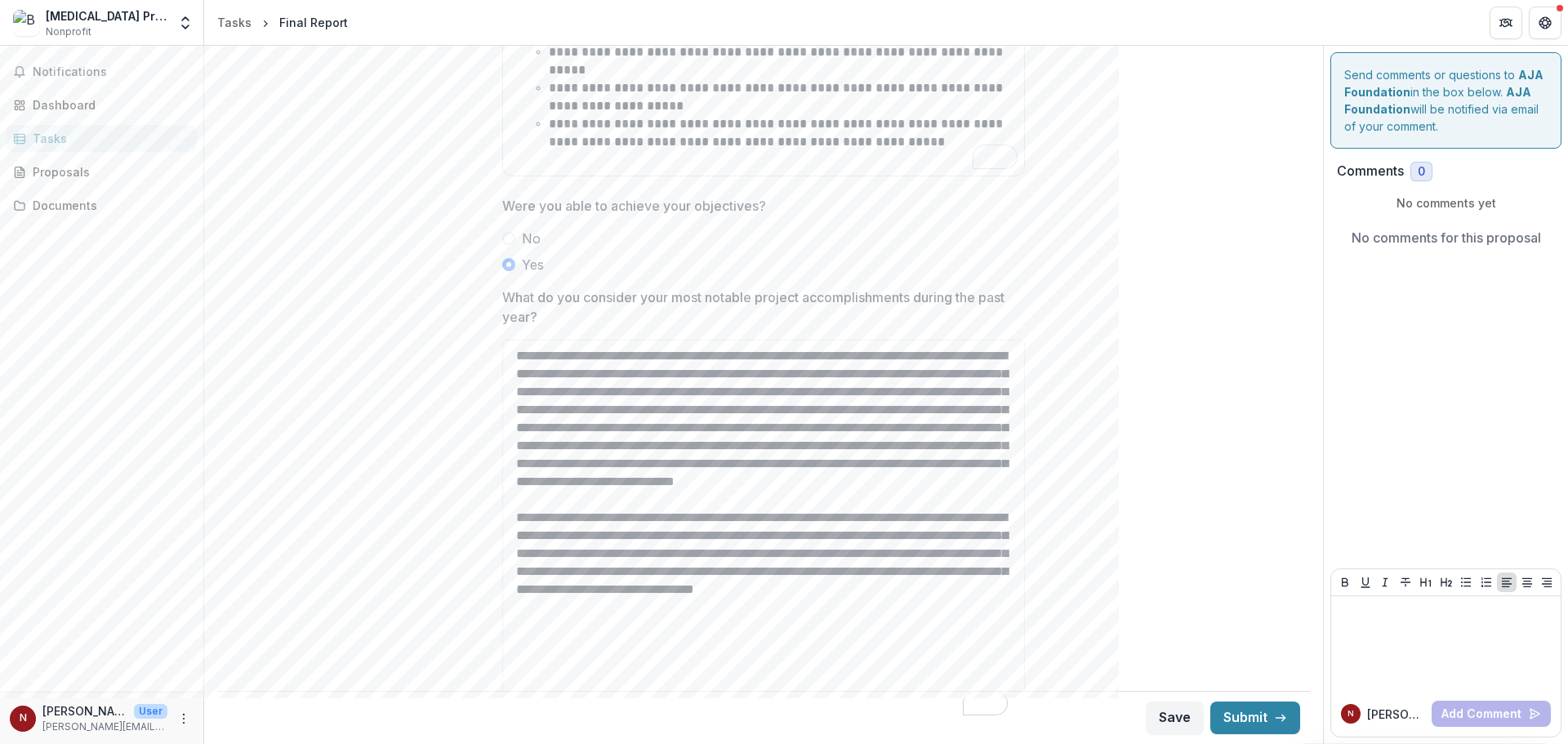 type on "**********" 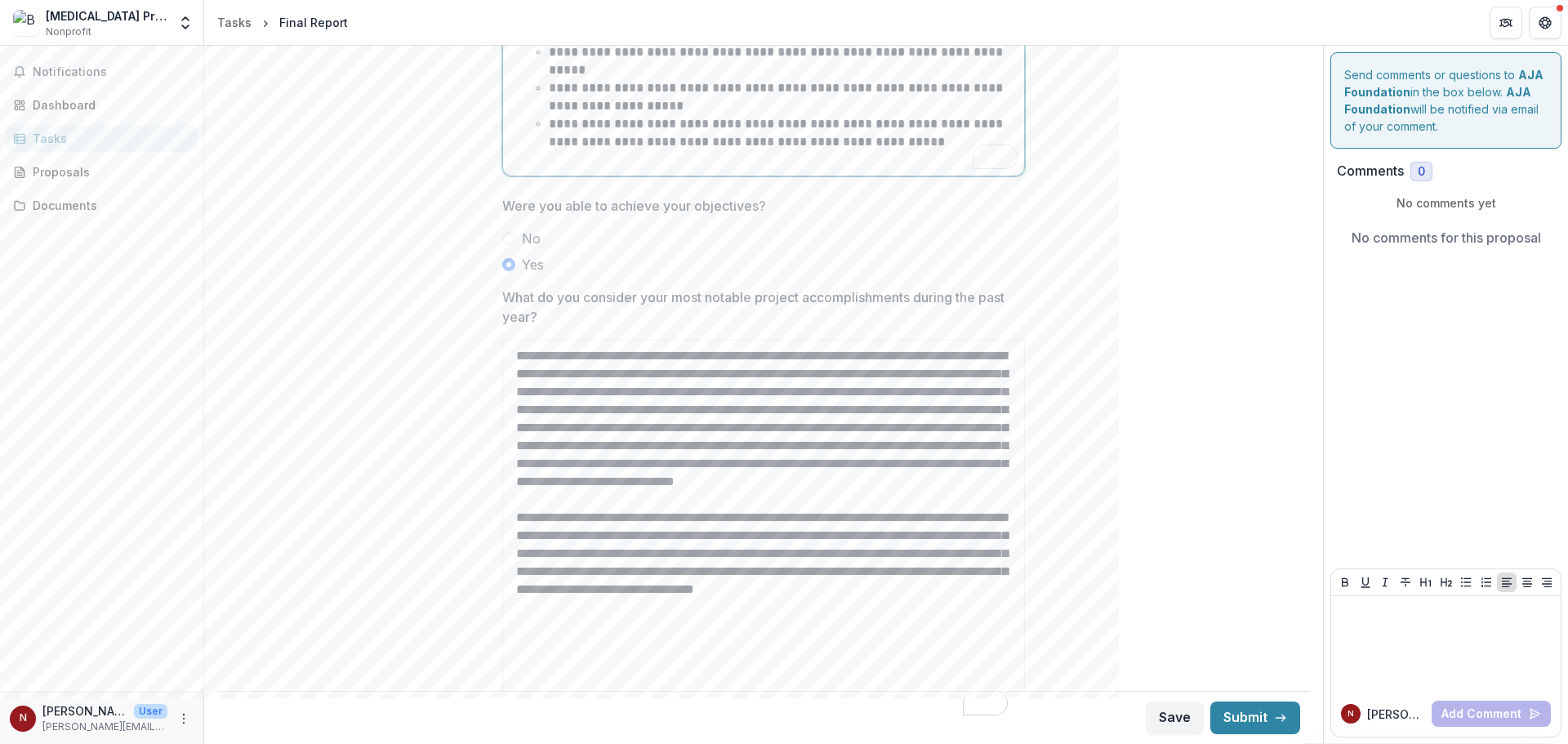 click on "**********" at bounding box center [773, 16] 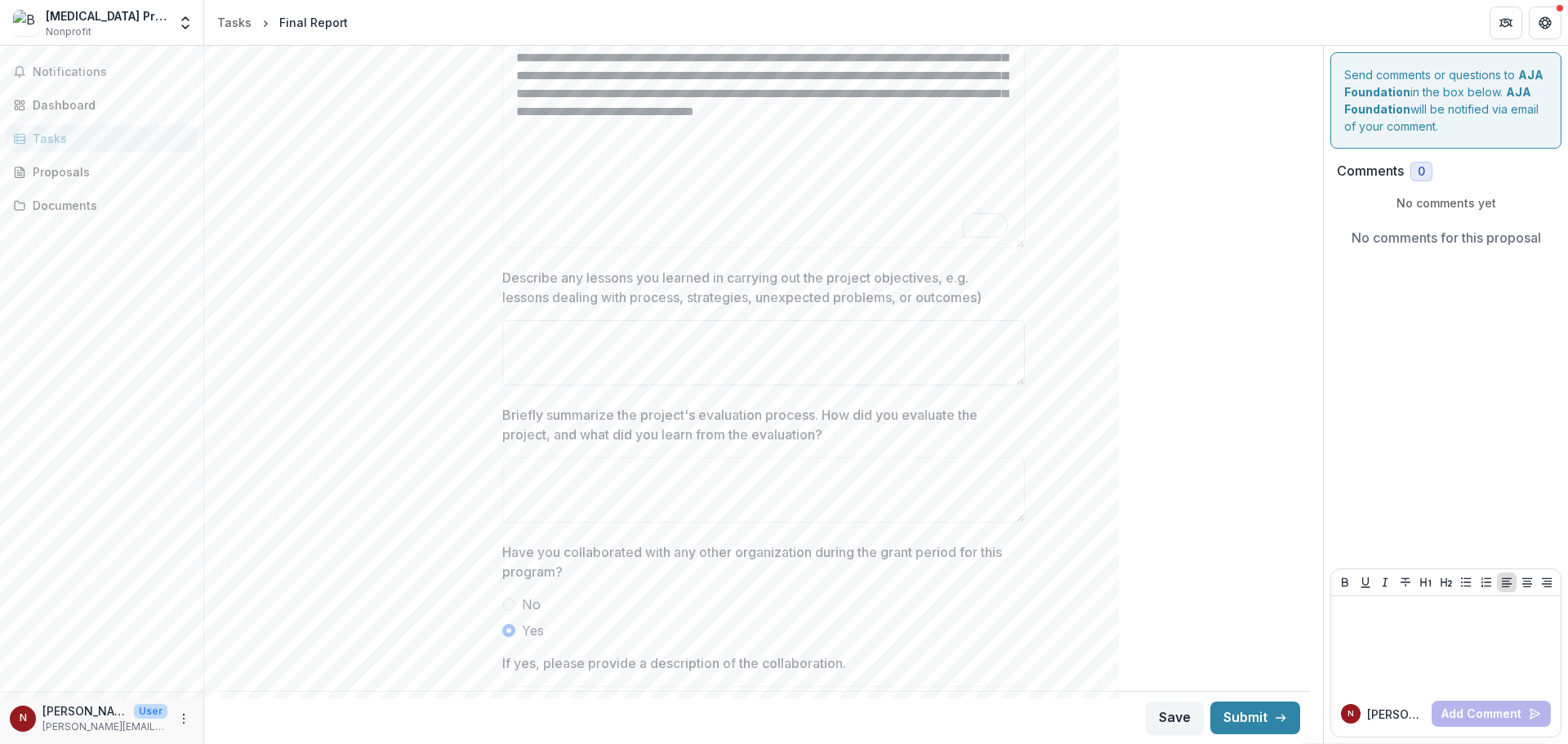 drag, startPoint x: 877, startPoint y: 372, endPoint x: 875, endPoint y: 359, distance: 13.152946 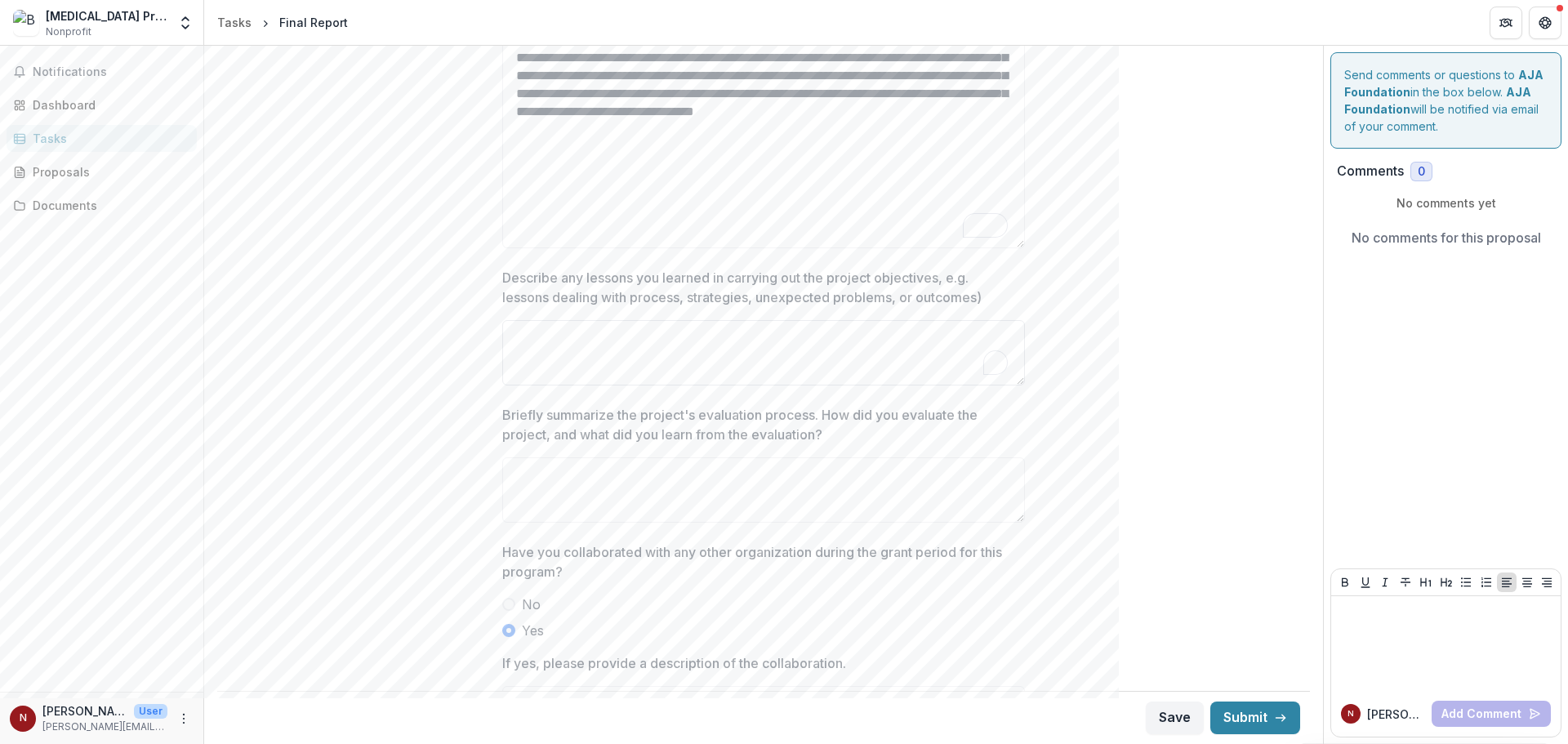 paste on "**********" 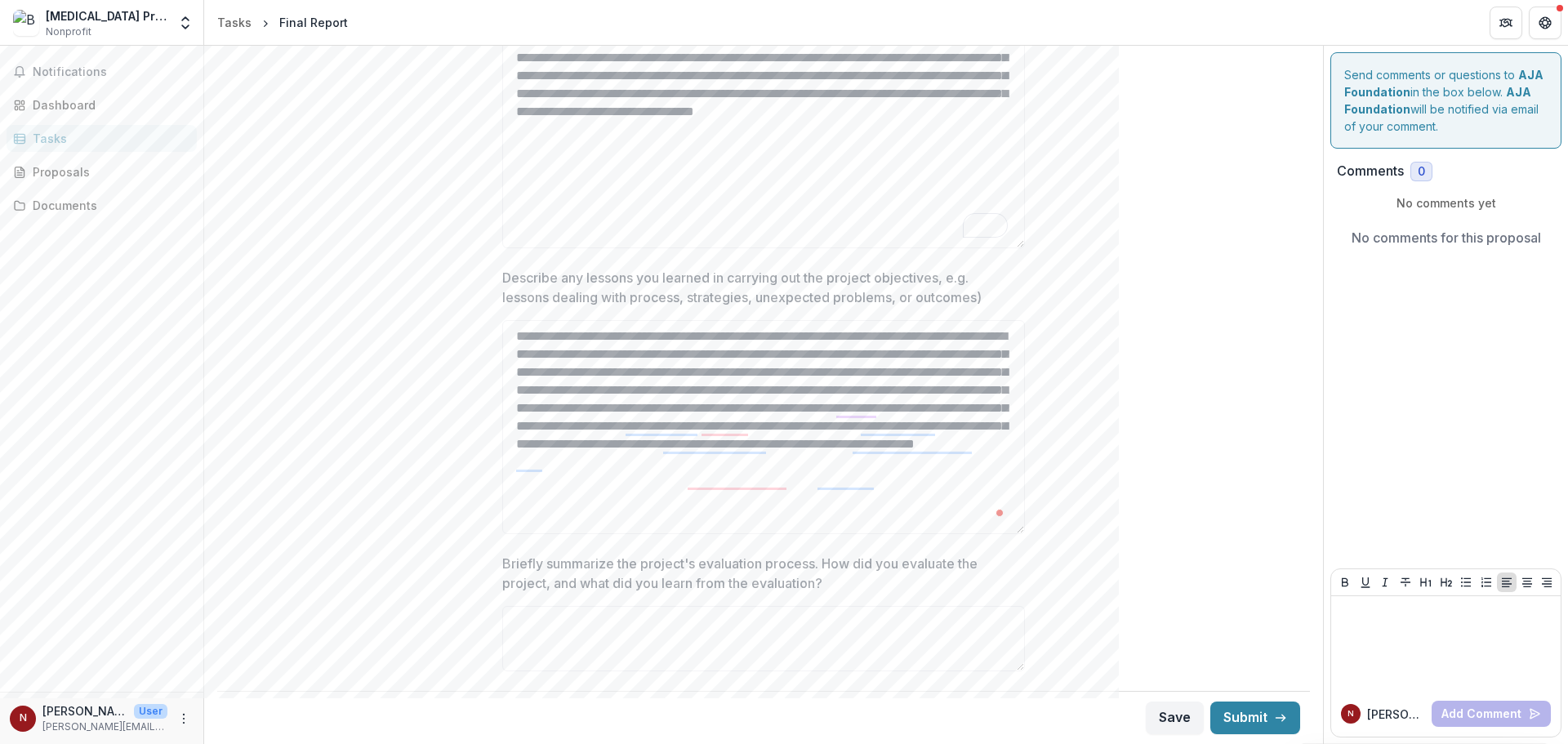 drag, startPoint x: 1021, startPoint y: 381, endPoint x: 1039, endPoint y: 529, distance: 149.09058 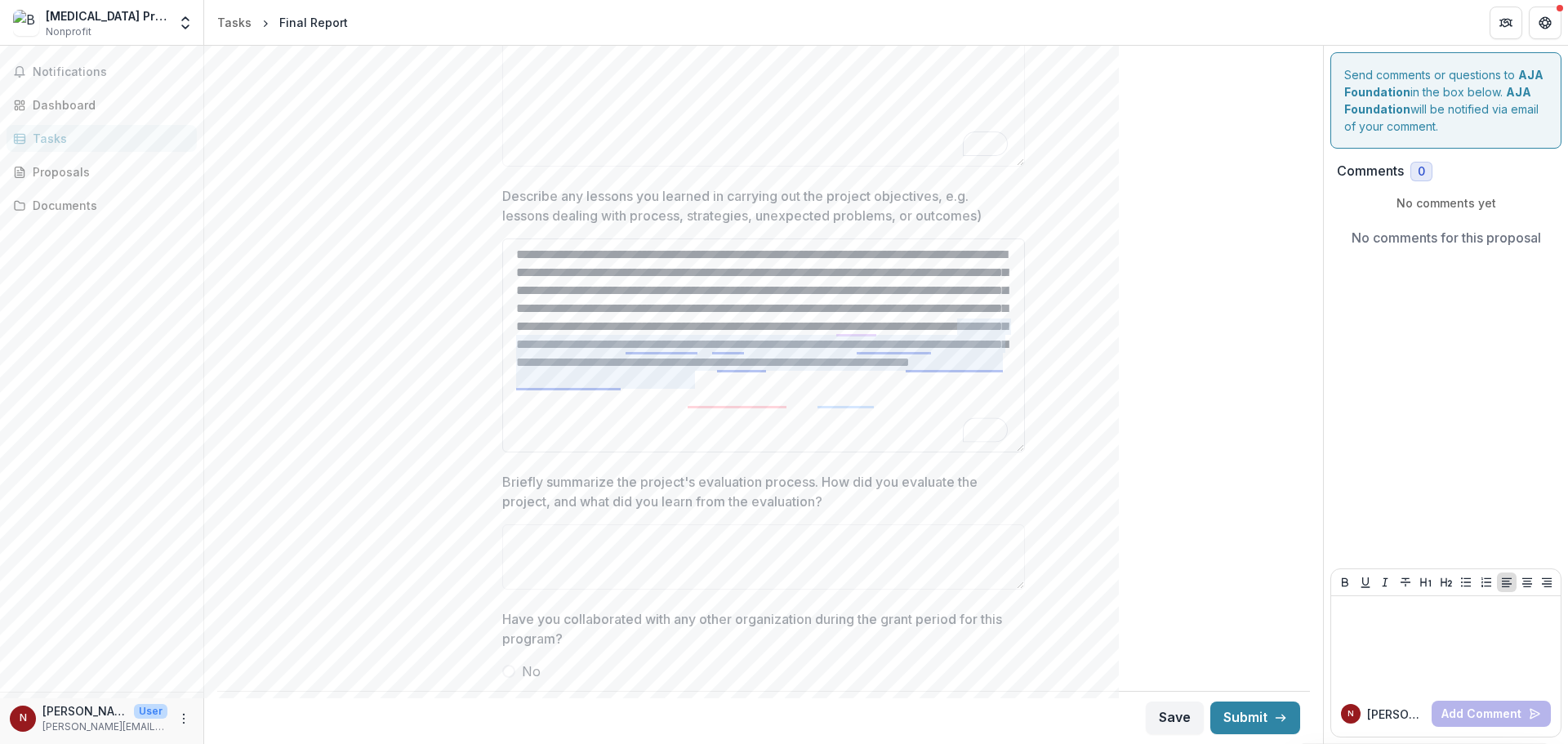 click on "**********" at bounding box center [764, 345] 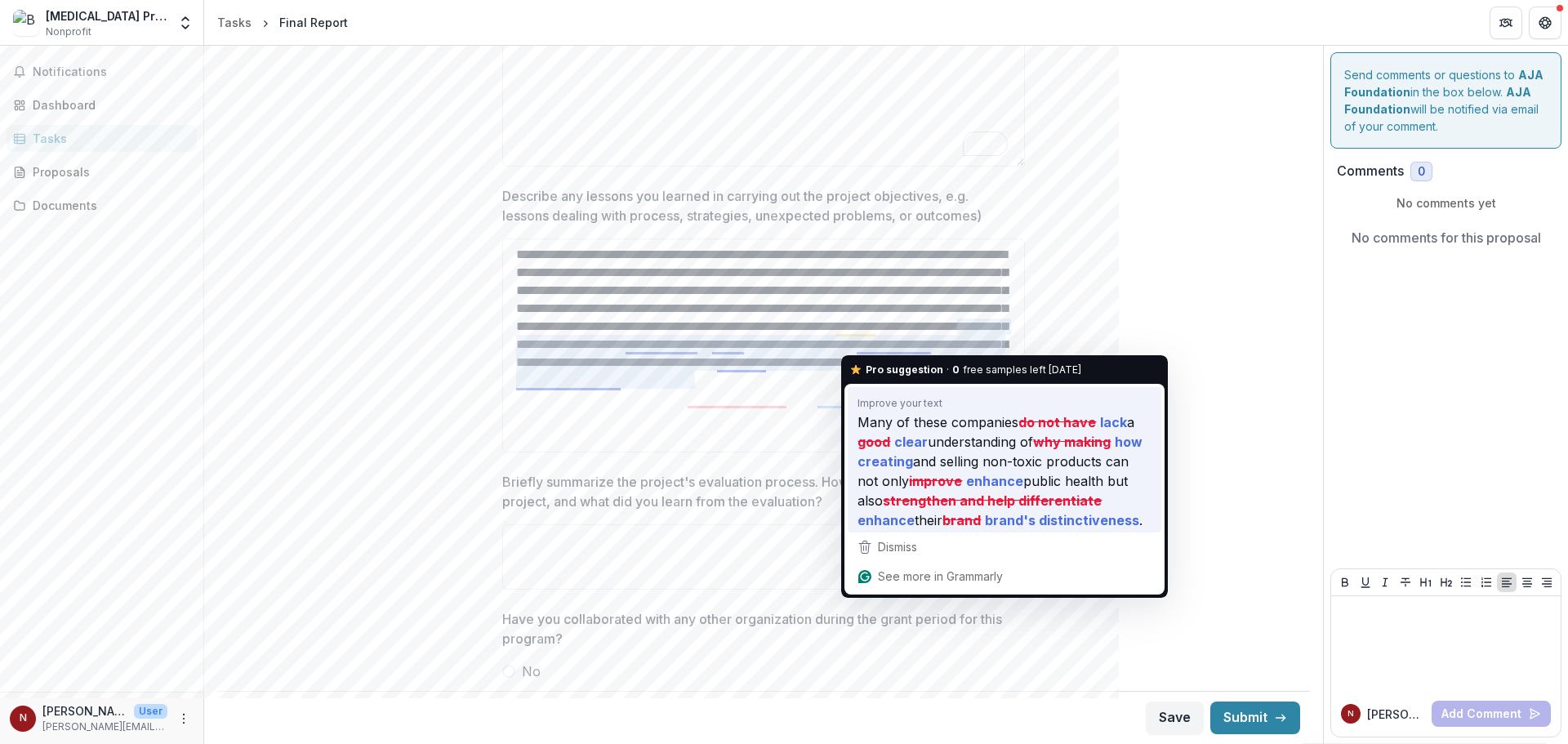 type on "**********" 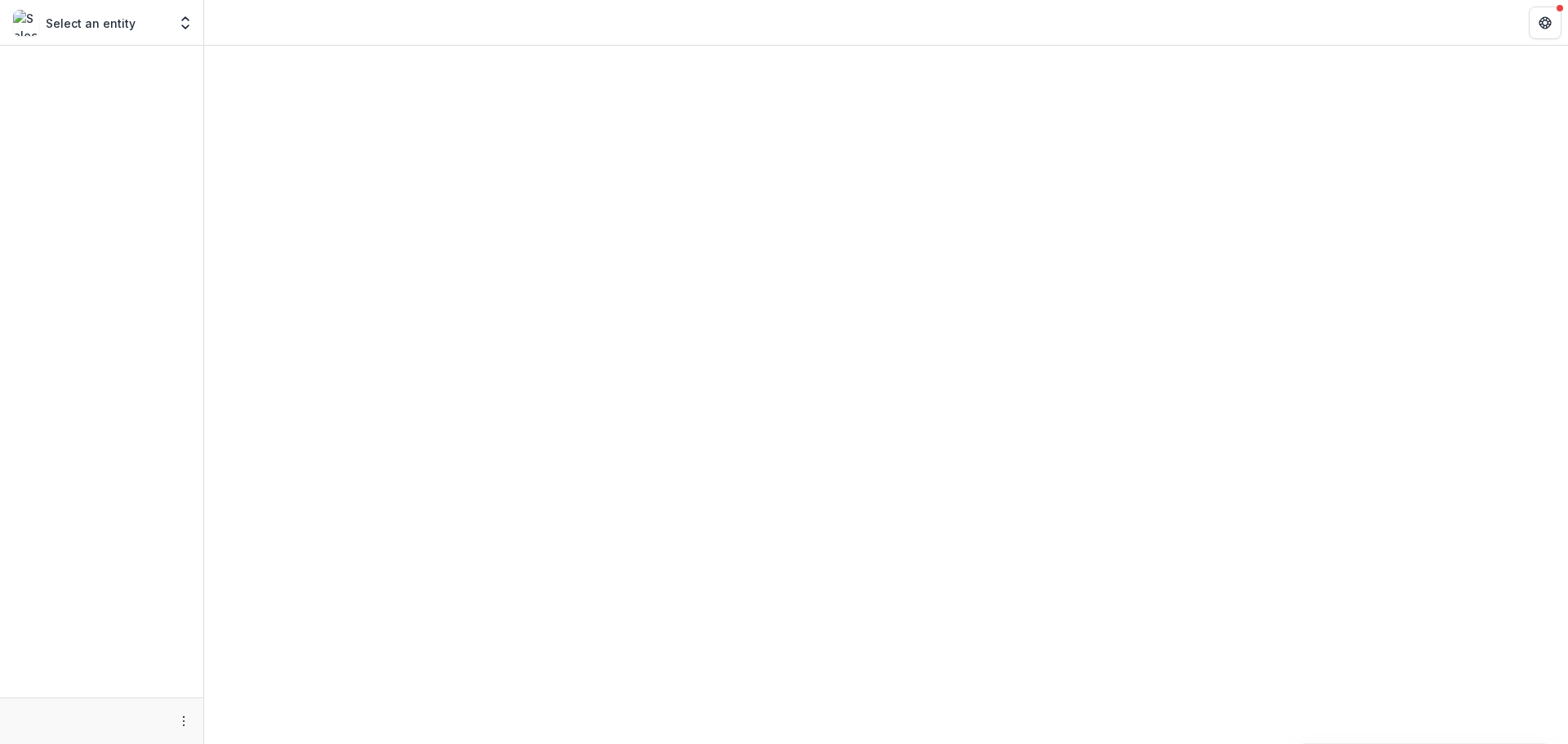 scroll, scrollTop: 0, scrollLeft: 0, axis: both 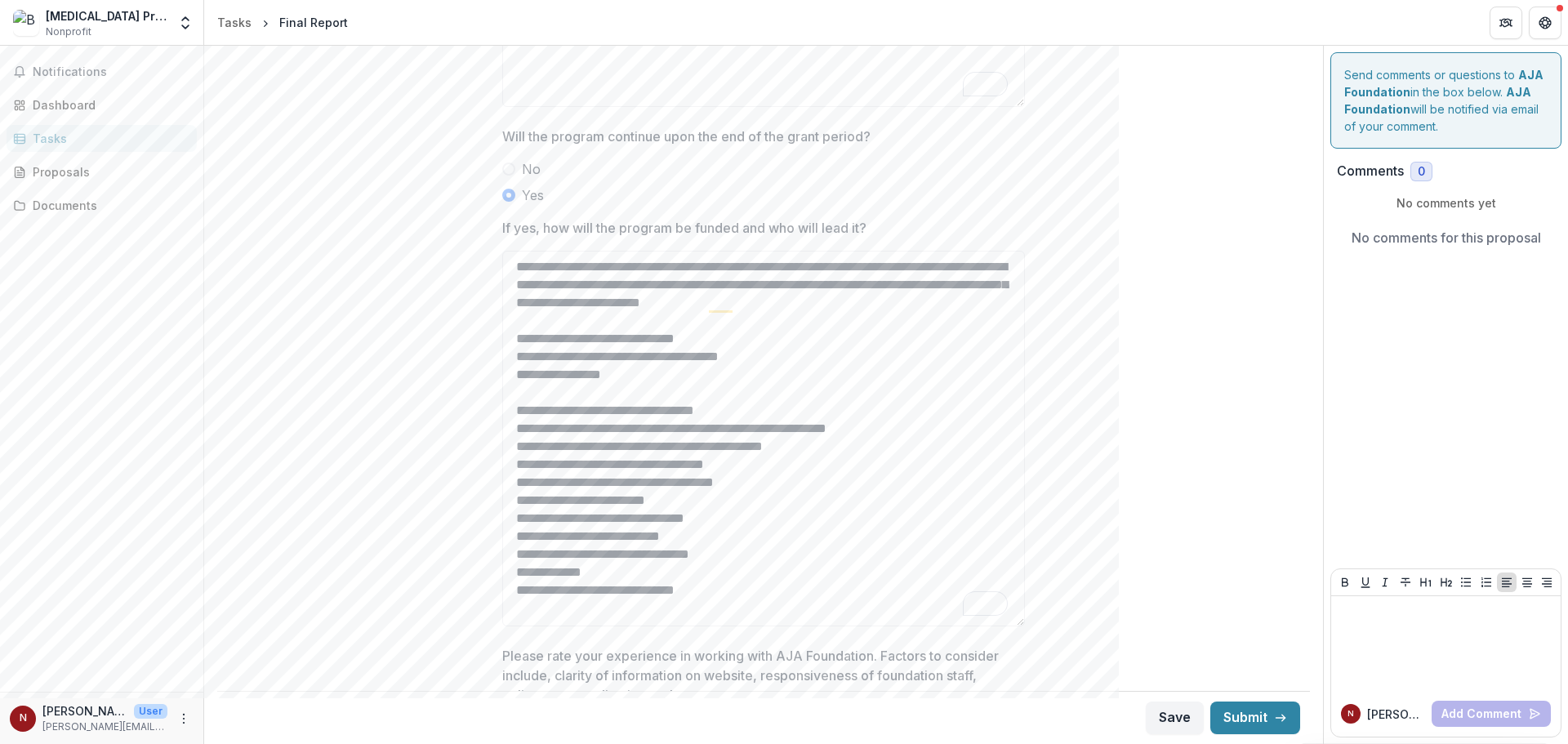drag, startPoint x: 1020, startPoint y: 395, endPoint x: 940, endPoint y: 706, distance: 321.12459 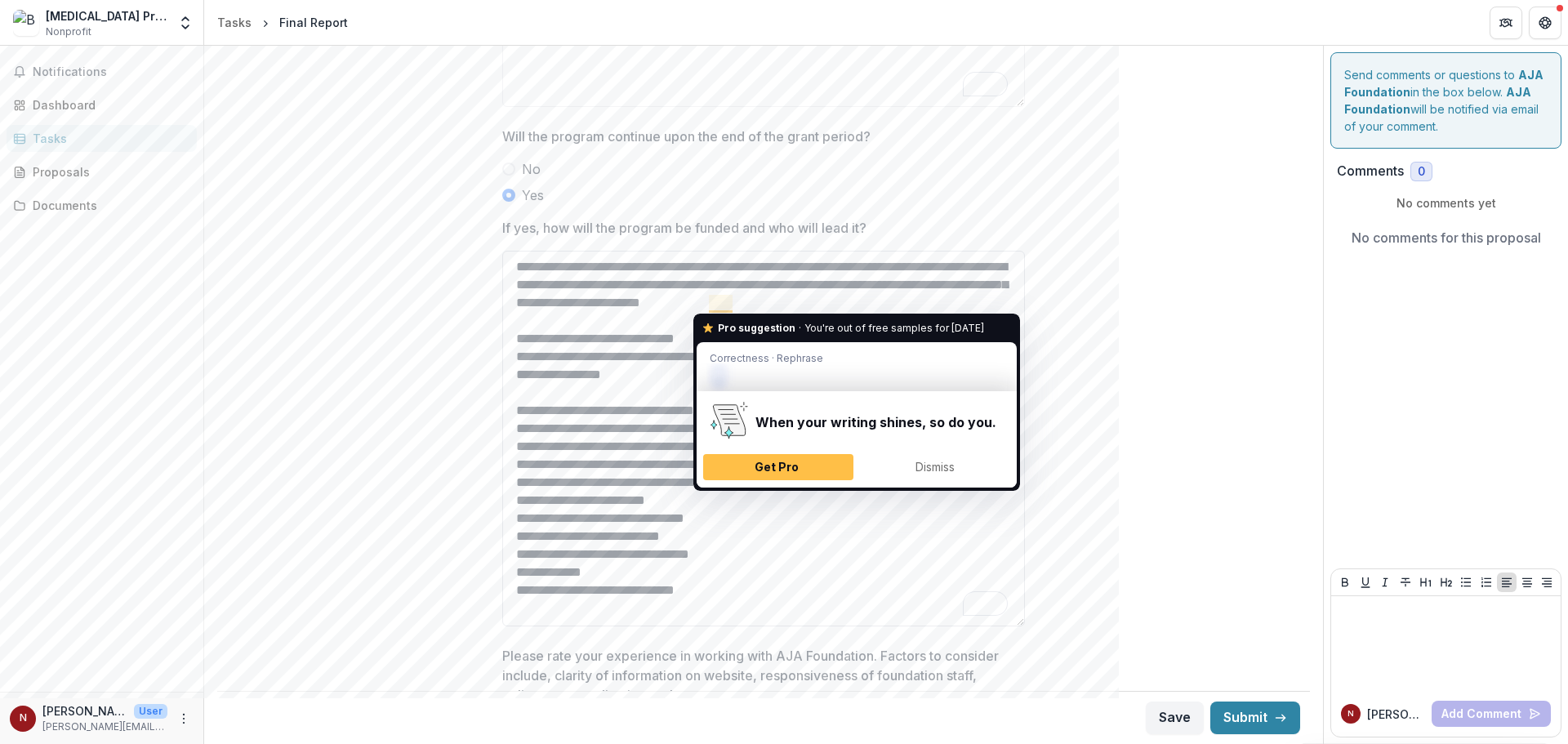 click on "**********" at bounding box center (764, 439) 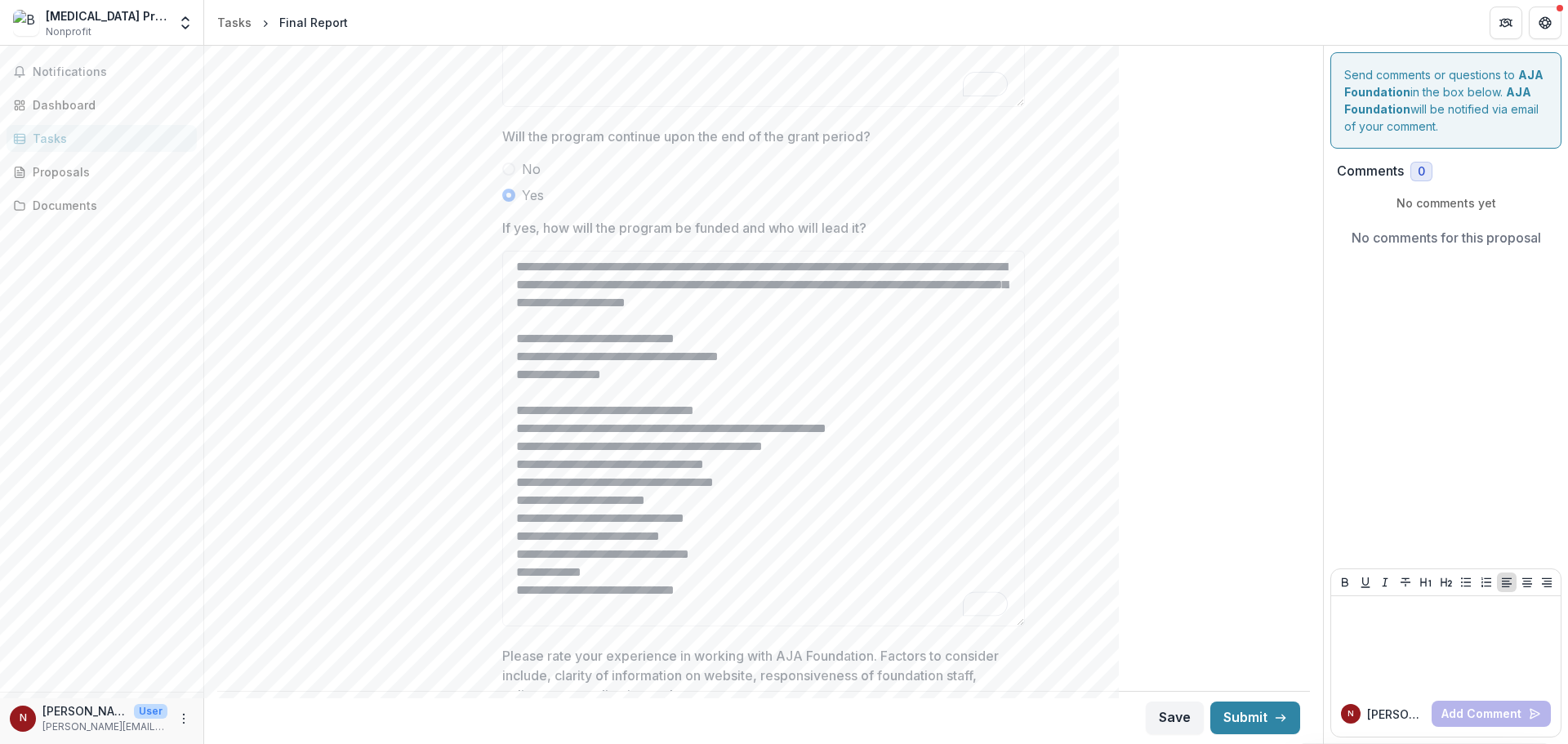 type on "**********" 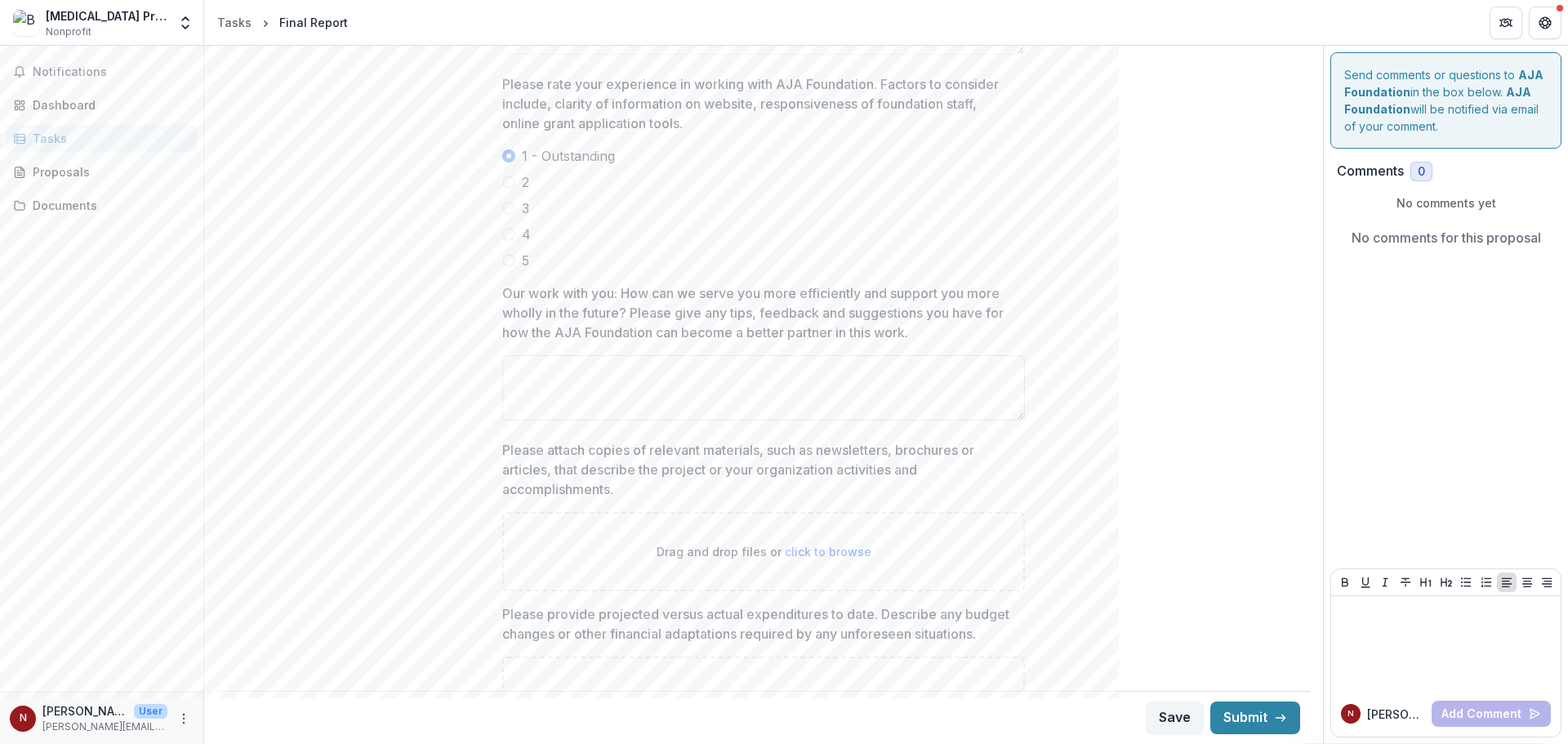 click on "Our work with you: How can we serve you more efficiently and support you more wholly in the future? Please give any tips, feedback and suggestions you have for how the AJA Foundation can become a better partner in this work." at bounding box center (764, 388) 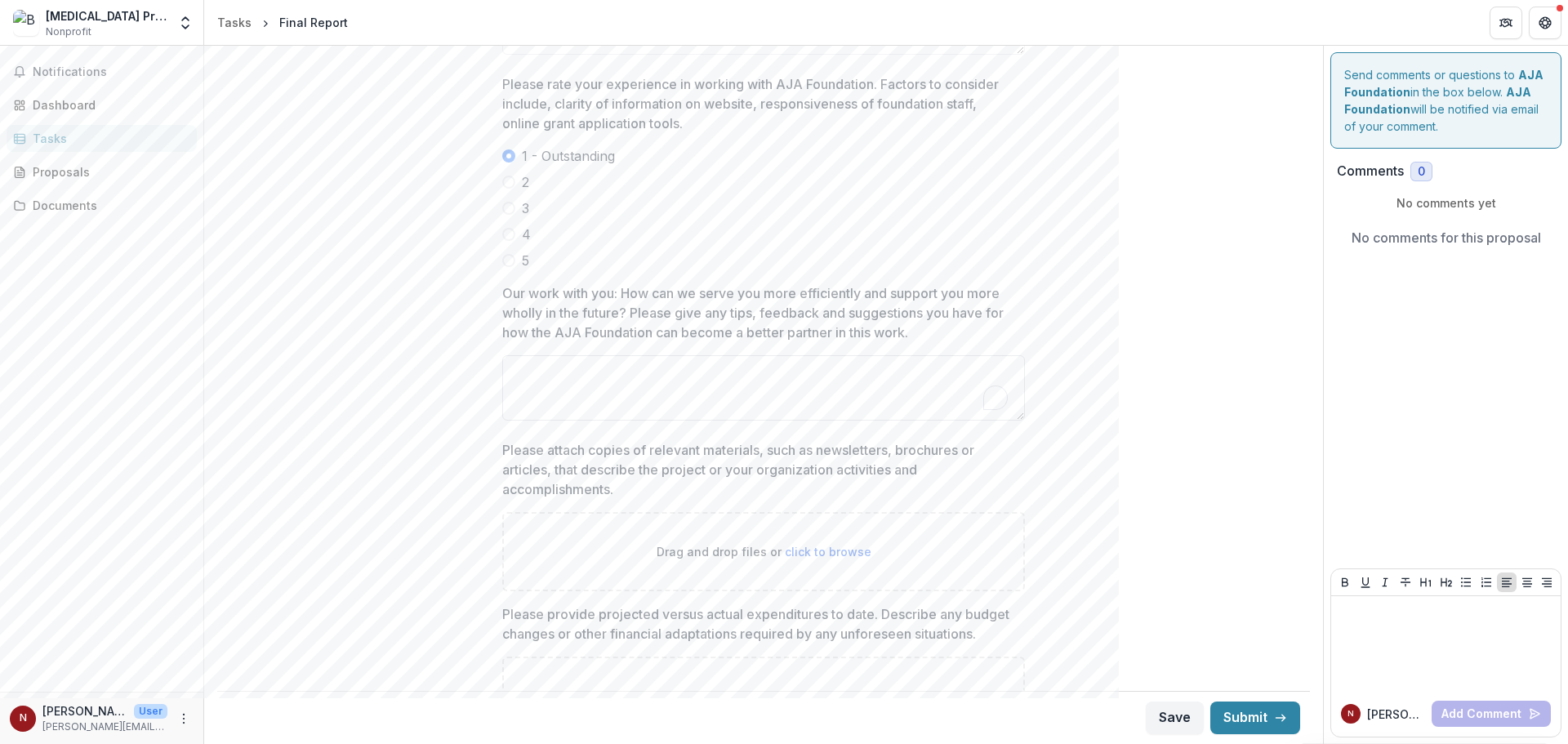 paste on "**********" 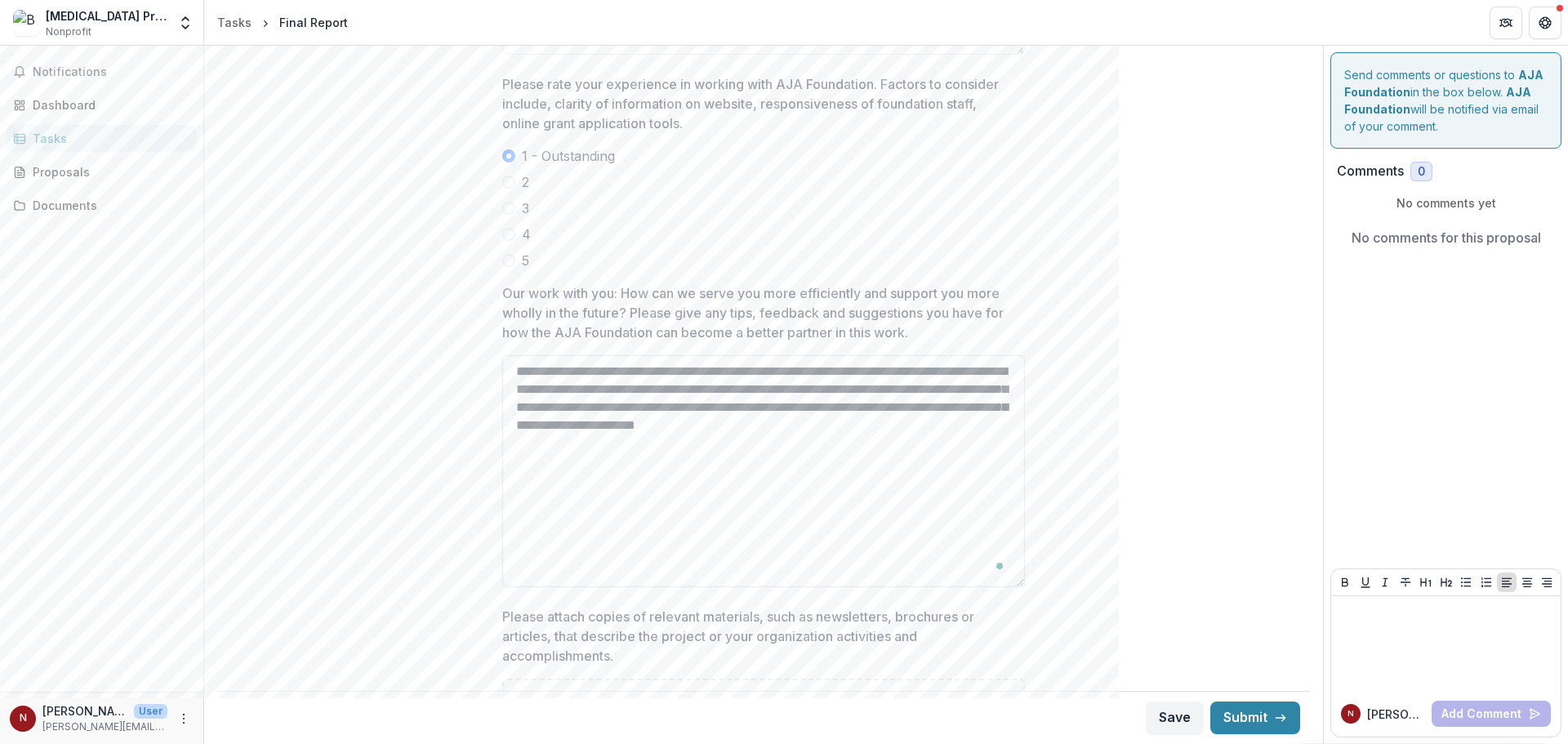 drag, startPoint x: 1018, startPoint y: 419, endPoint x: 951, endPoint y: 508, distance: 111.40018 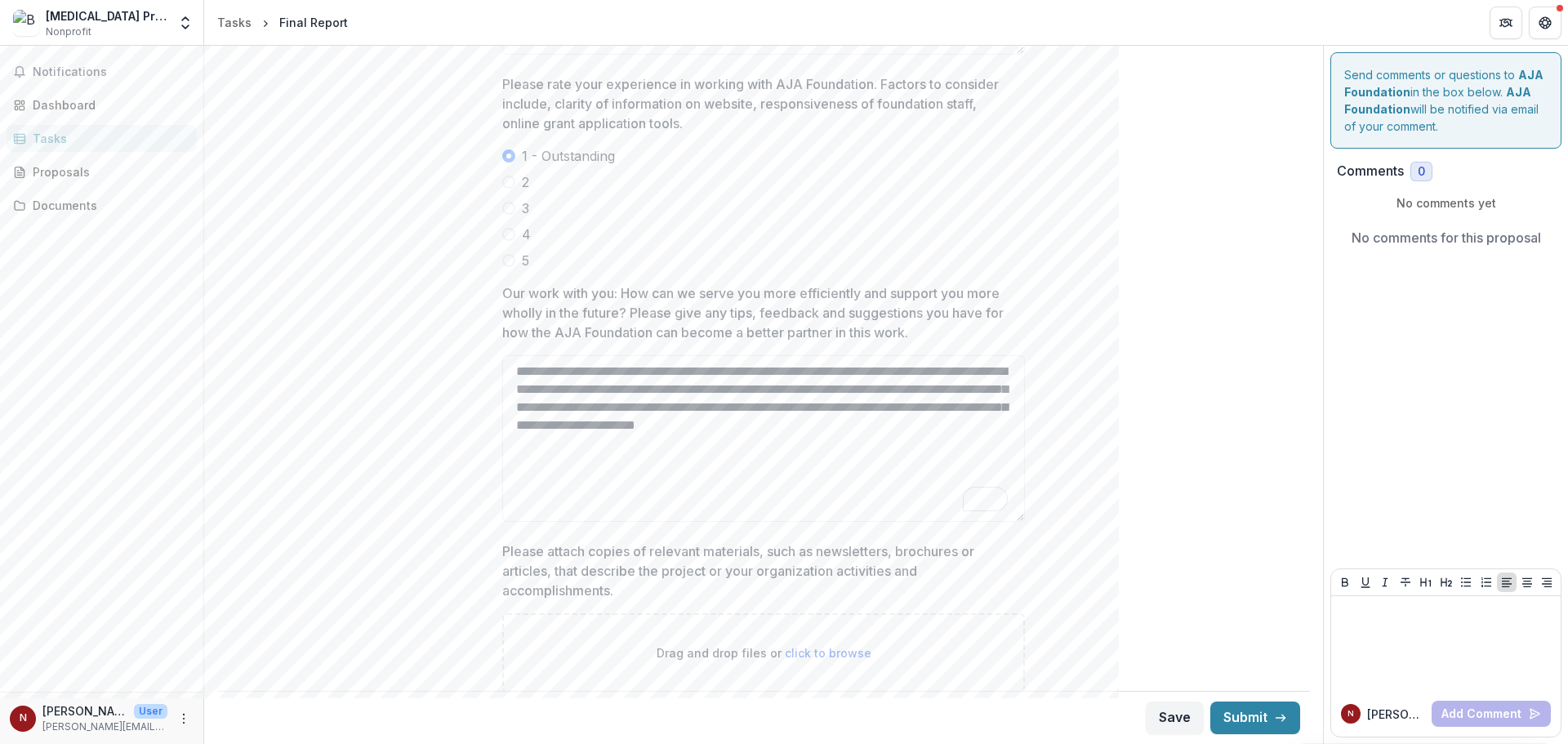 drag, startPoint x: 1019, startPoint y: 580, endPoint x: 1028, endPoint y: 514, distance: 66.6108 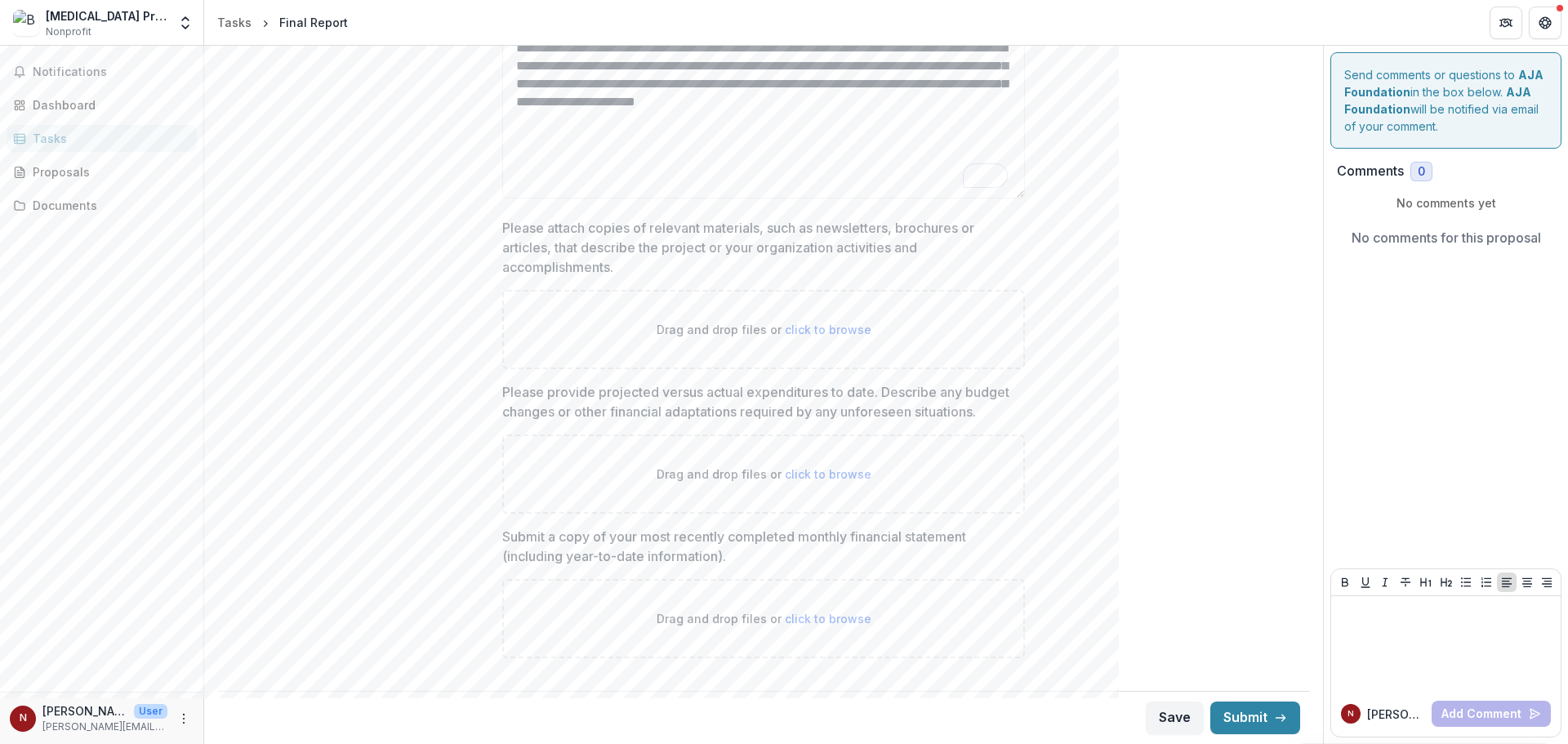 type on "**********" 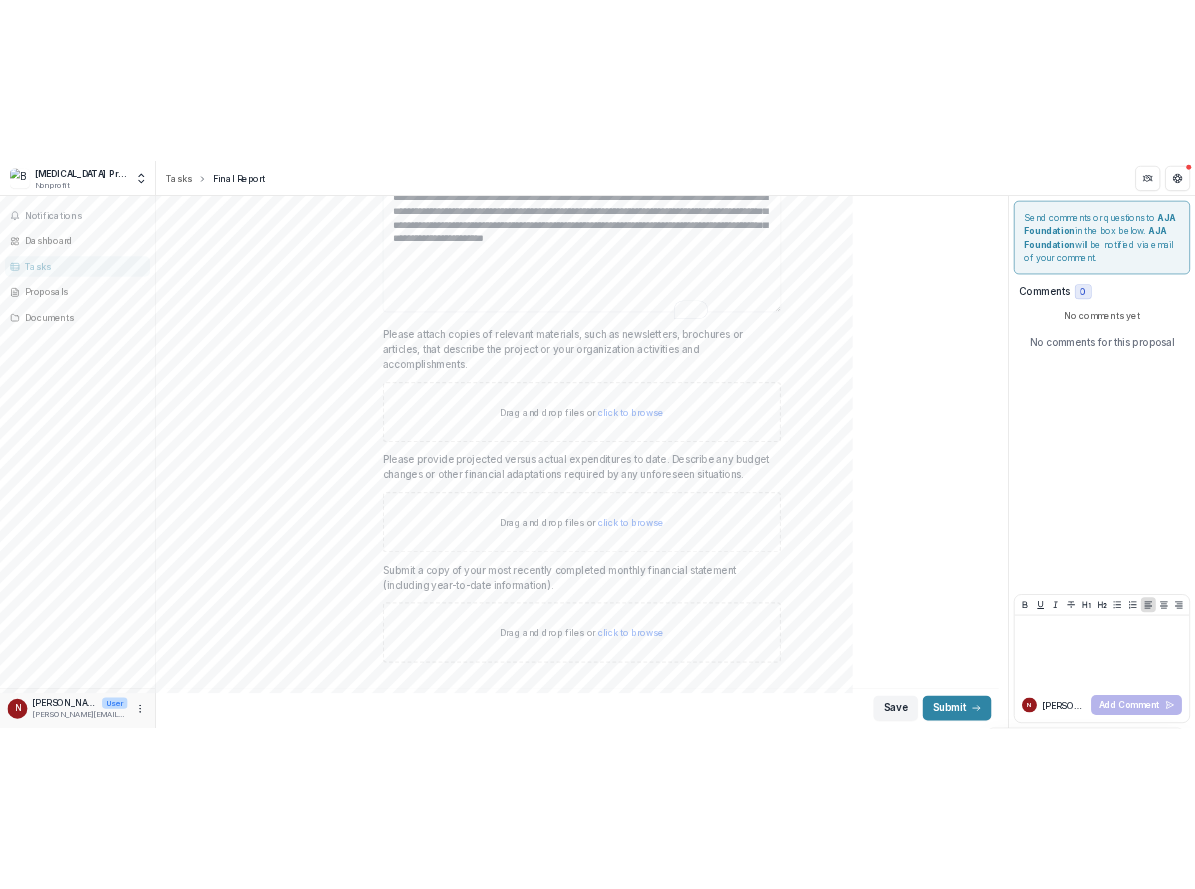 scroll, scrollTop: 4934, scrollLeft: 0, axis: vertical 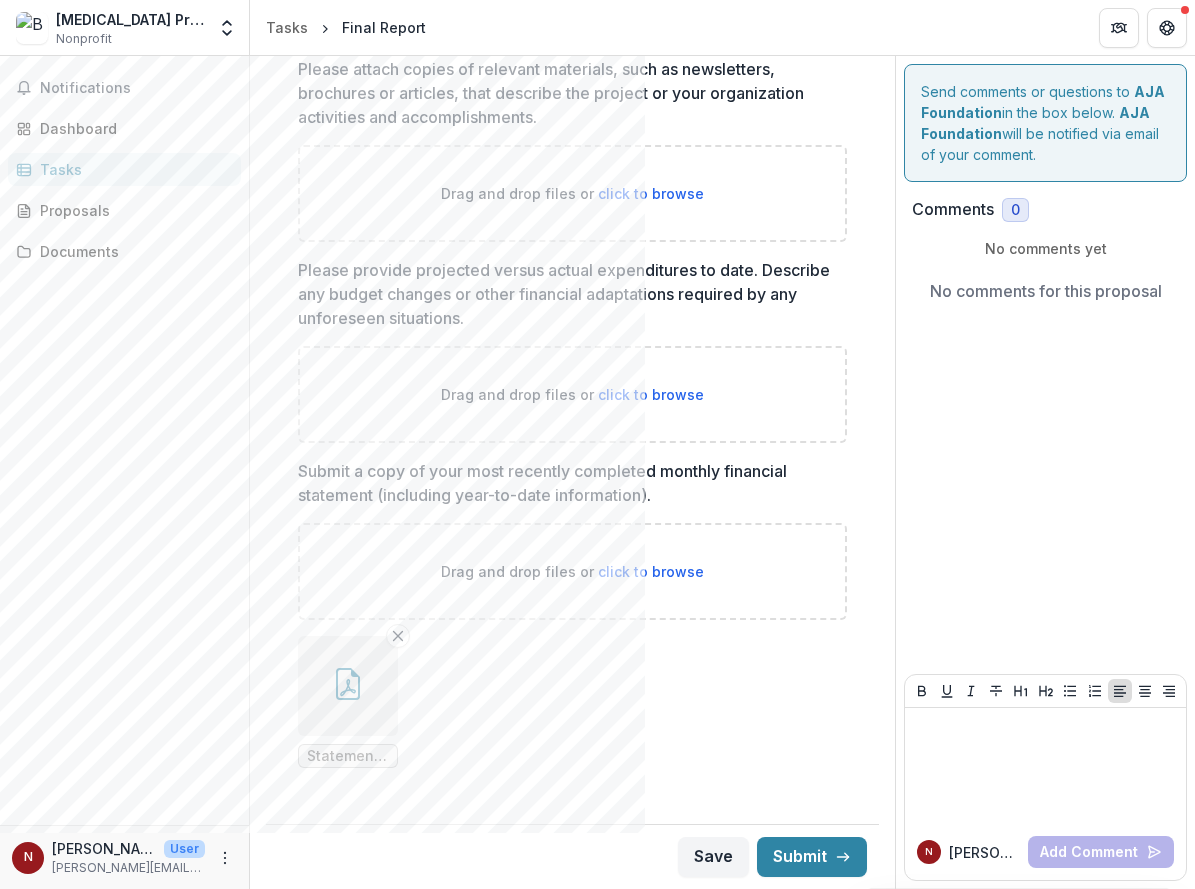 click on "**********" at bounding box center [572, -2049] 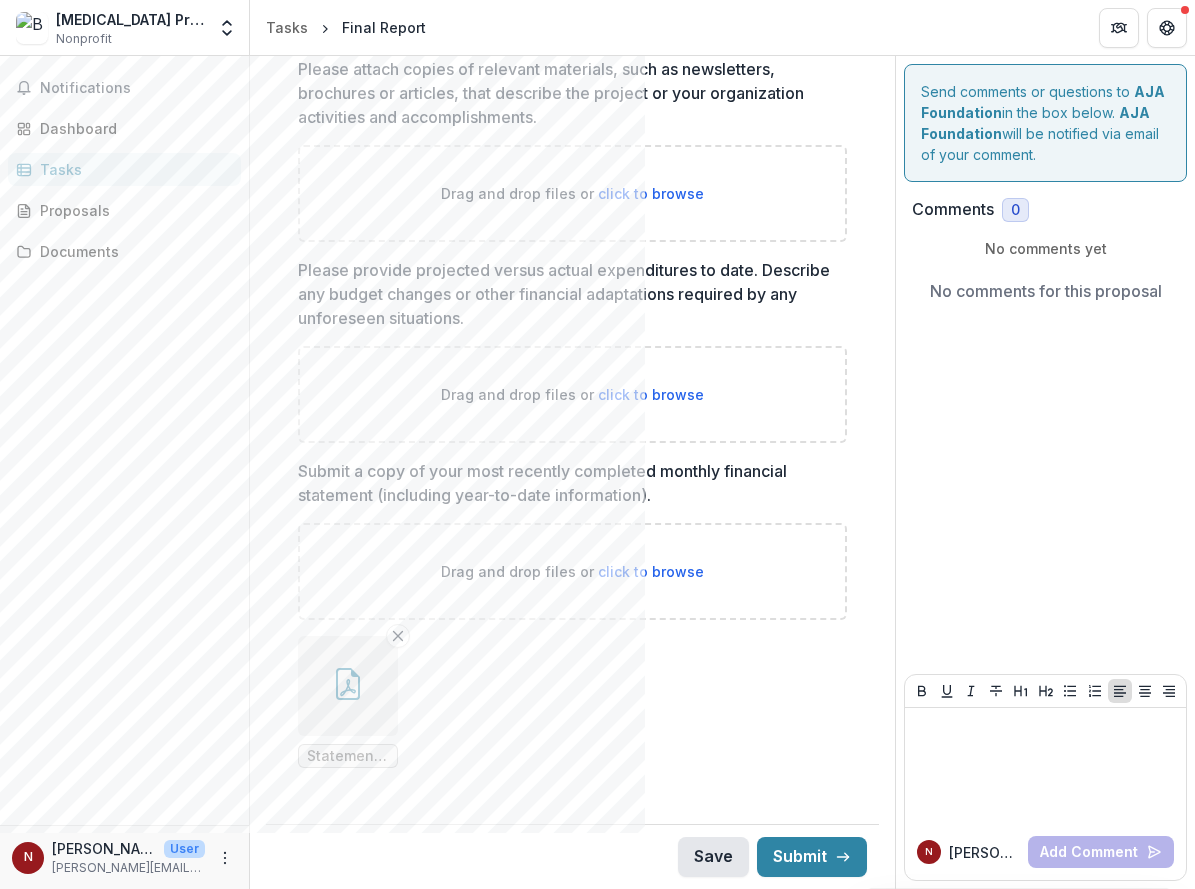 click on "Save" at bounding box center [713, 857] 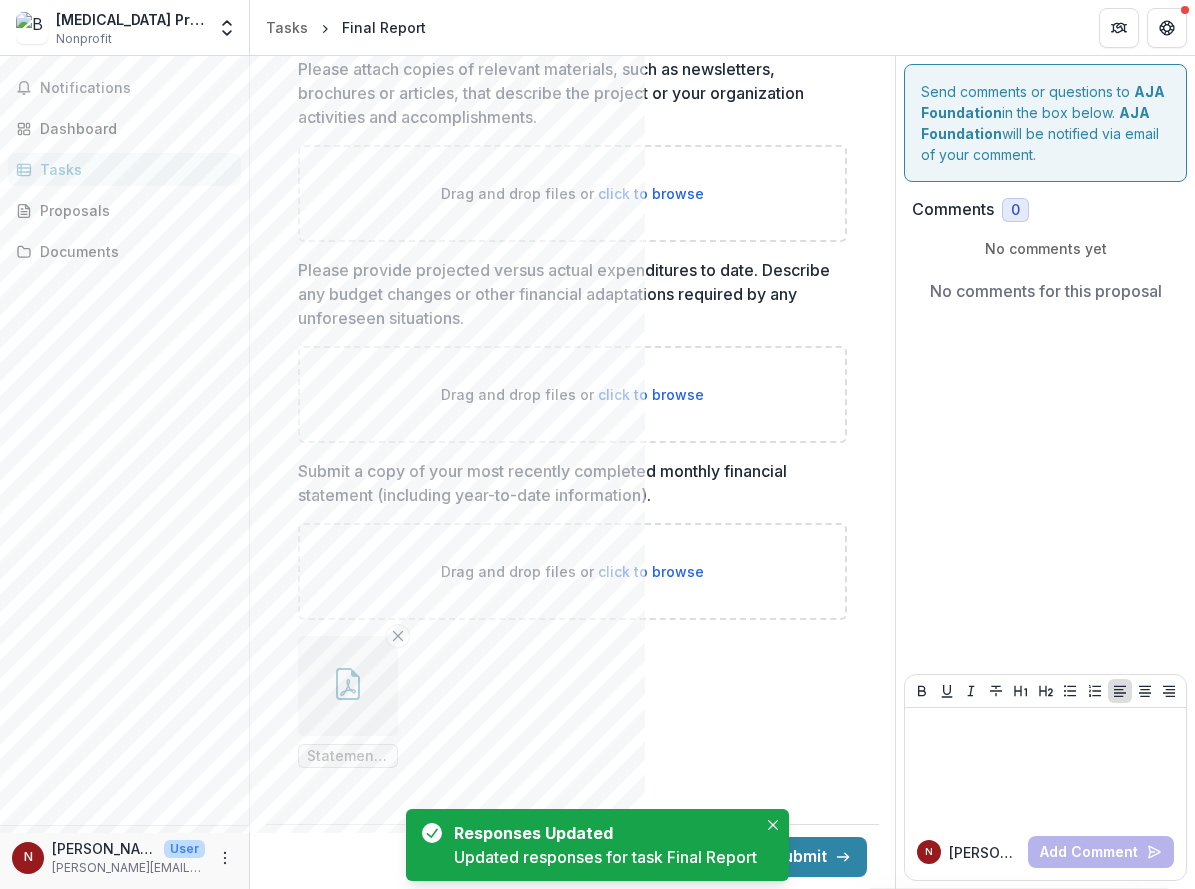 type 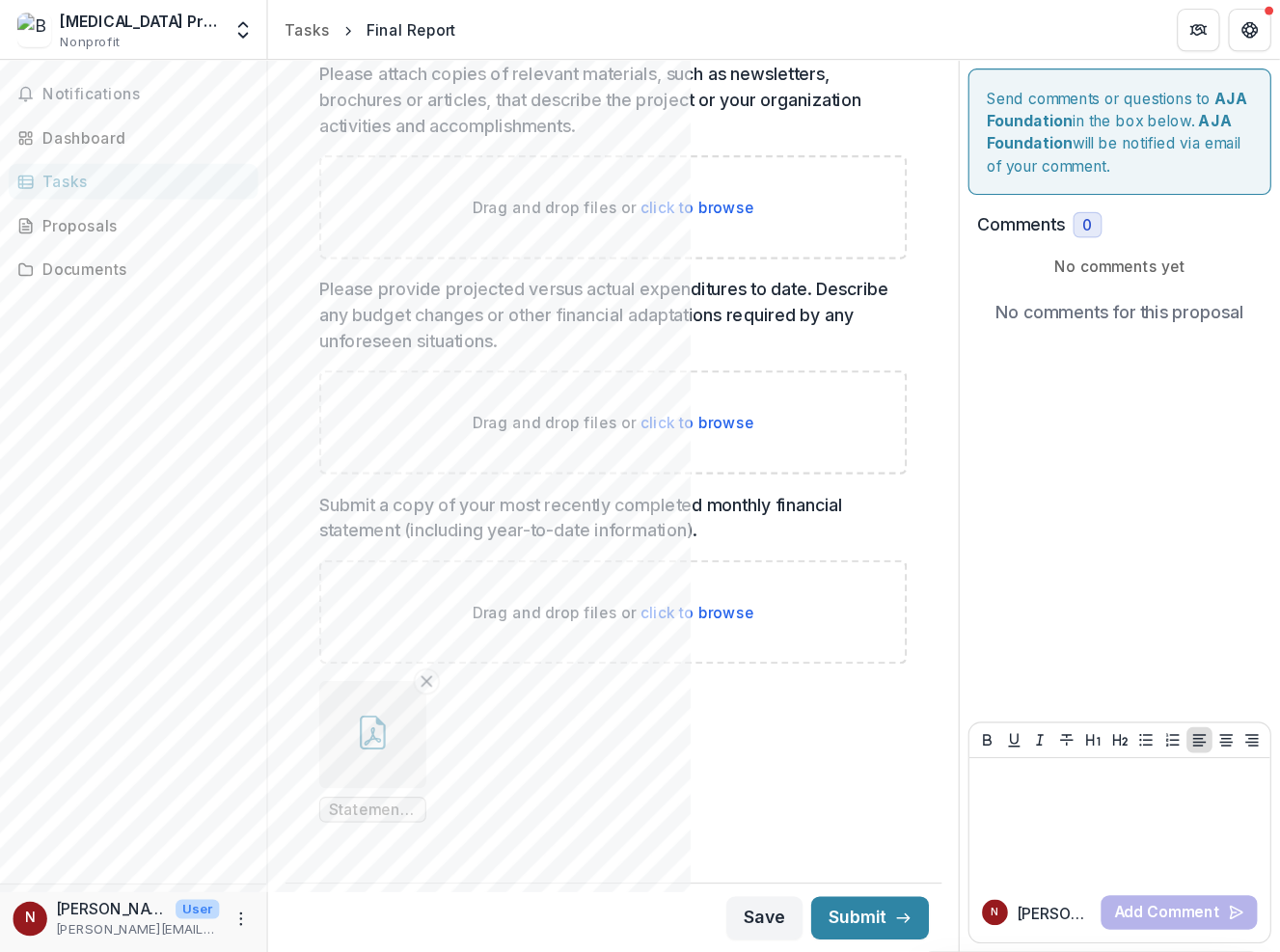 scroll, scrollTop: 4577, scrollLeft: 0, axis: vertical 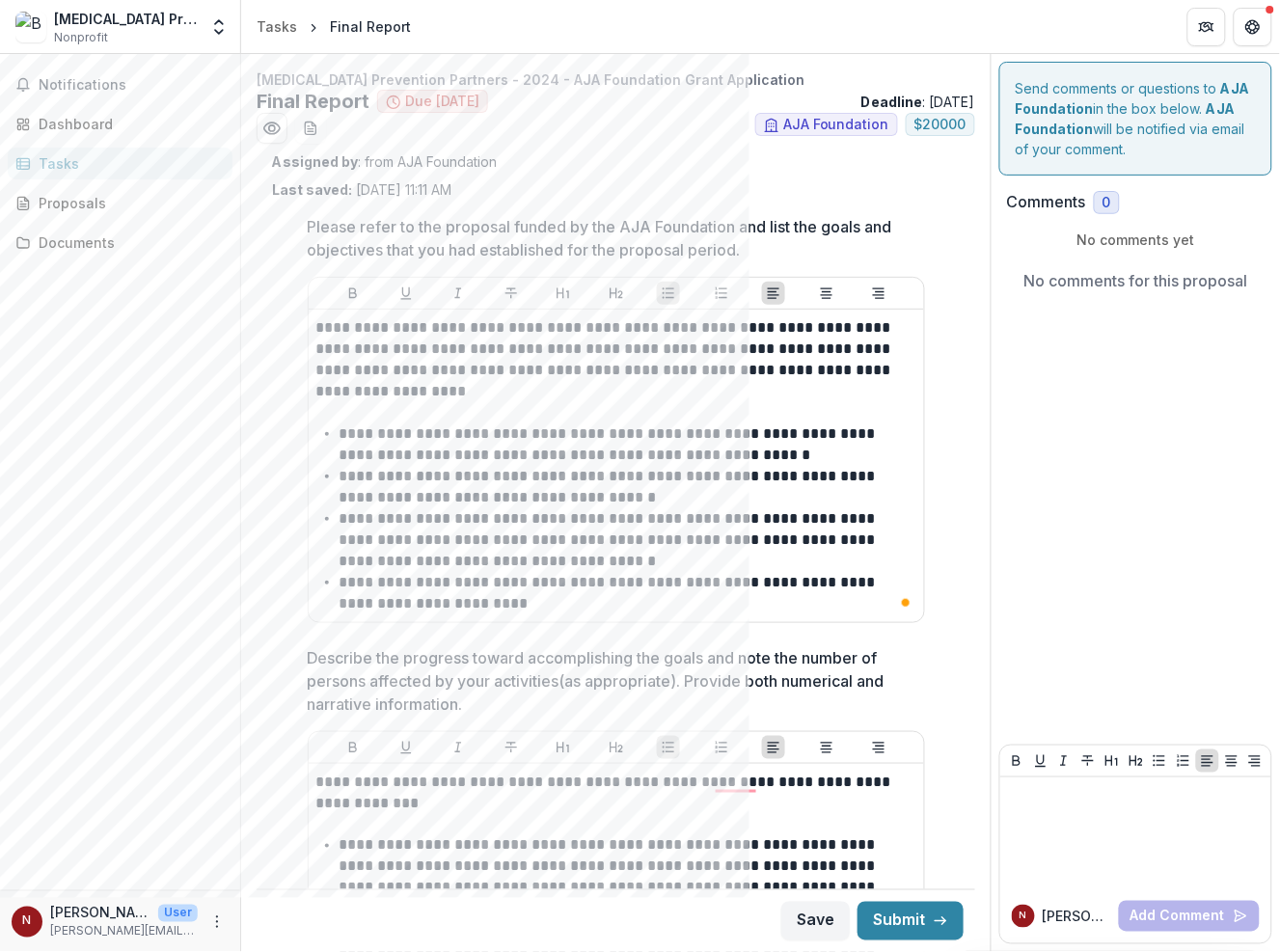 click on "**********" at bounding box center (615, 2808) 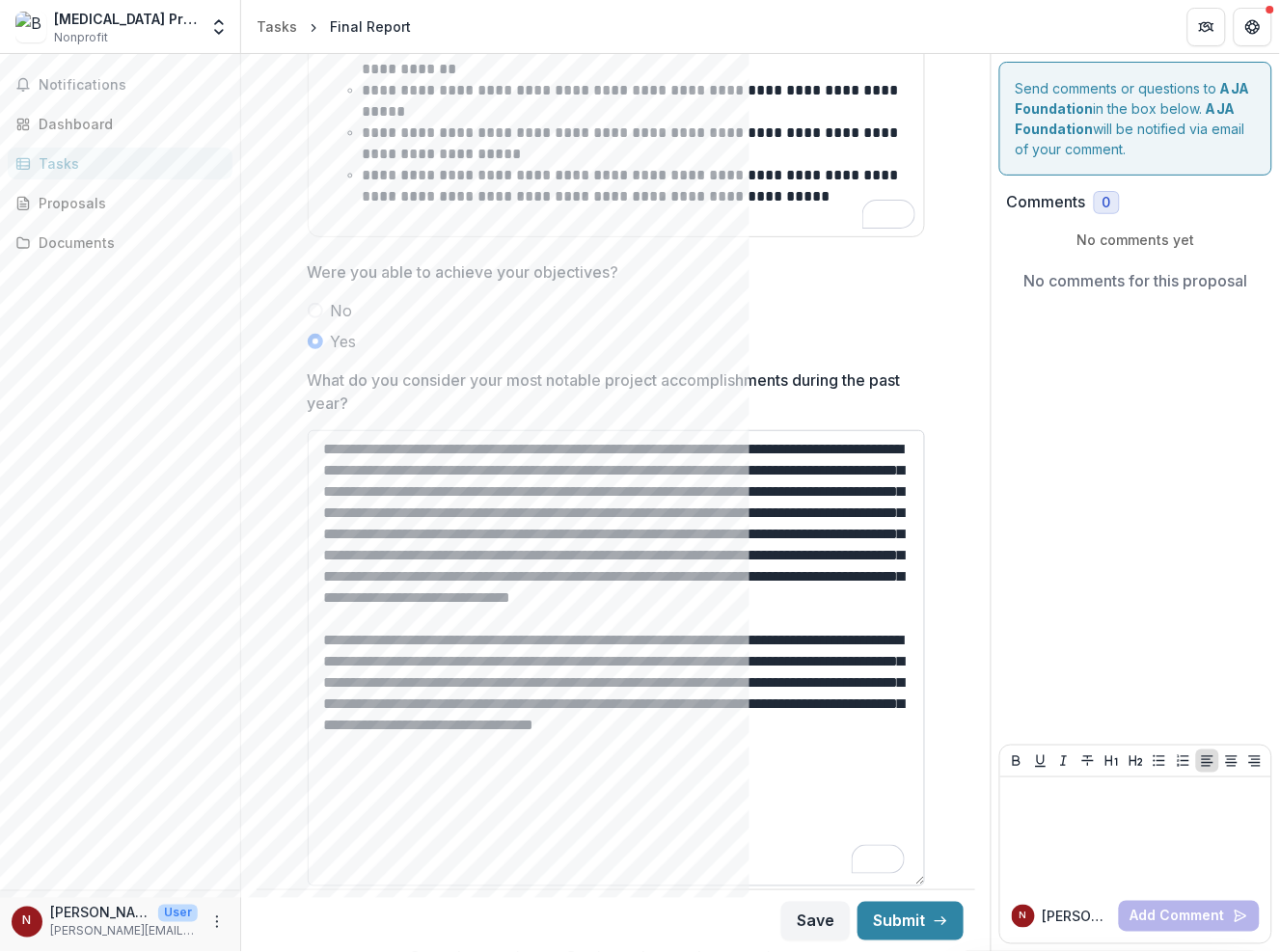 scroll, scrollTop: 1498, scrollLeft: 0, axis: vertical 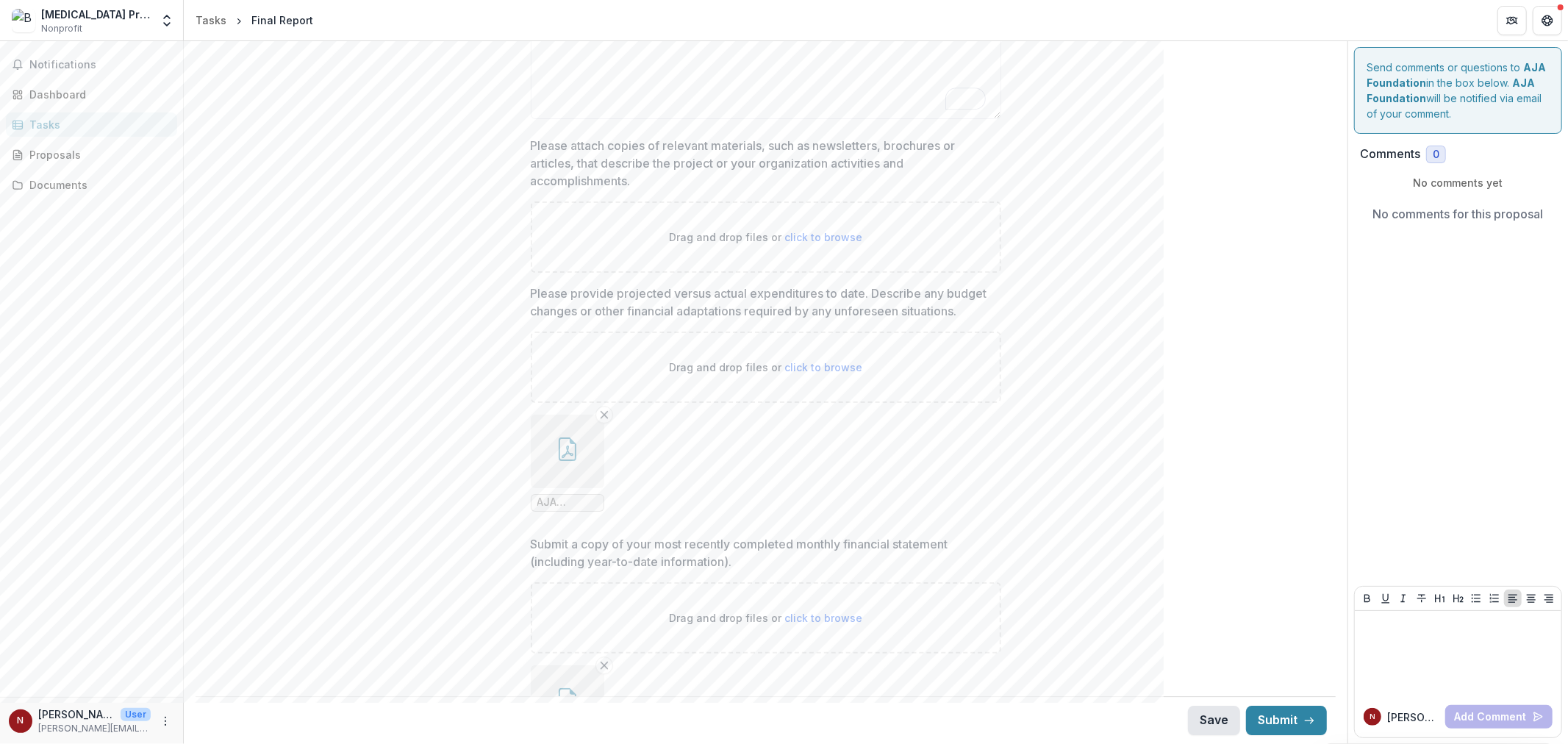 click on "Save" at bounding box center (1214, 720) 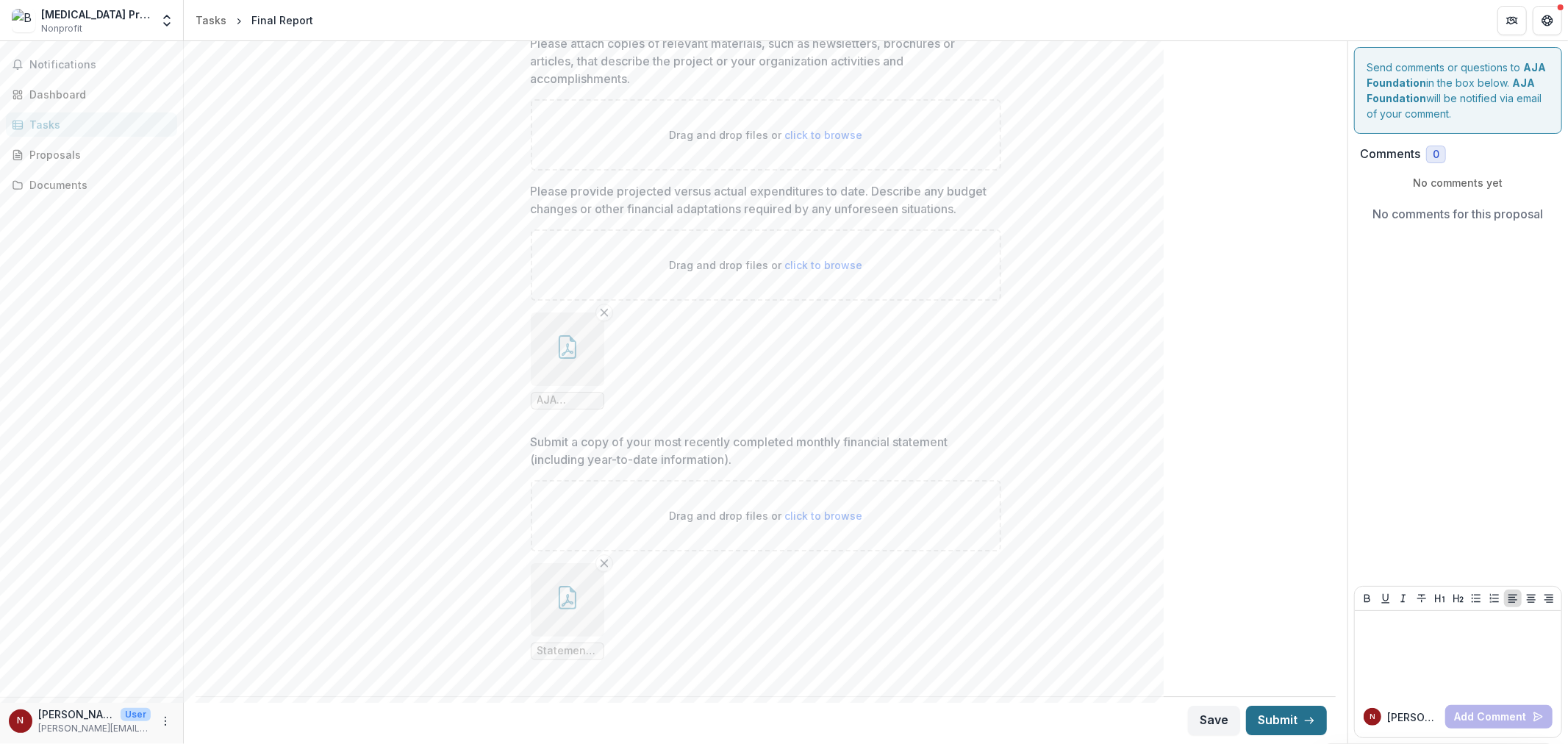 click on "Submit" at bounding box center (1286, 720) 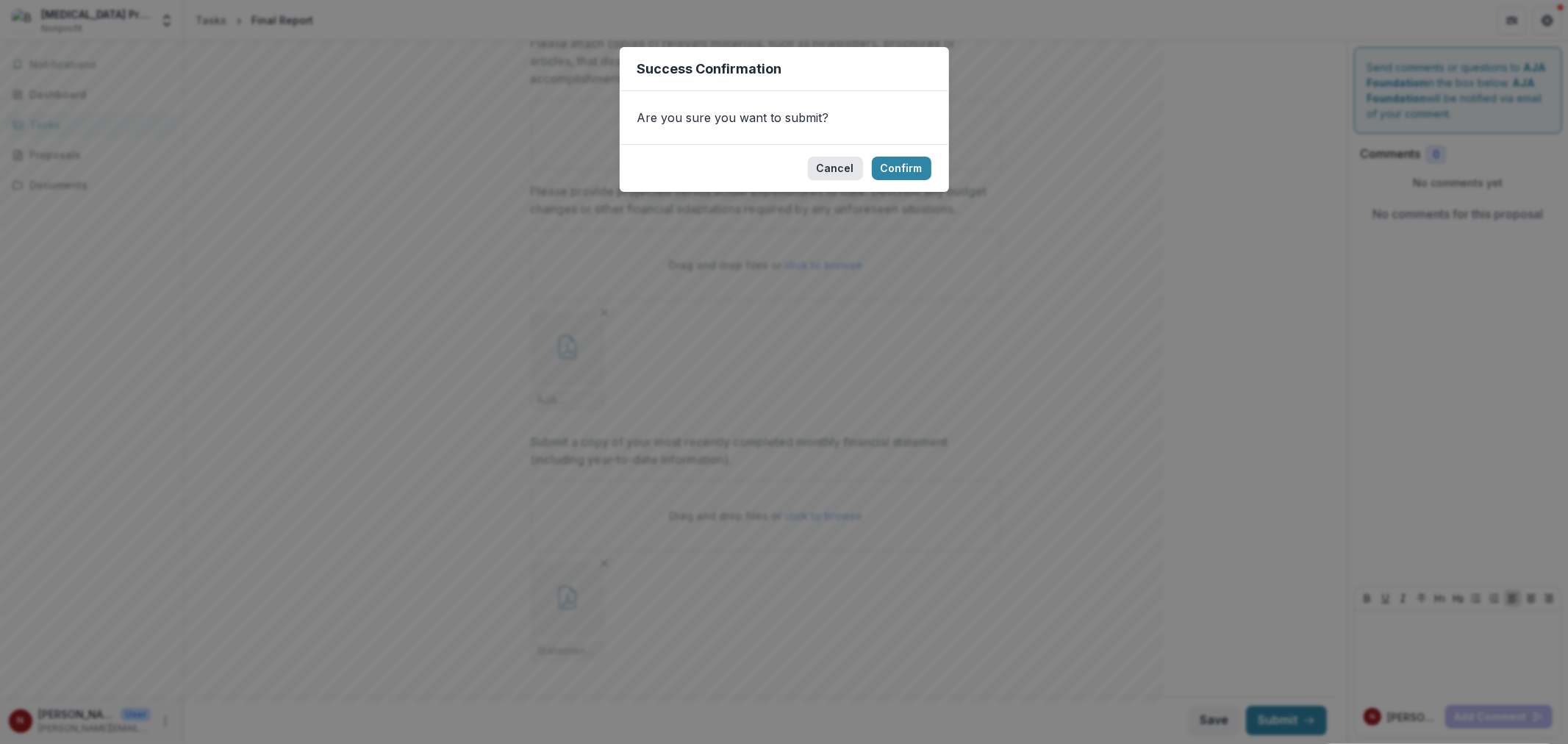 click on "Cancel" at bounding box center (835, 168) 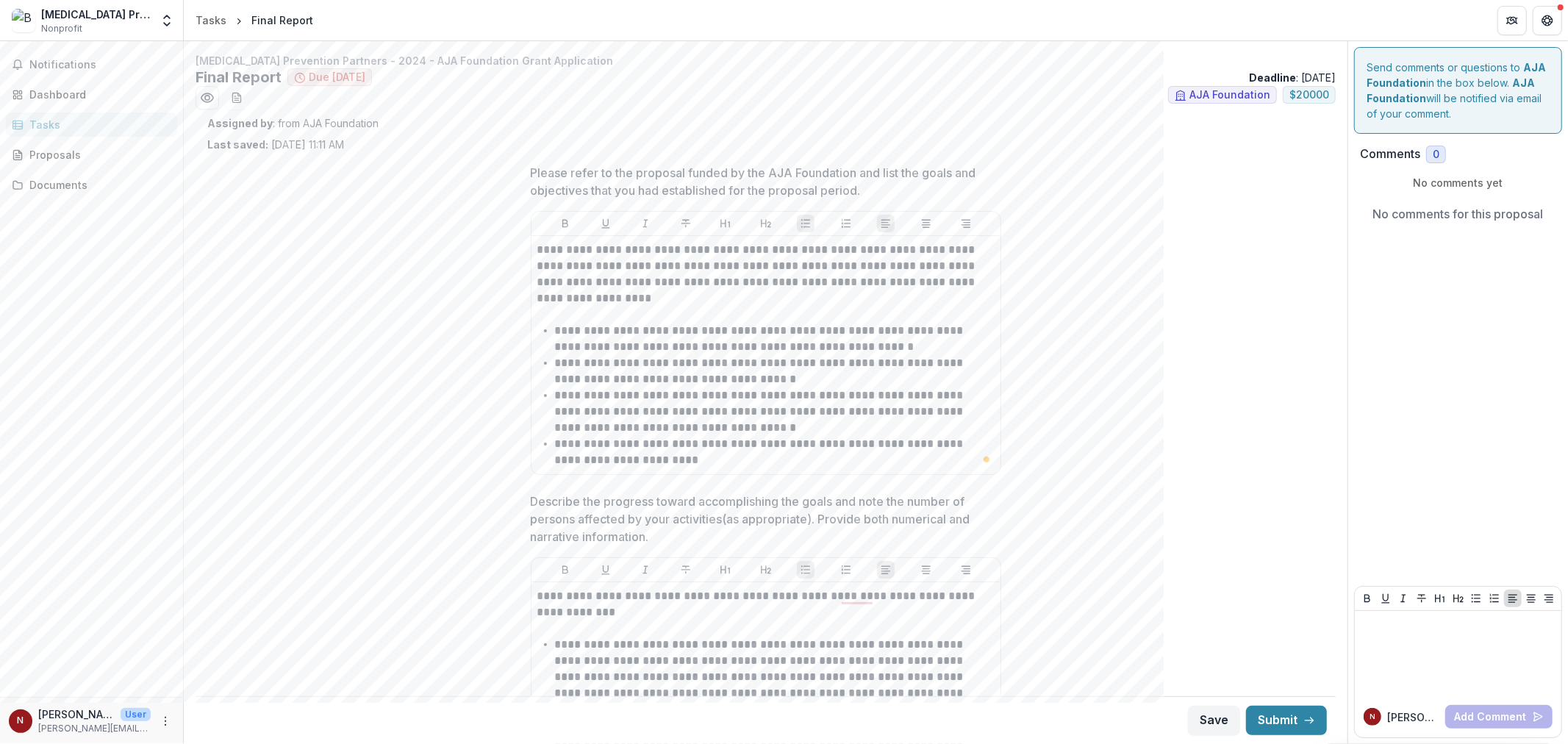 click on "**********" at bounding box center (765, 2219) 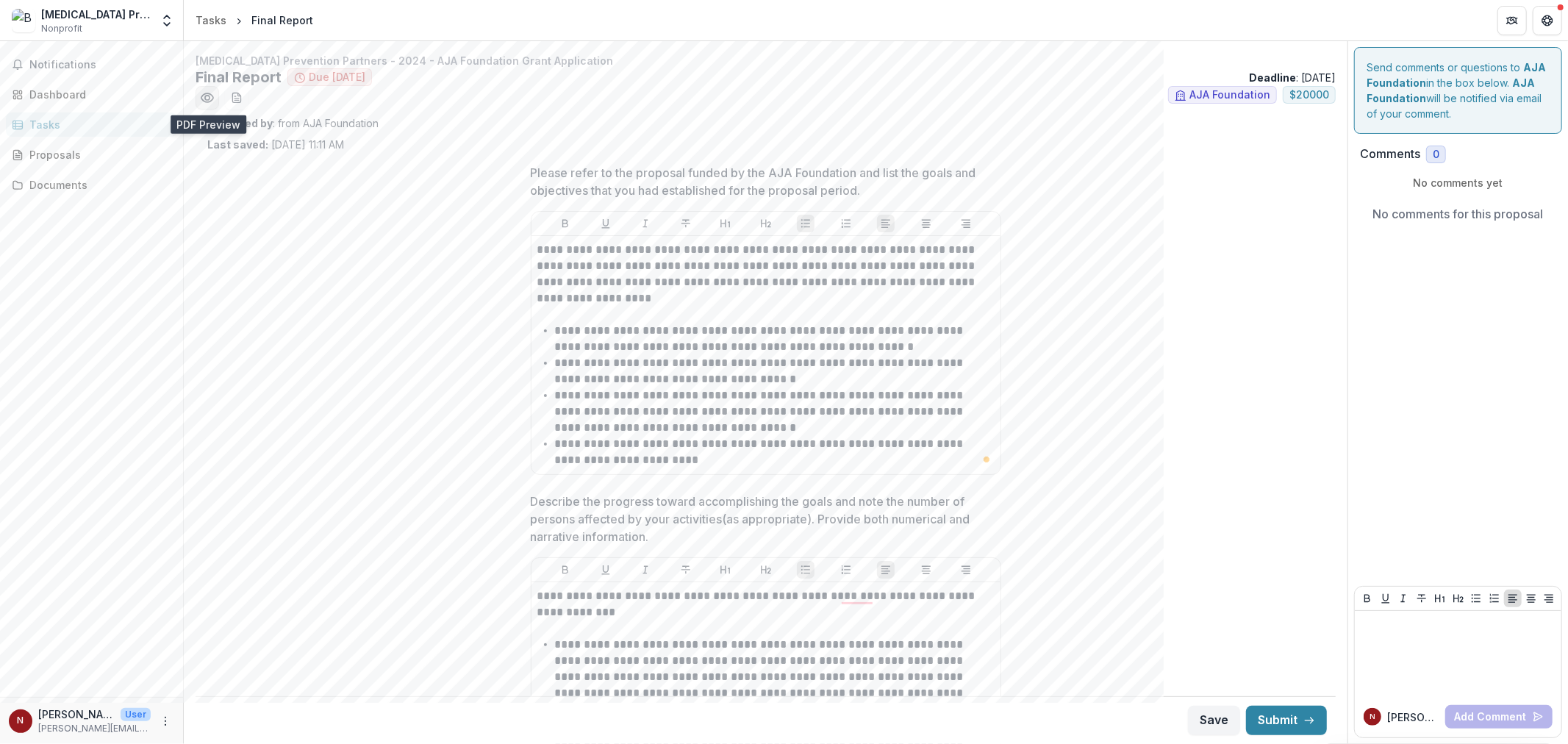 click 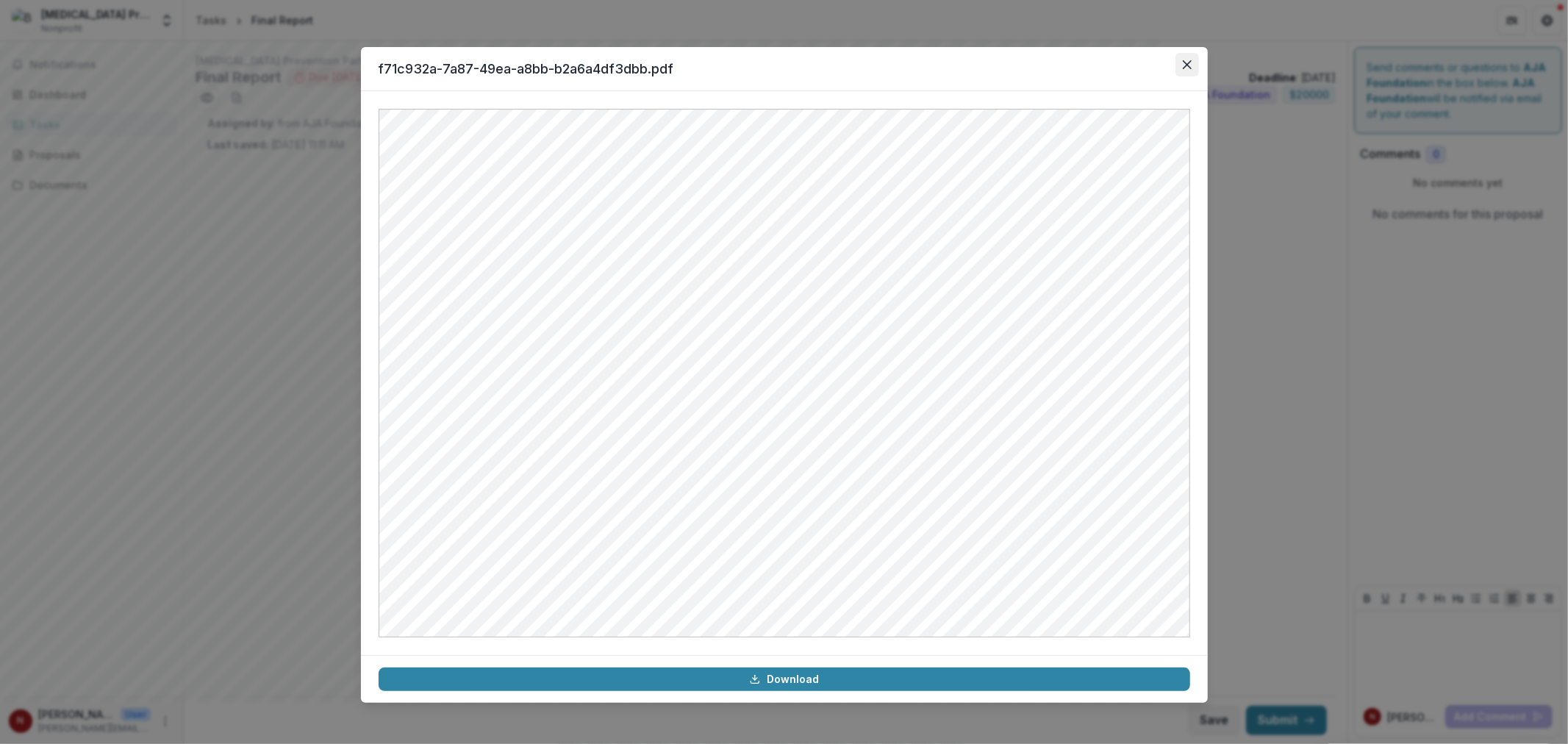 click 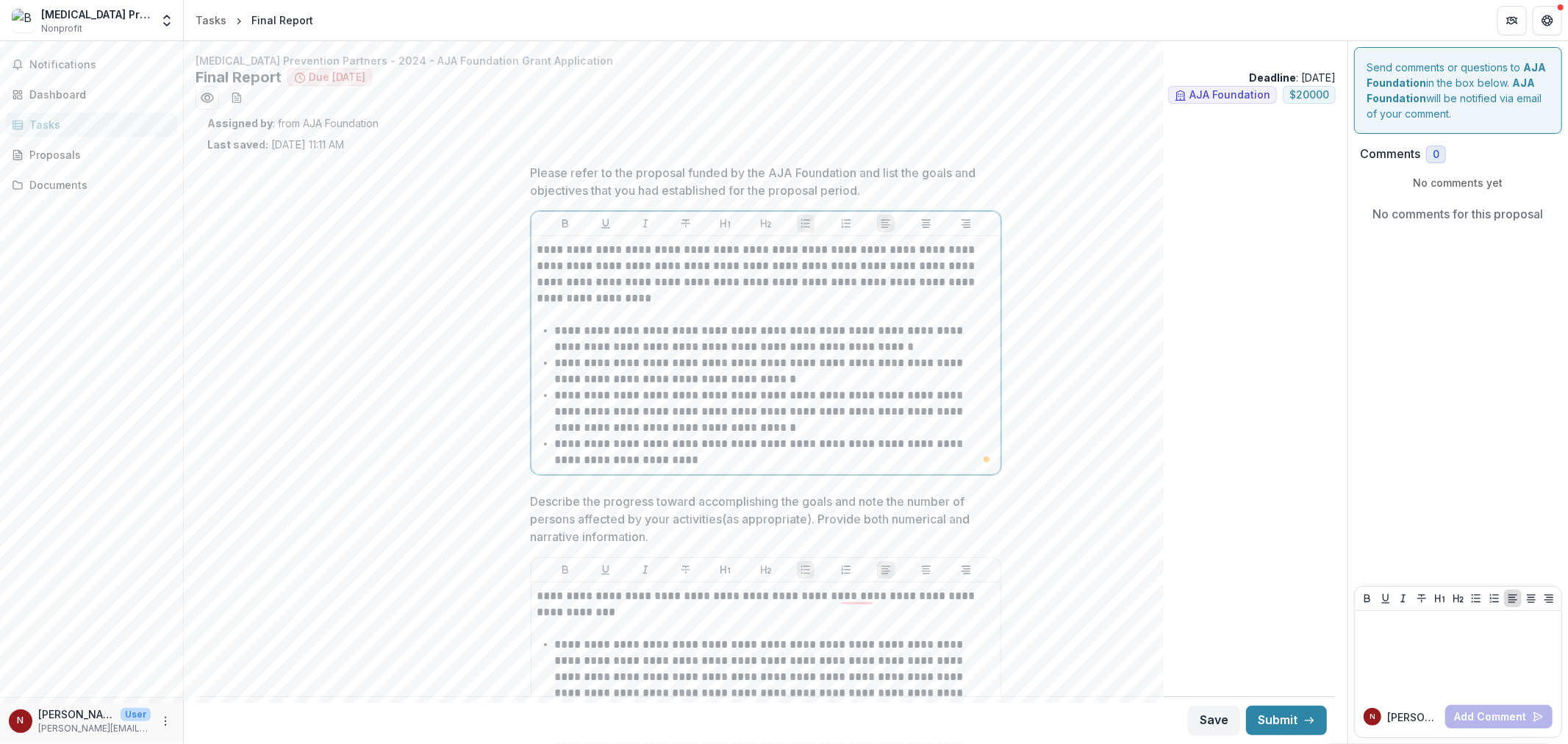 click on "**********" at bounding box center [775, 452] 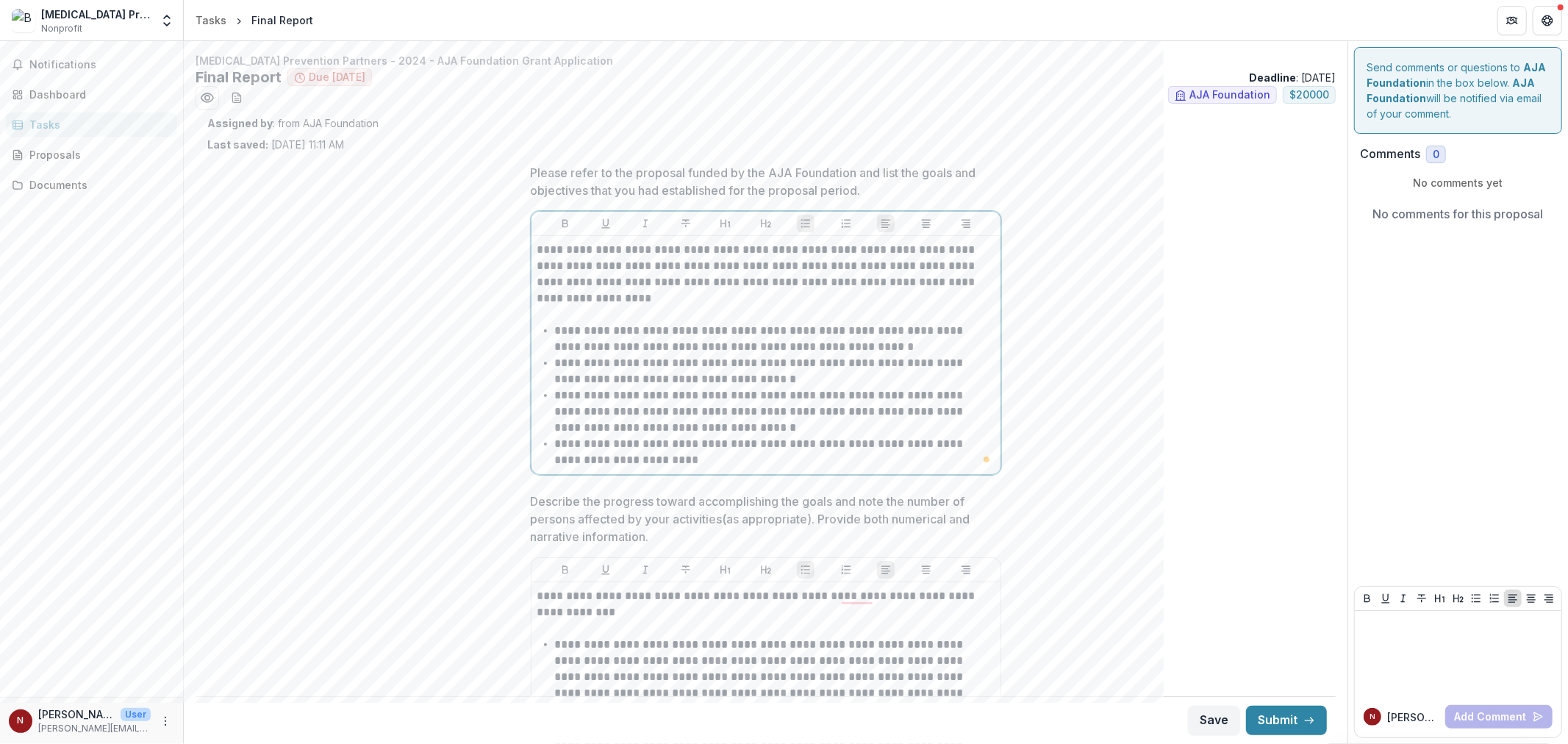 click on "**********" at bounding box center (775, 452) 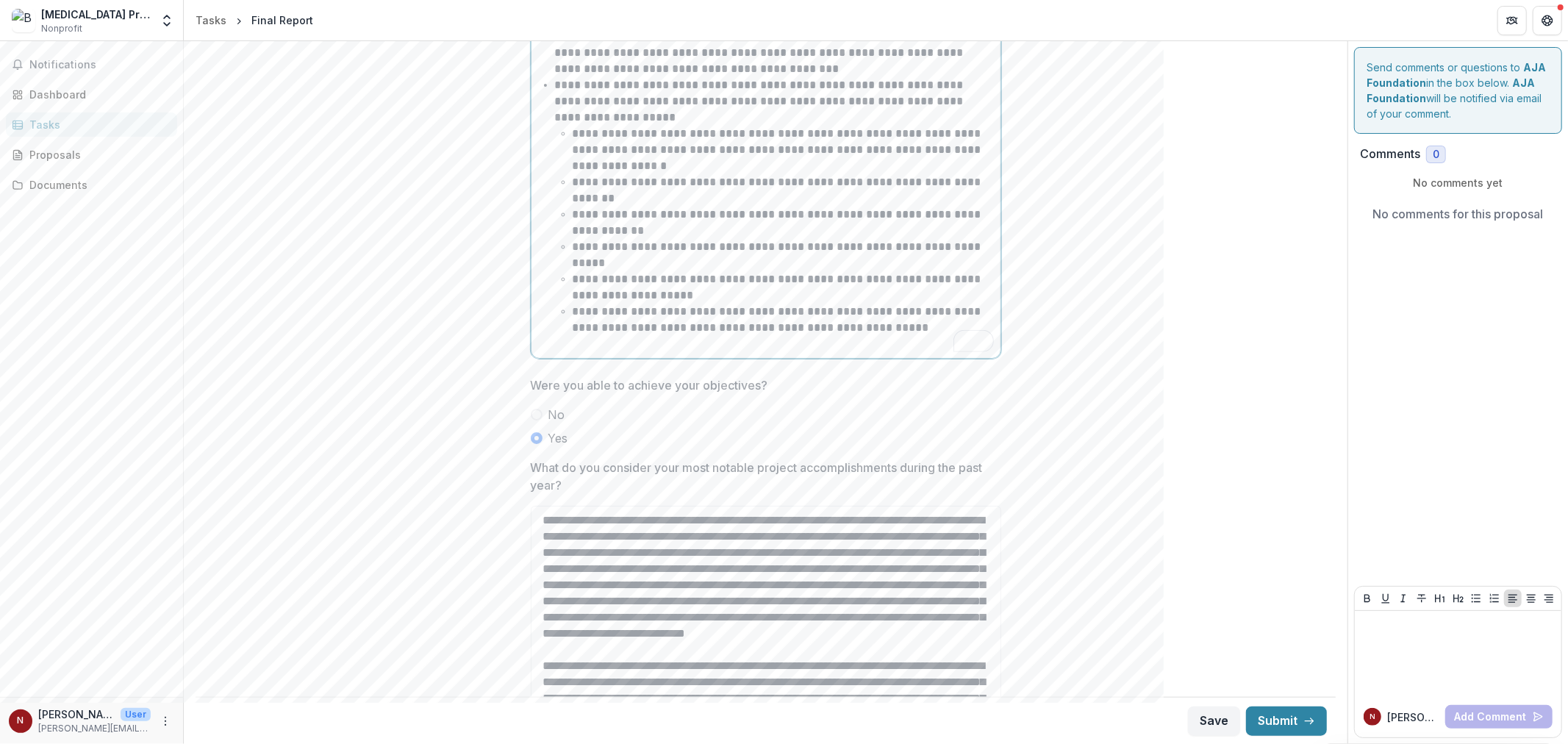 click at bounding box center (775, 344) 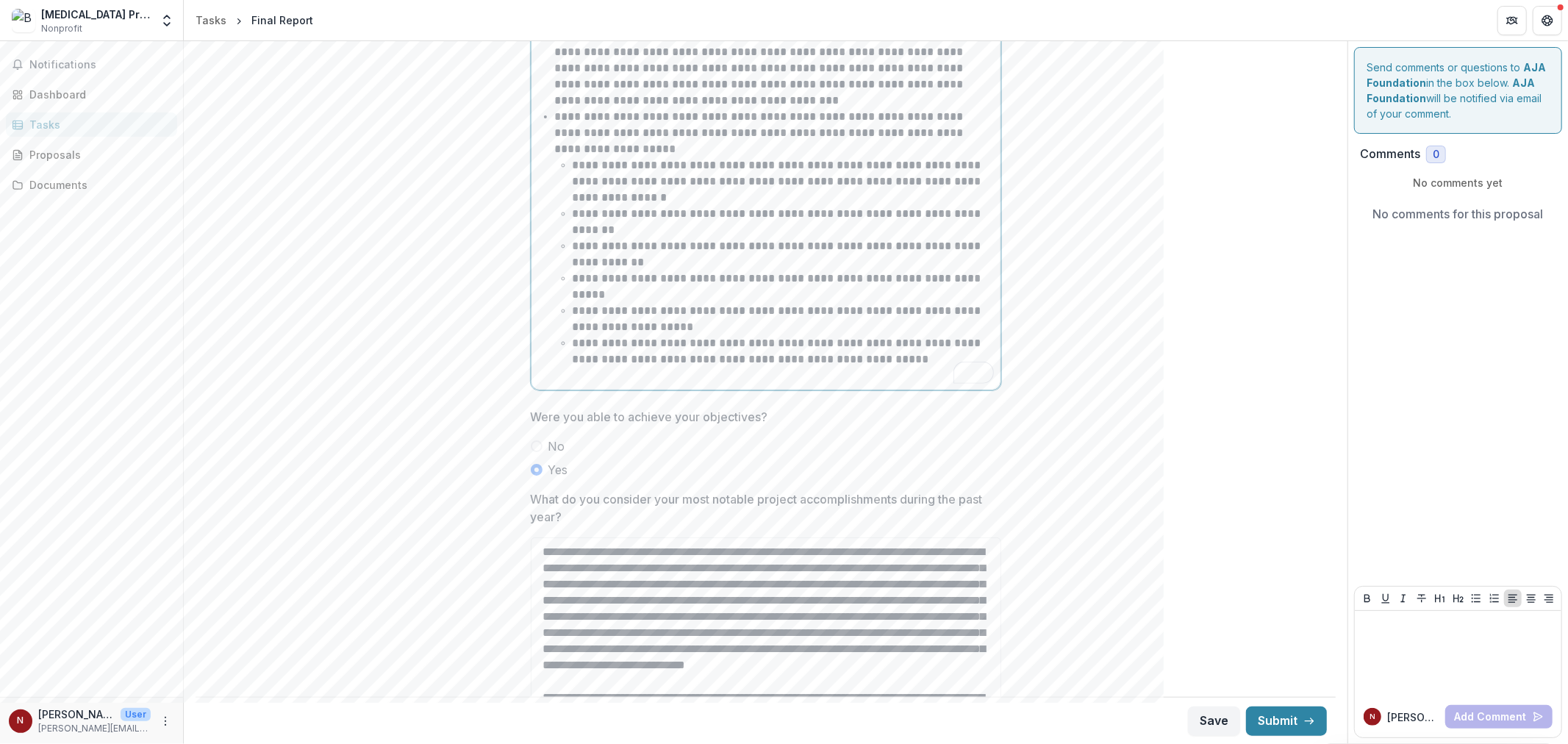 click on "**********" at bounding box center (784, 351) 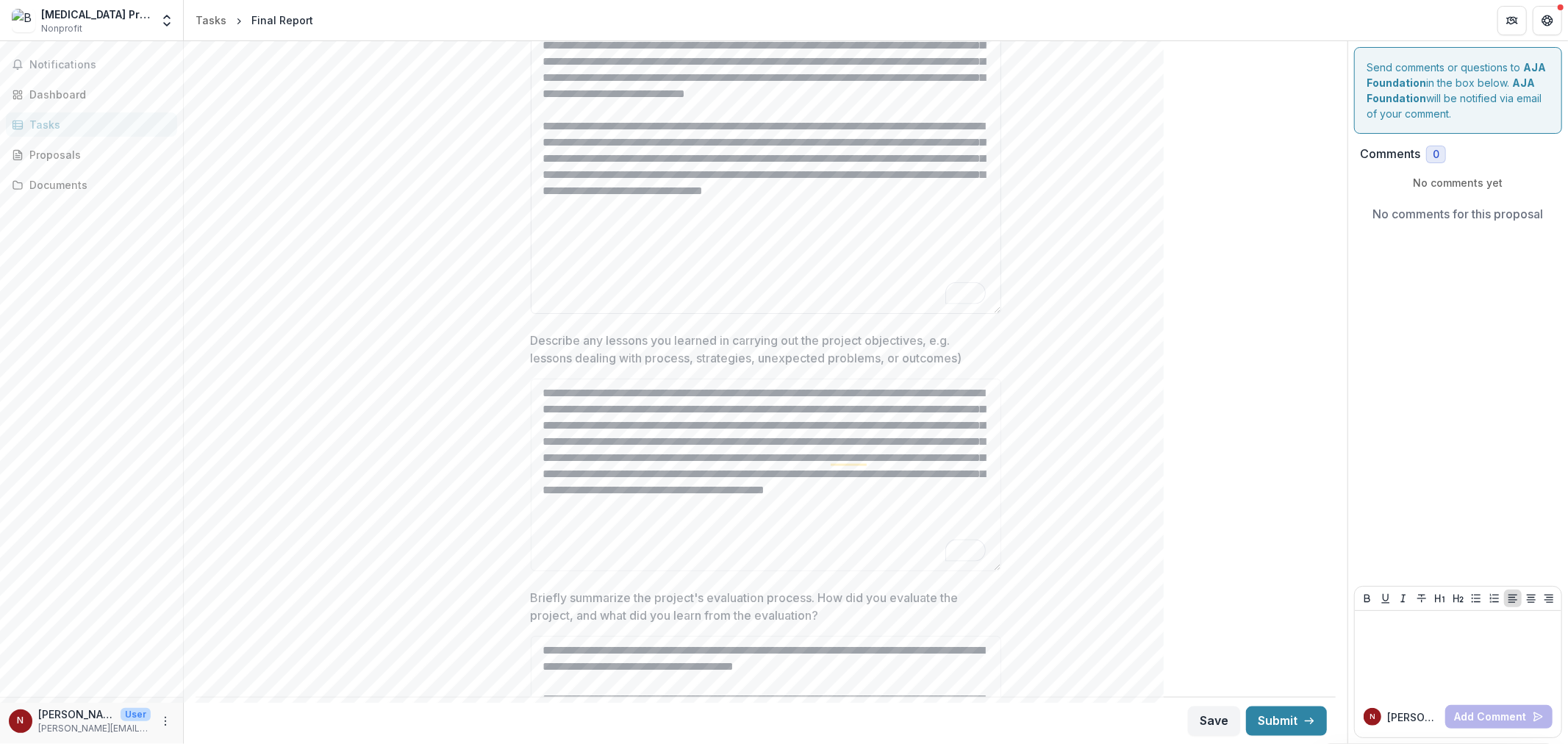 click on "What do you consider your most notable project accomplishments during the past year?" at bounding box center [766, 140] 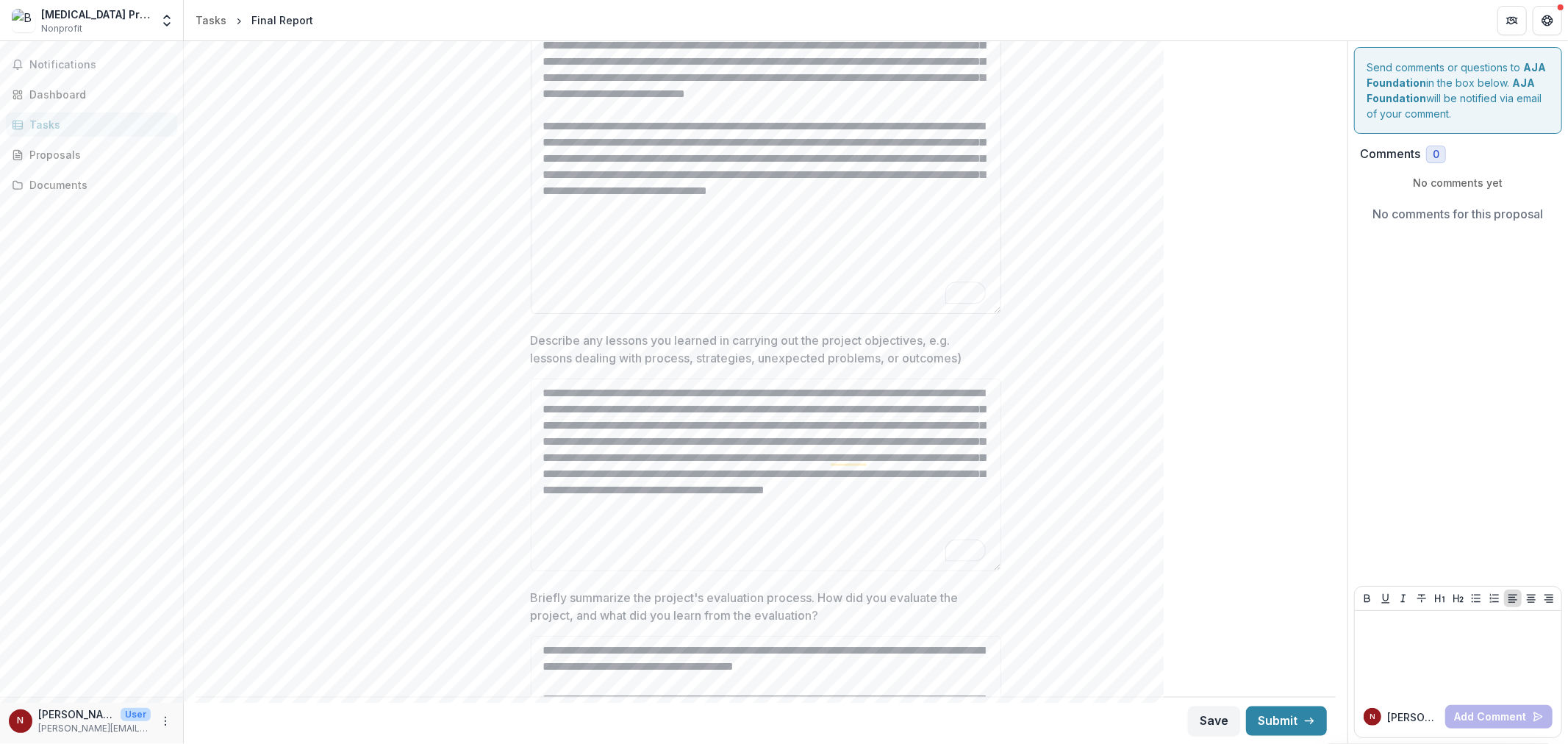 type on "**********" 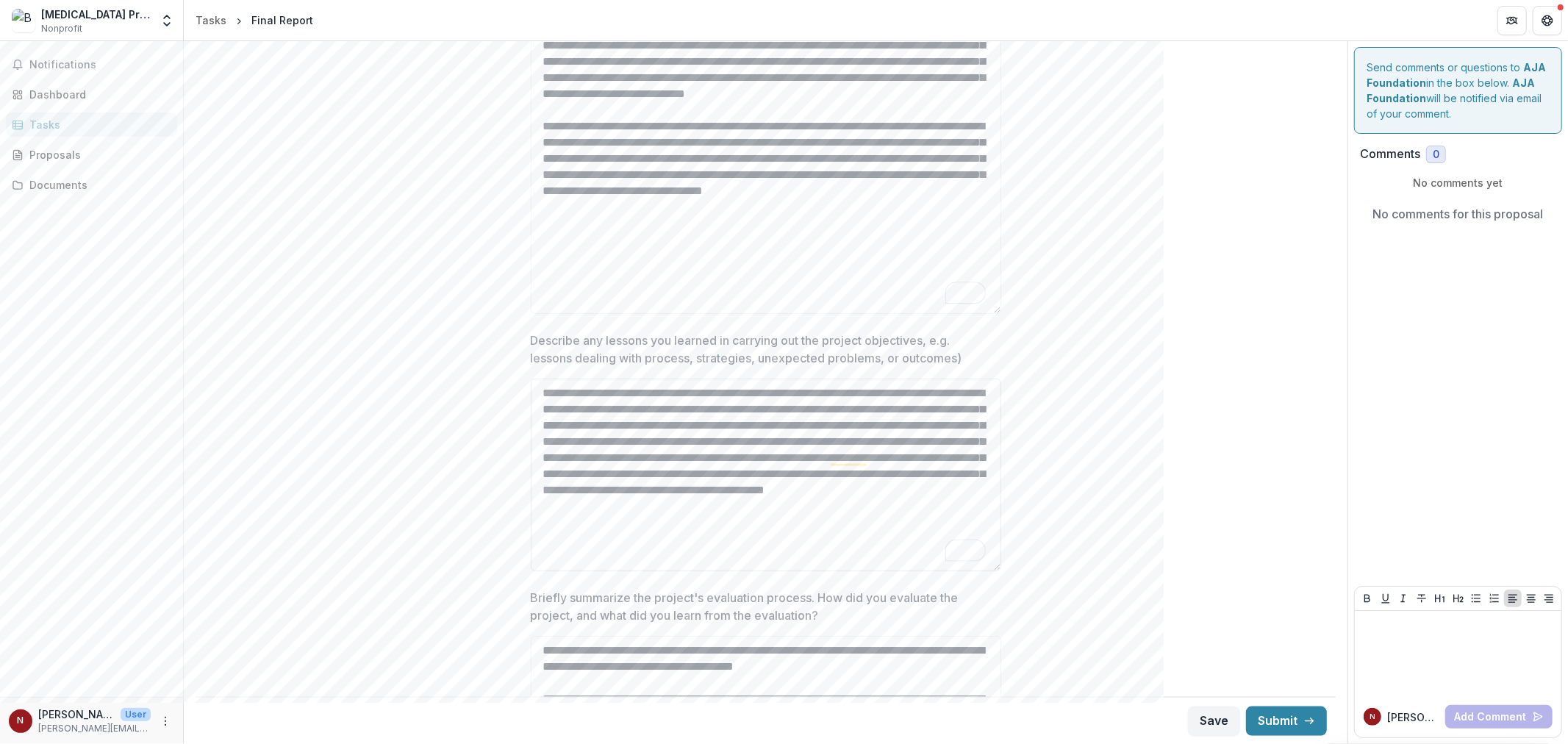 click on "**********" at bounding box center (766, 475) 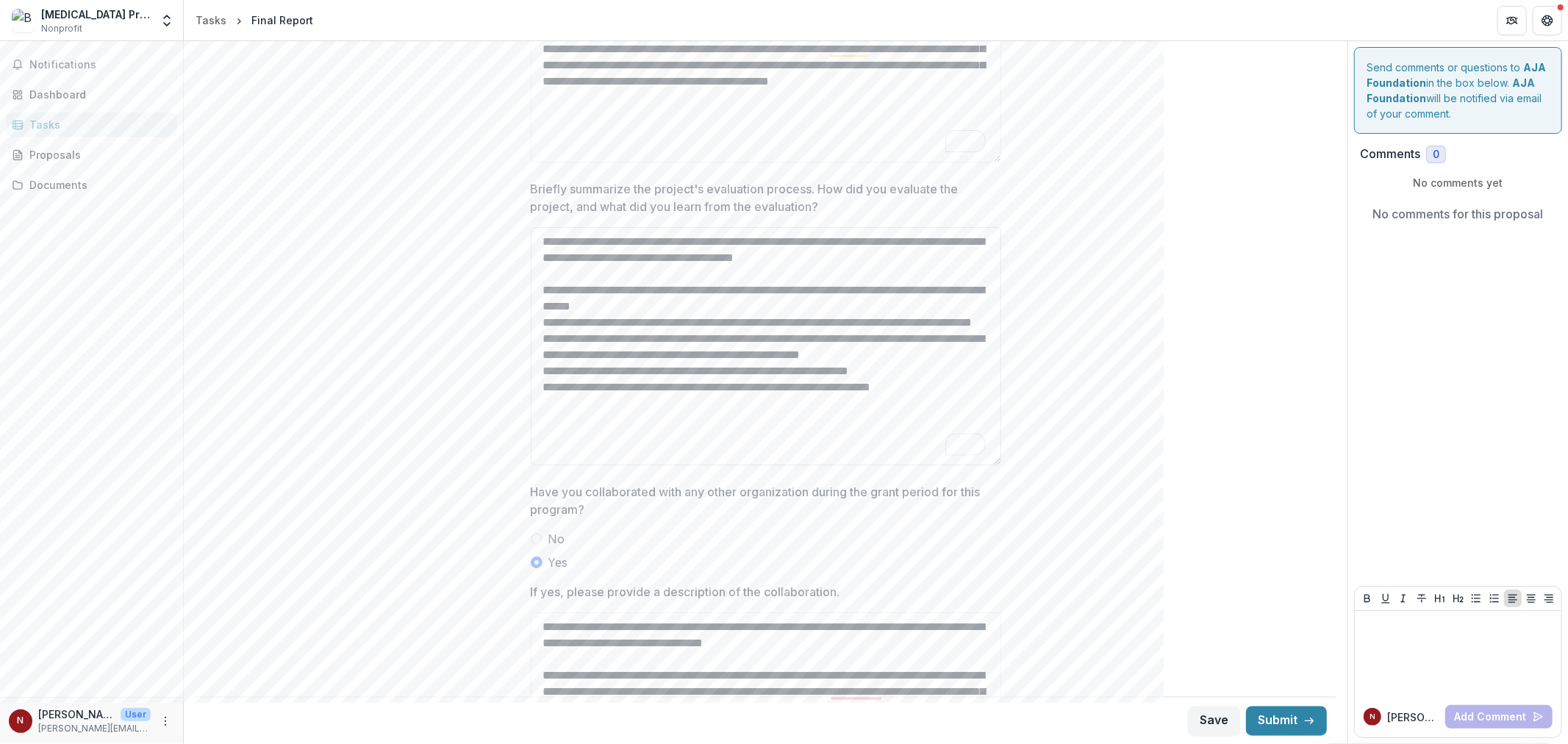 type on "**********" 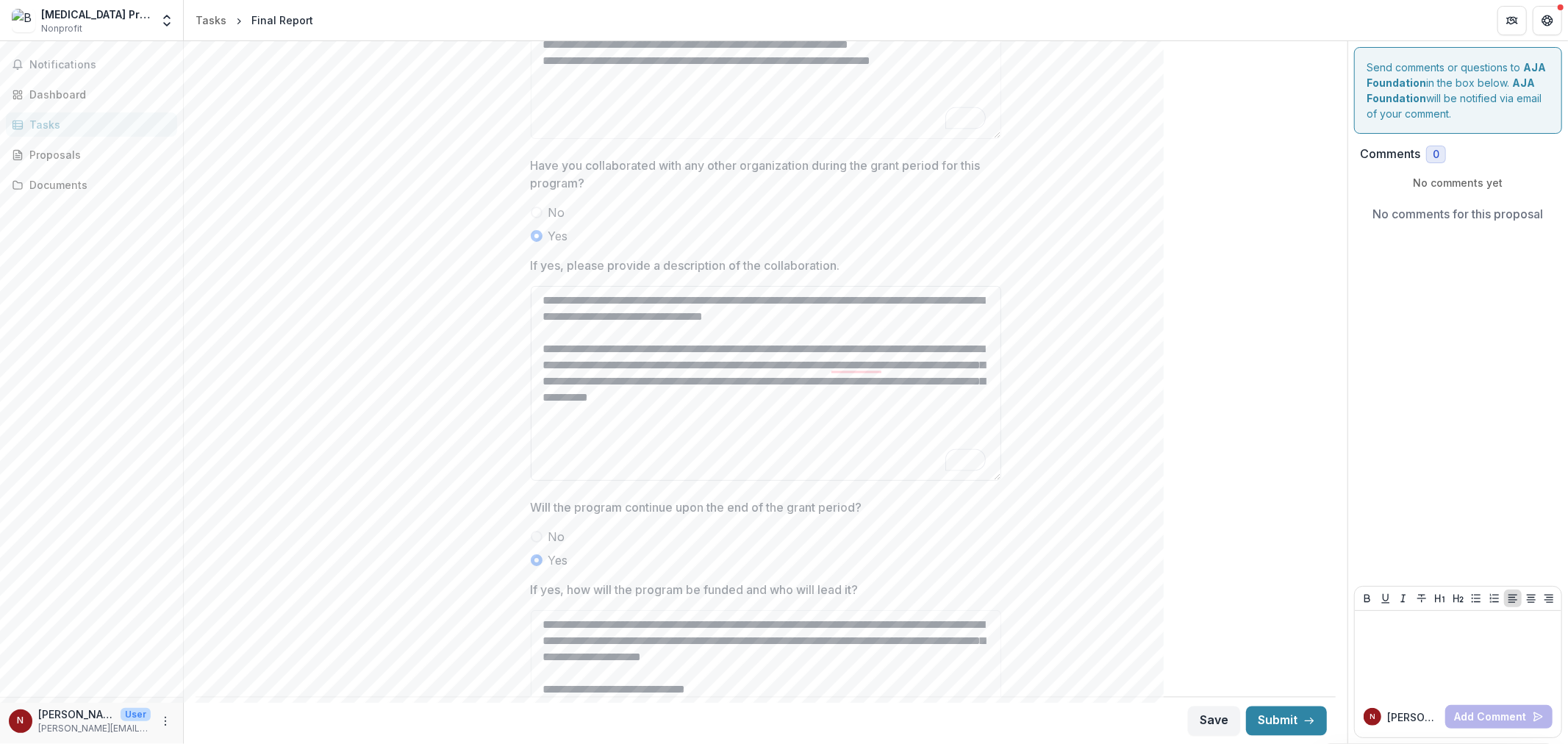 click on "**********" at bounding box center [766, 383] 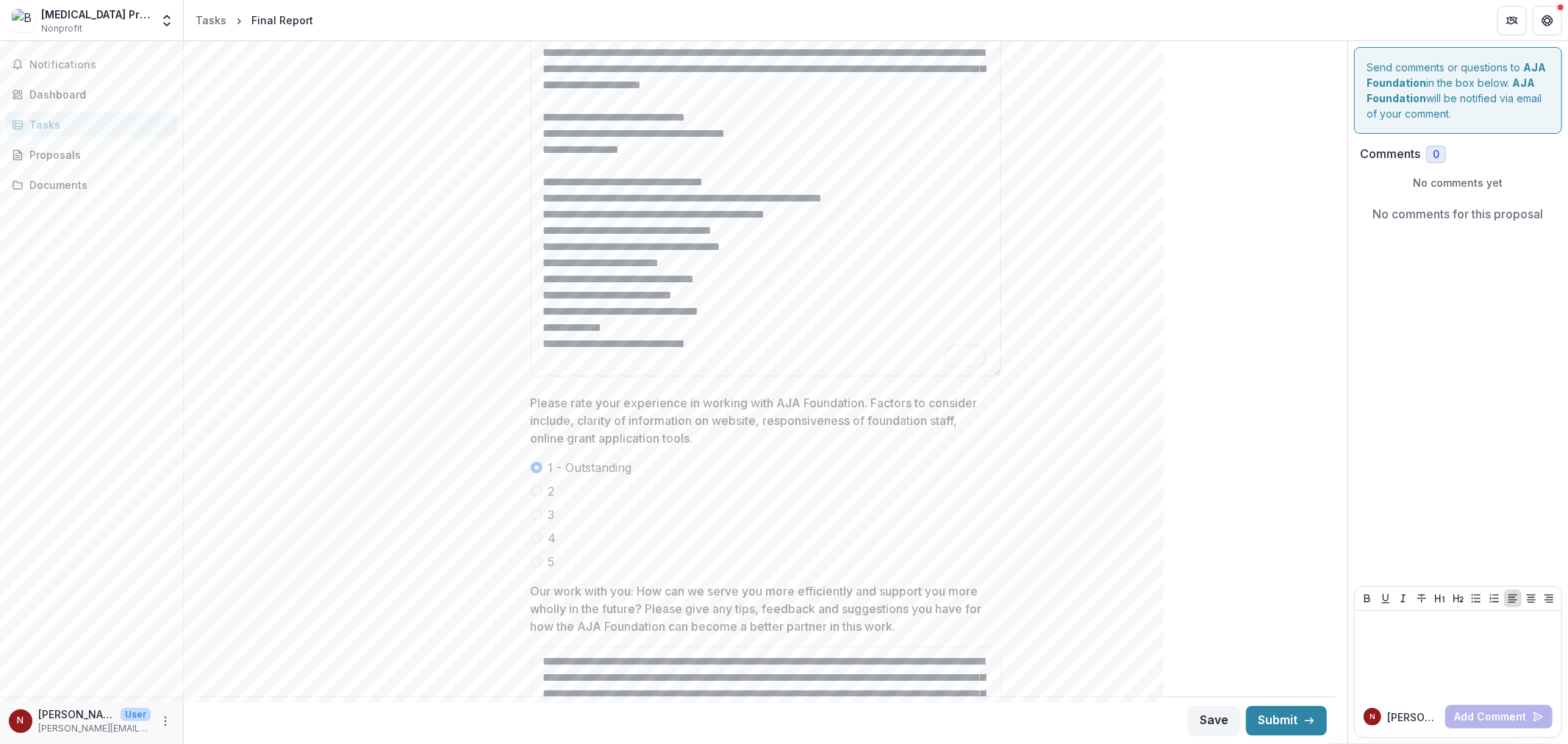 click on "**********" at bounding box center [766, 207] 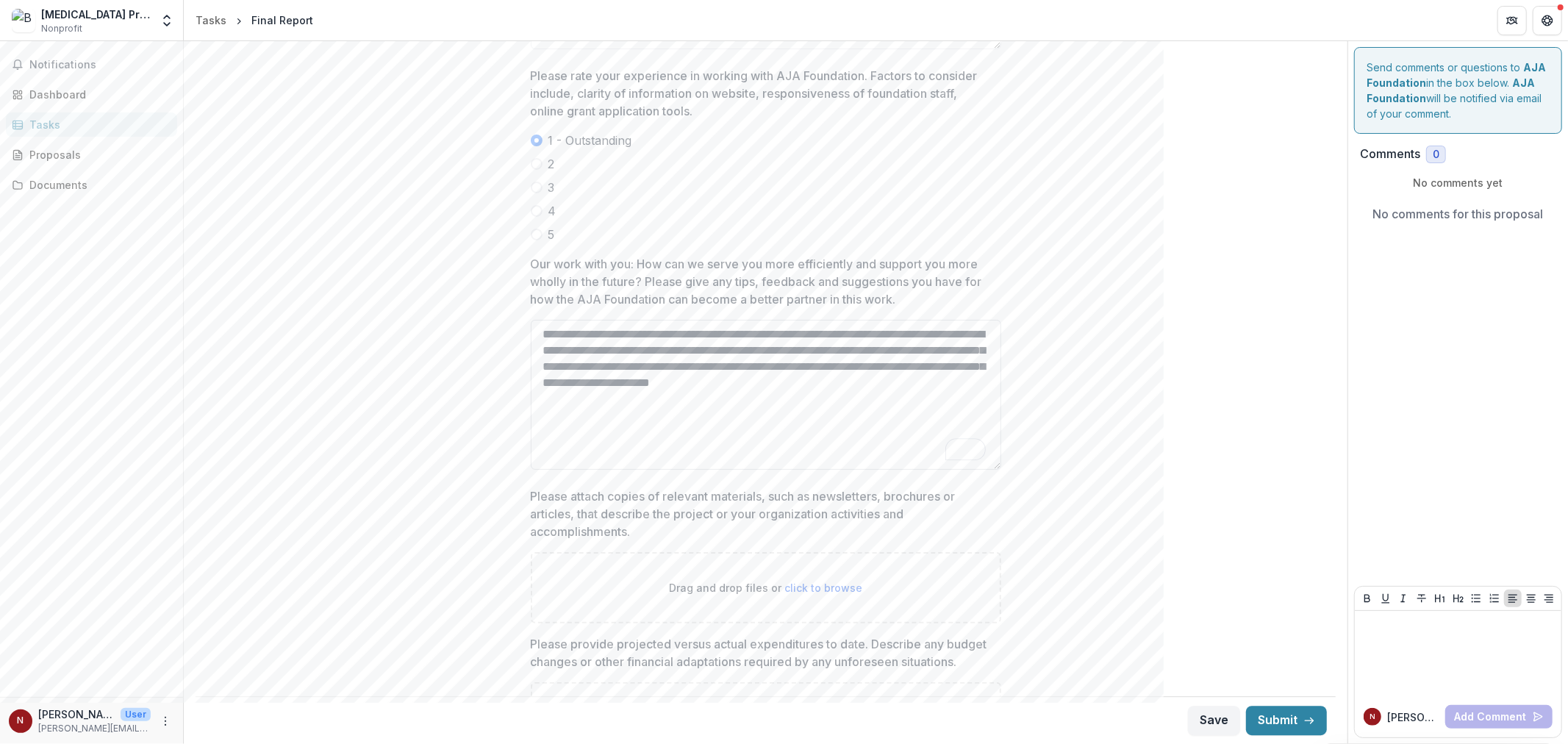 click on "**********" at bounding box center [766, 395] 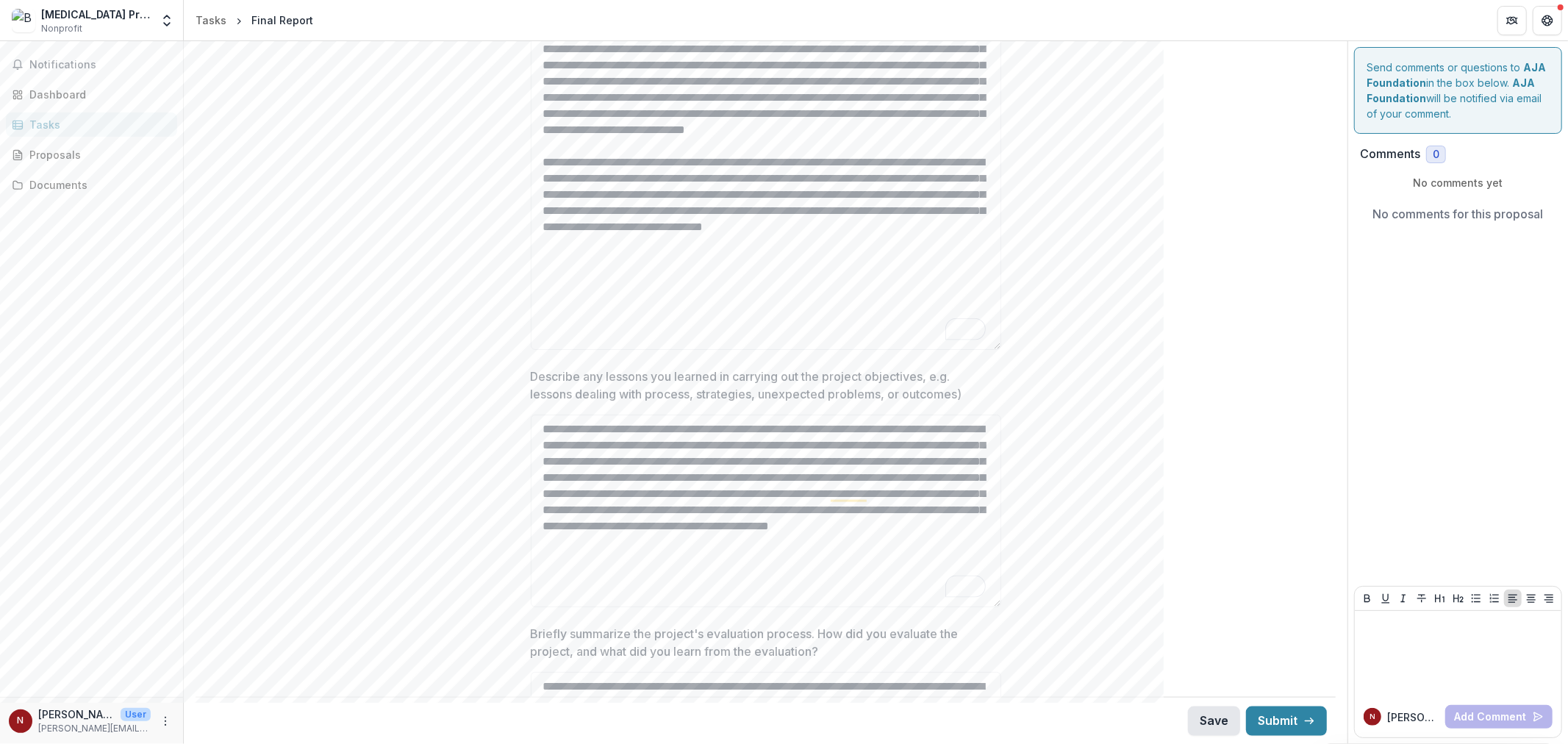 type on "**********" 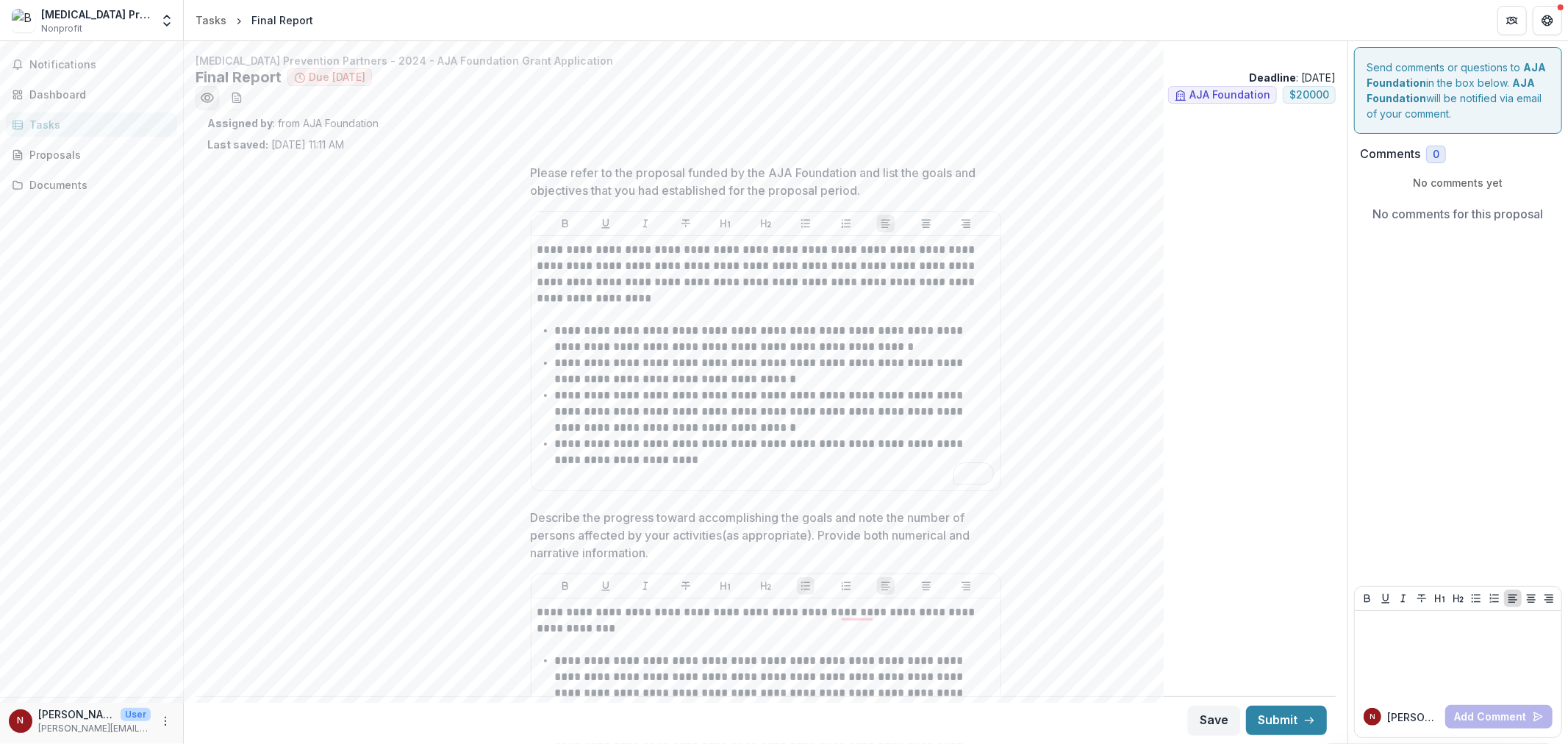 click 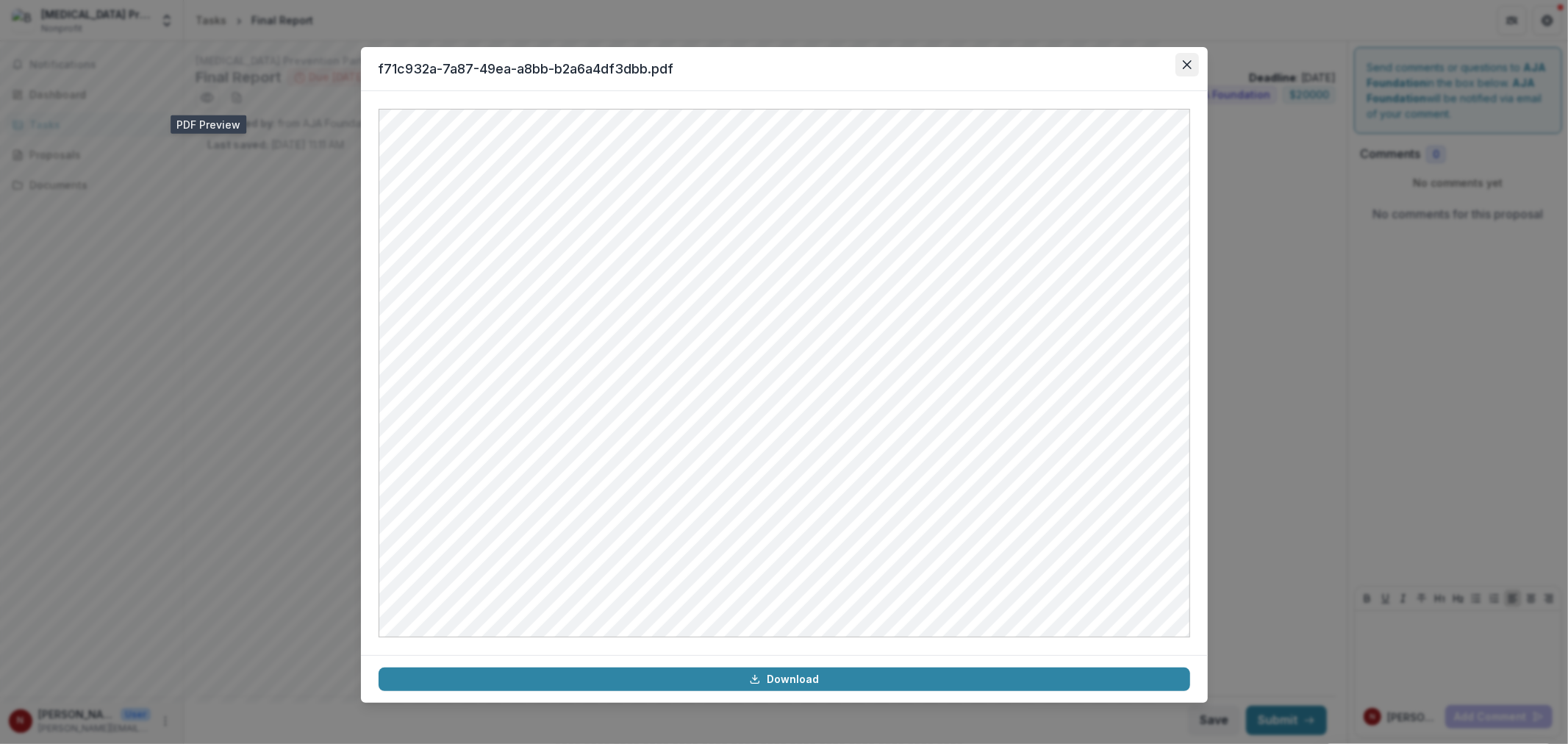 click 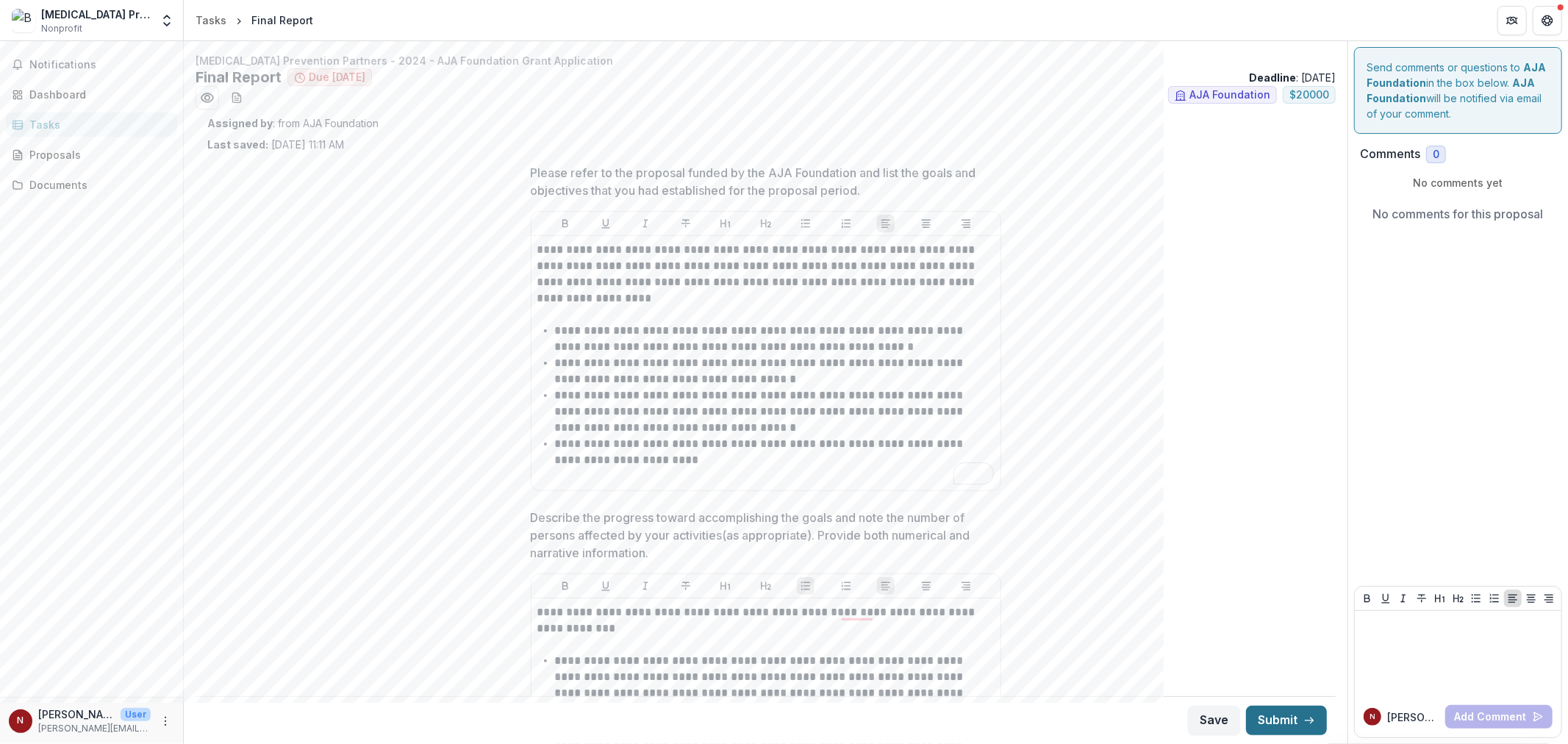 click on "Submit" at bounding box center (1286, 720) 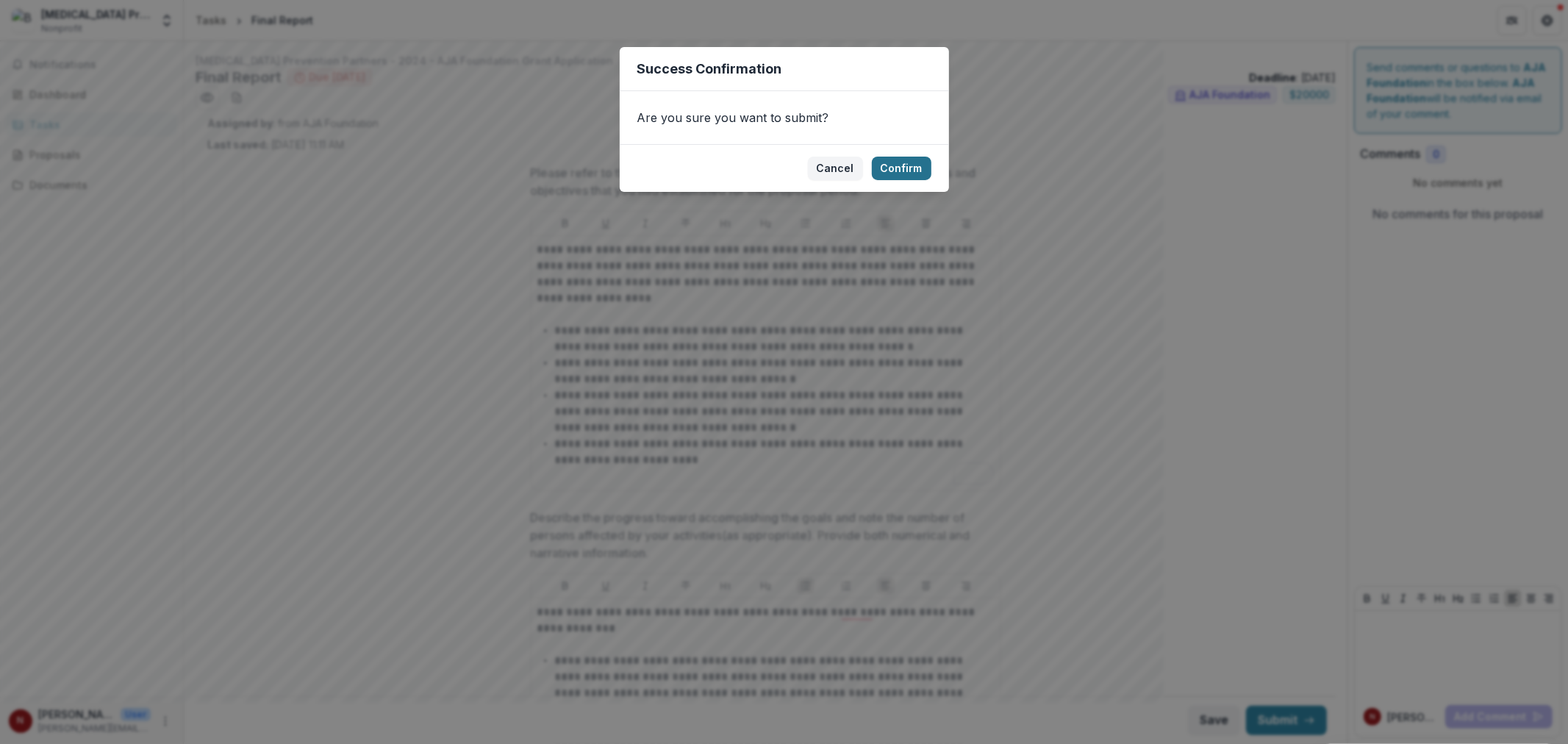 click on "Confirm" at bounding box center [901, 168] 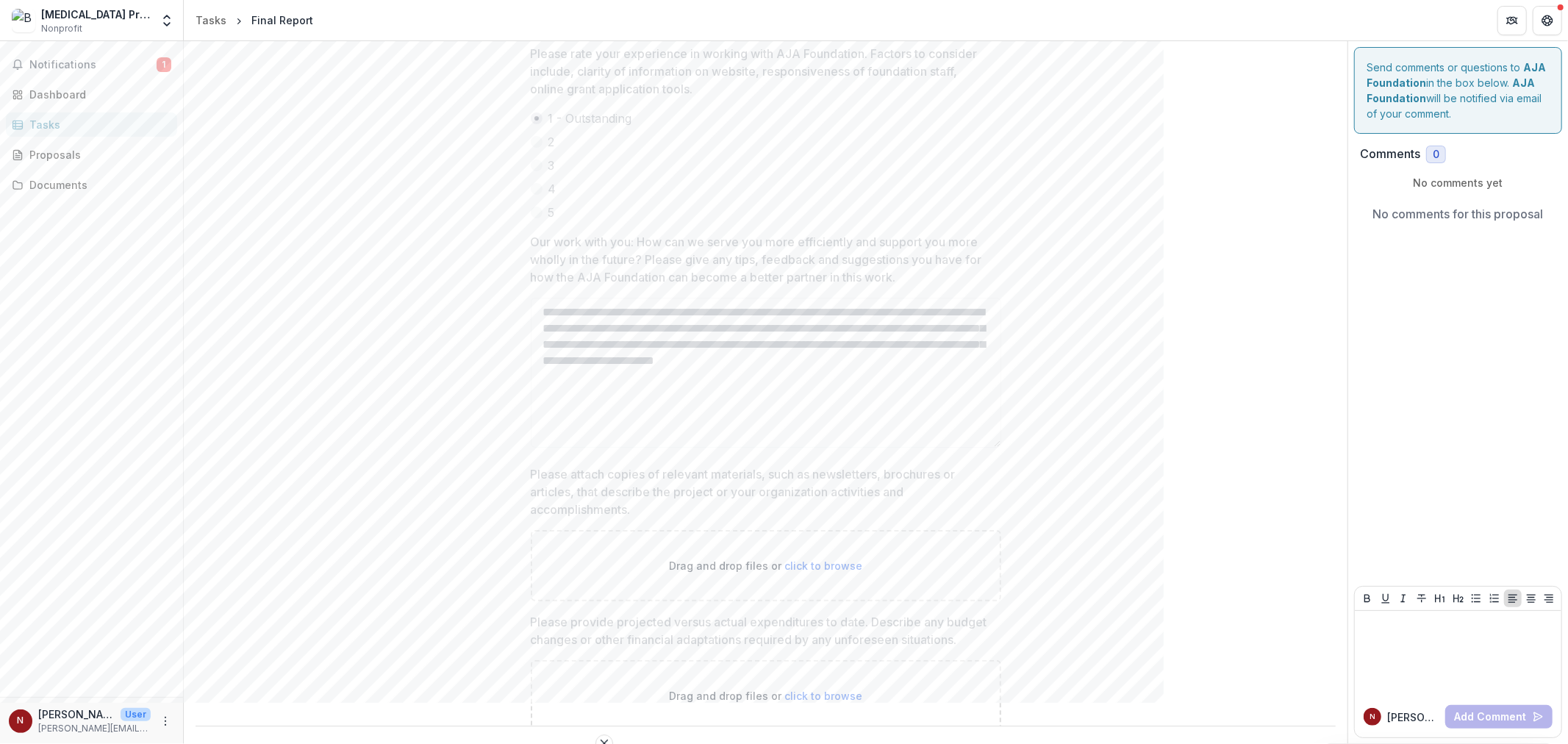 scroll, scrollTop: 3123, scrollLeft: 0, axis: vertical 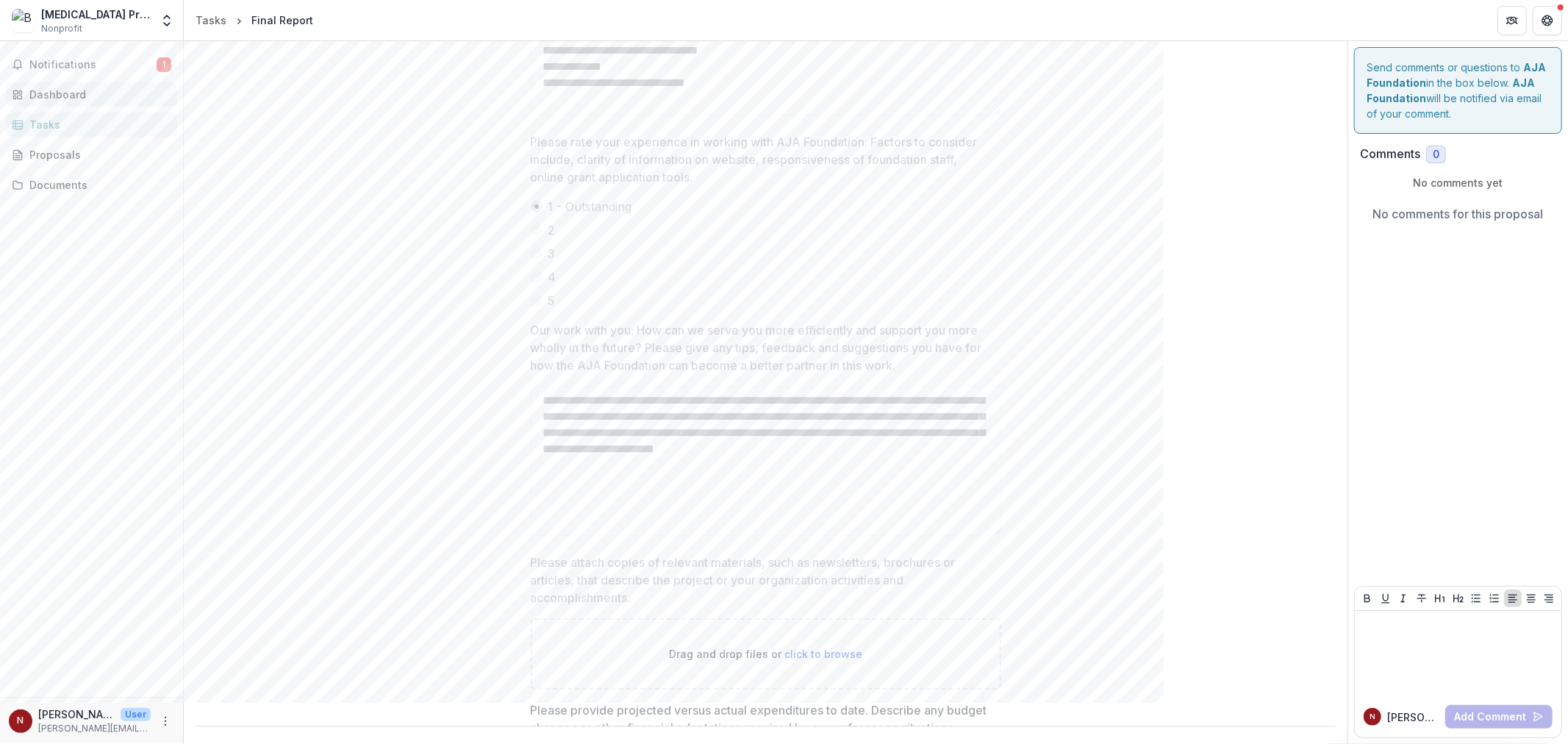 click on "Dashboard" at bounding box center [97, 94] 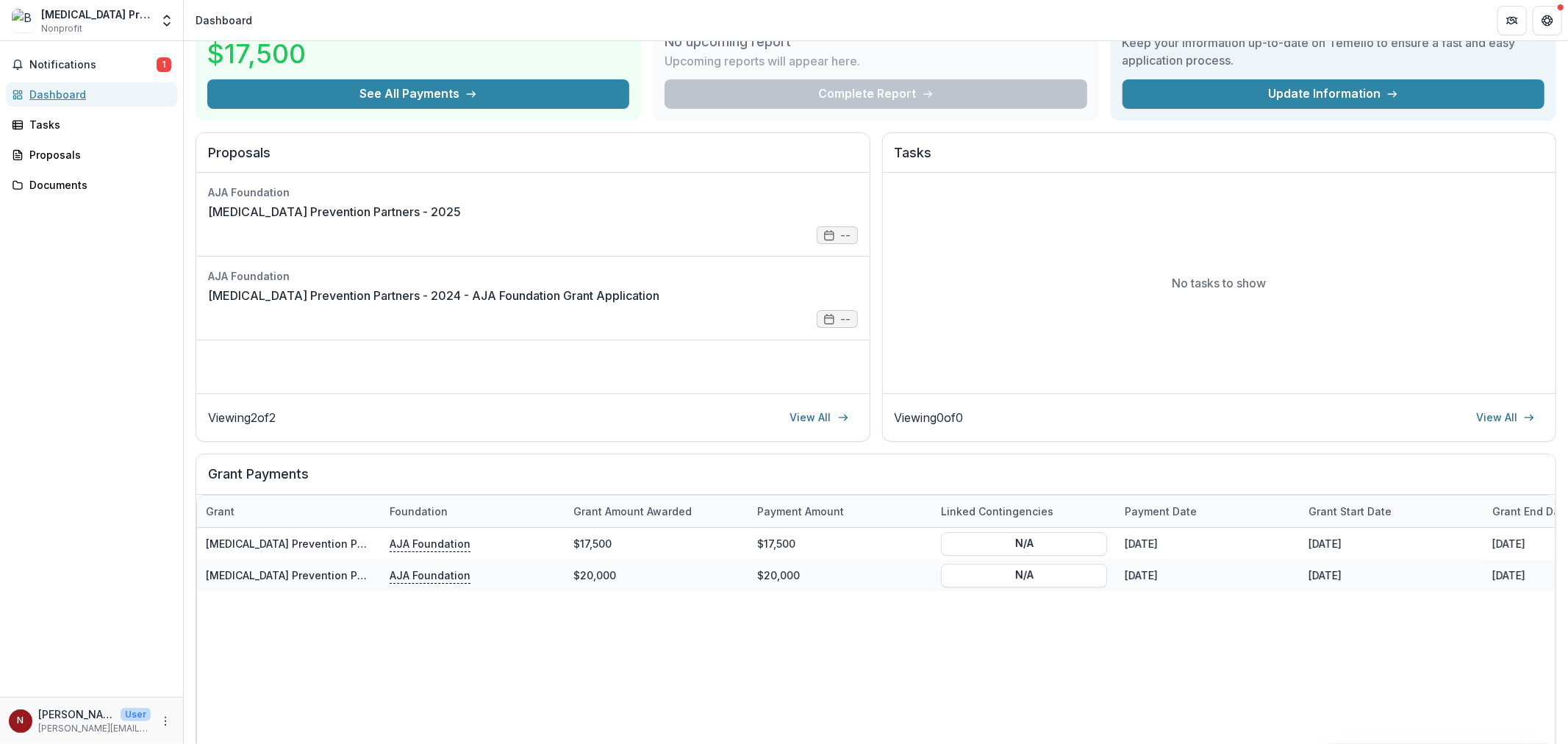 scroll, scrollTop: 0, scrollLeft: 0, axis: both 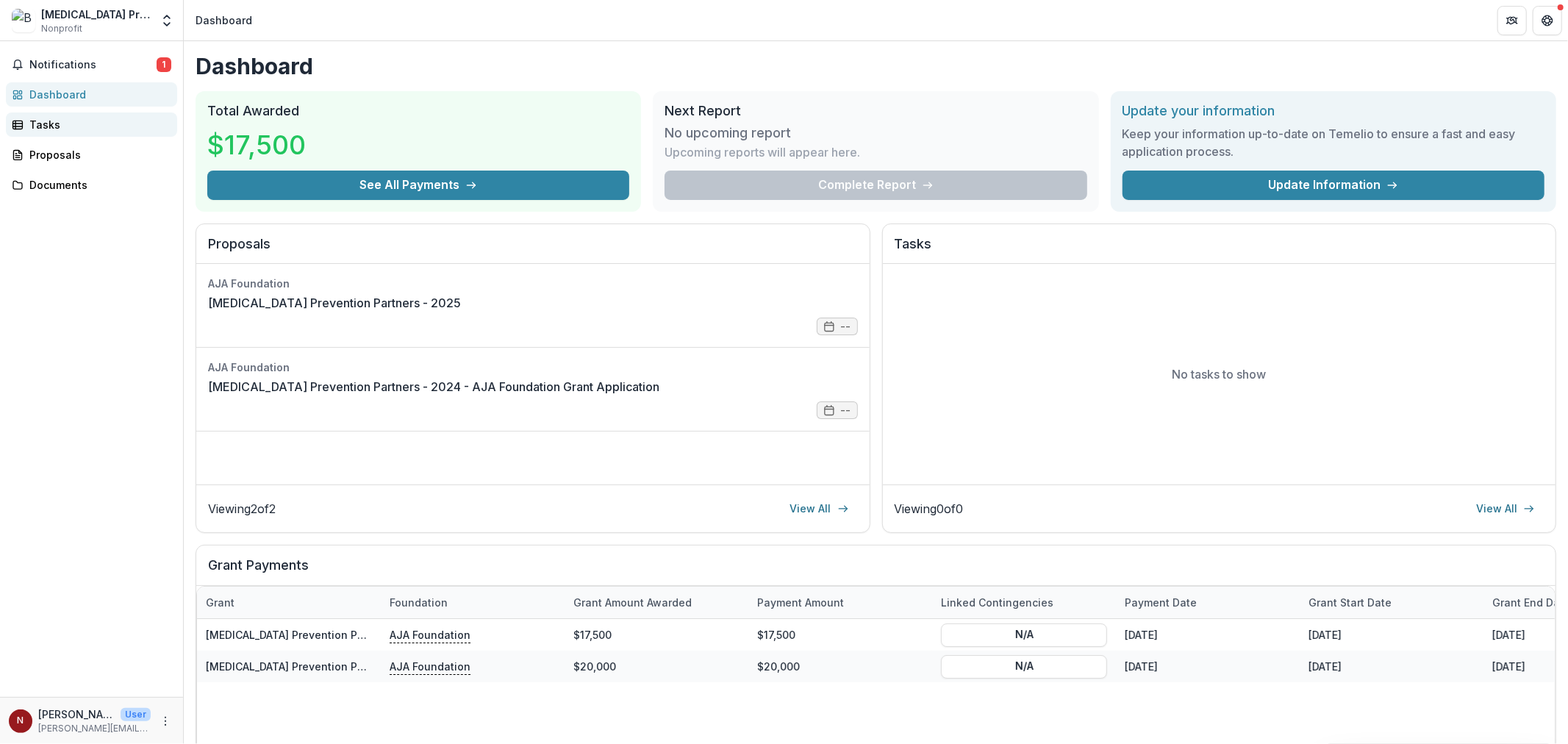 click on "Tasks" at bounding box center [97, 124] 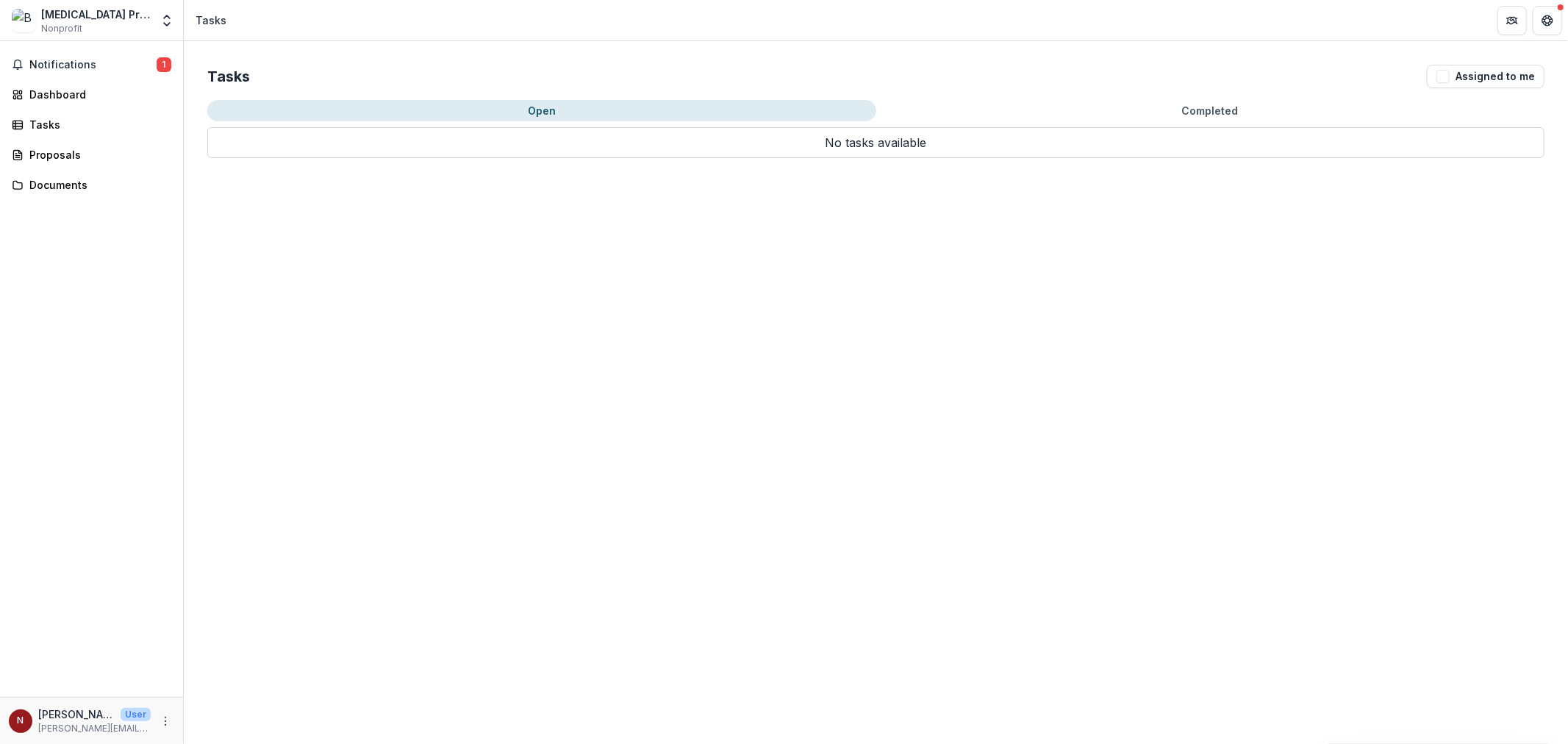 click on "Completed" at bounding box center (1211, 110) 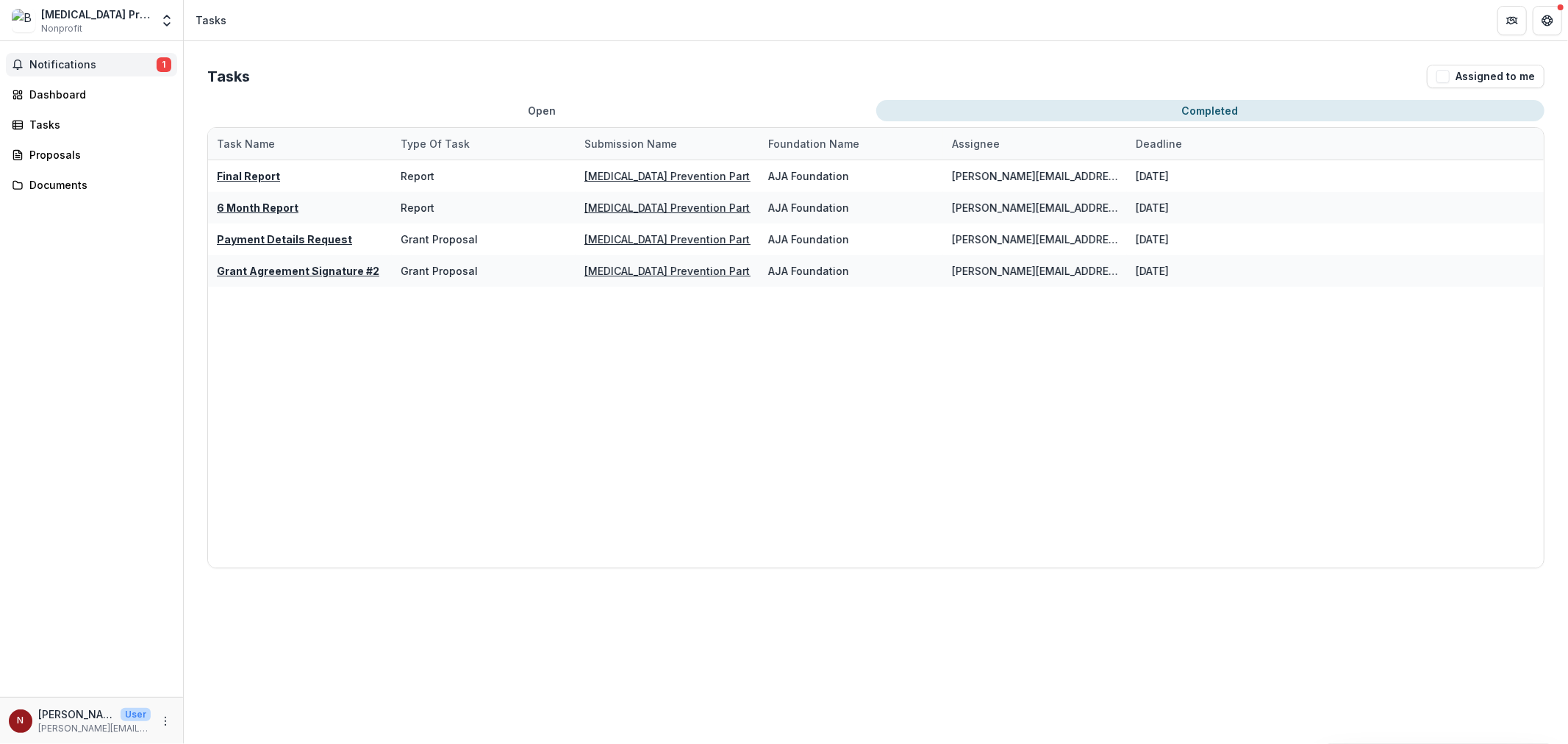 click on "Notifications" at bounding box center [93, 65] 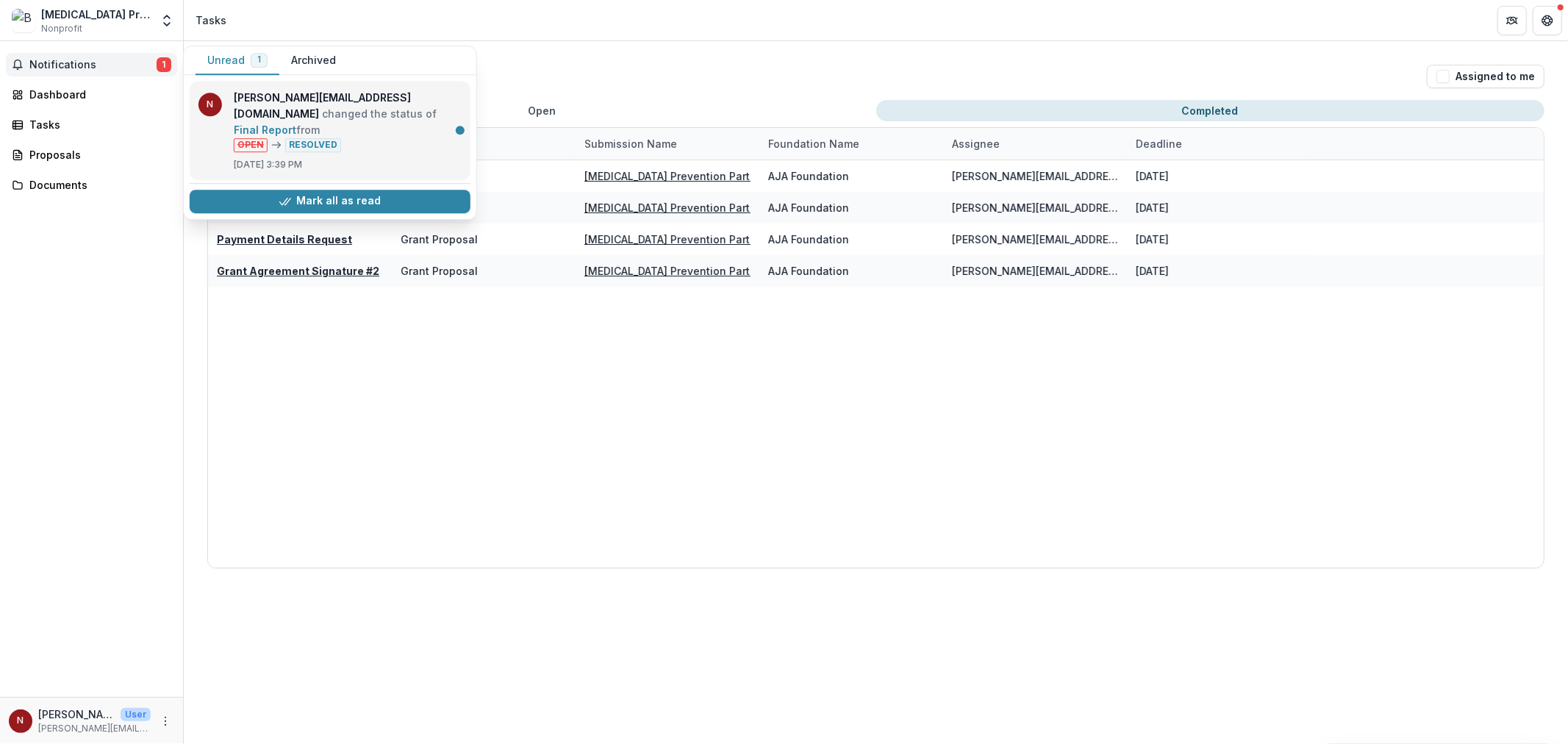 click on "Final Report" at bounding box center (265, 129) 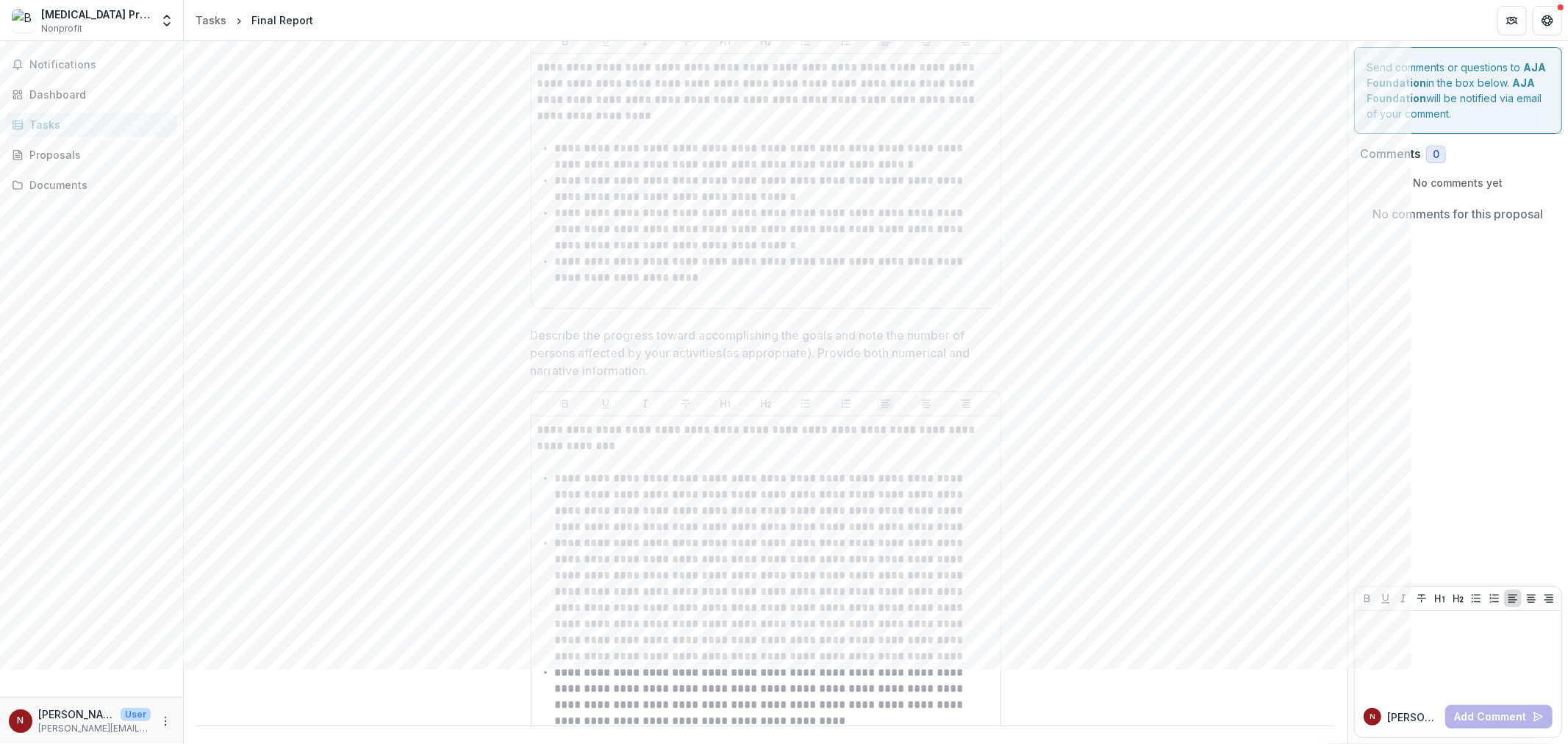 scroll, scrollTop: 0, scrollLeft: 0, axis: both 